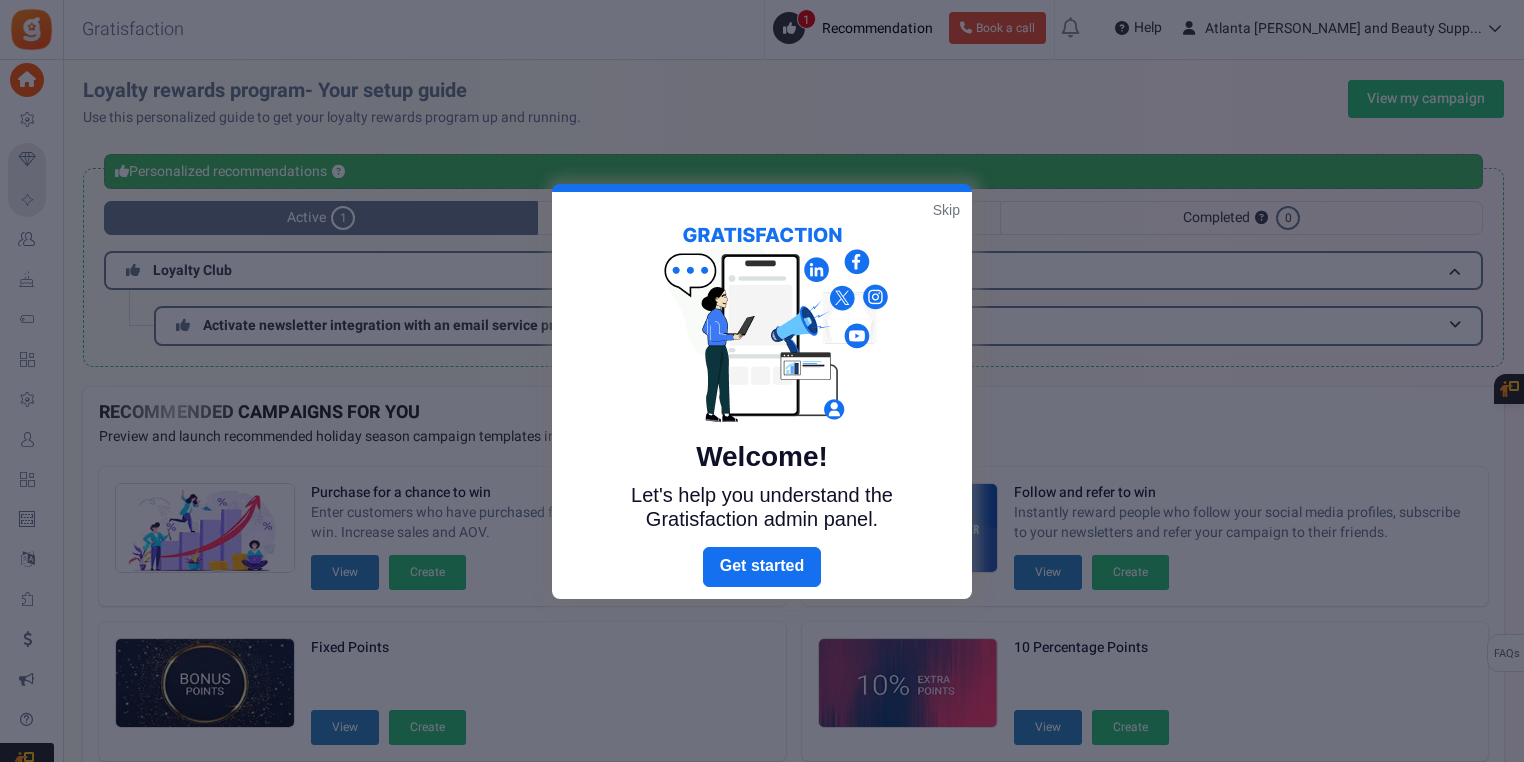 scroll, scrollTop: 20, scrollLeft: 0, axis: vertical 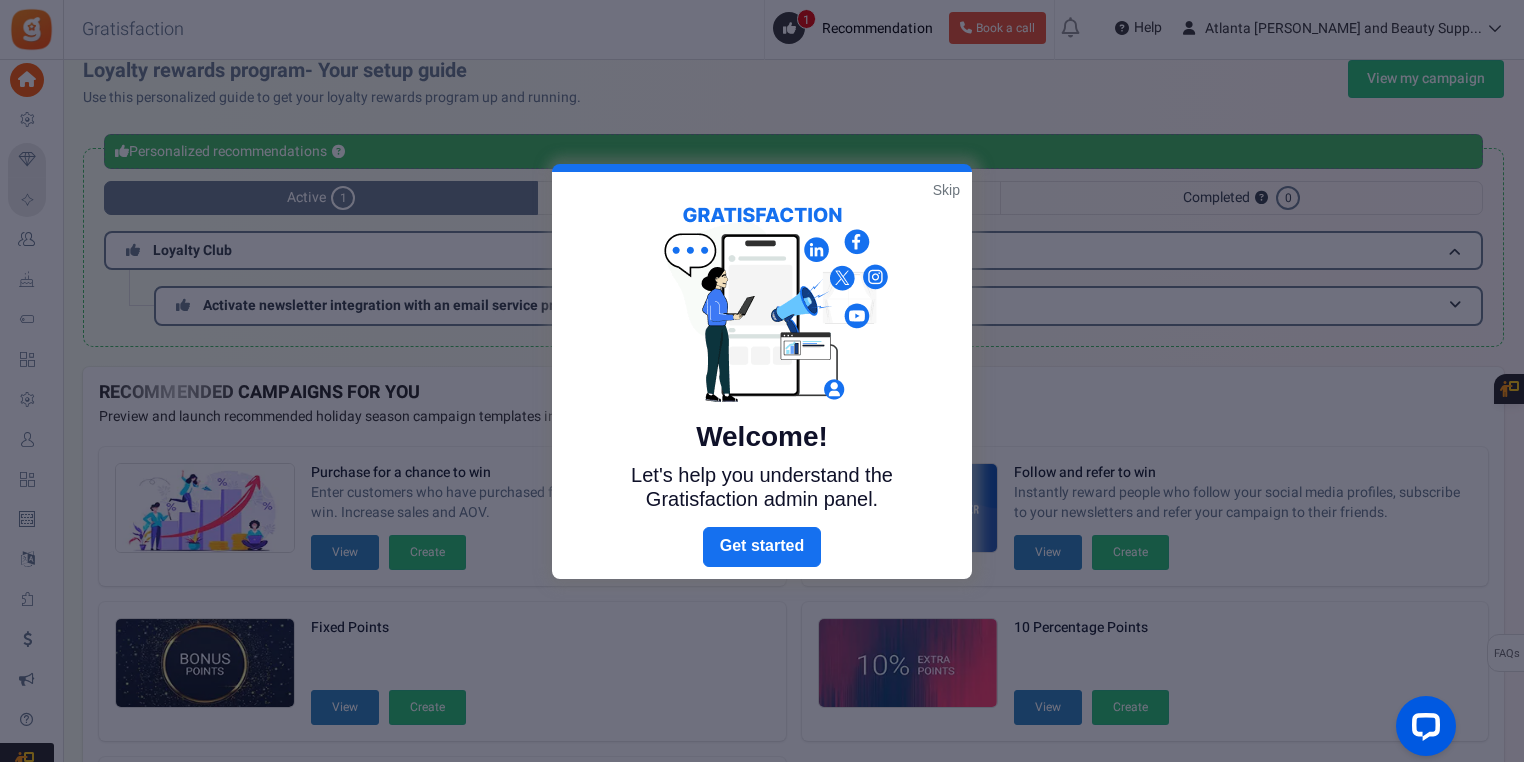 click on "Welcome!   Let's help you understand the Gratisfaction admin panel." at bounding box center [762, 349] 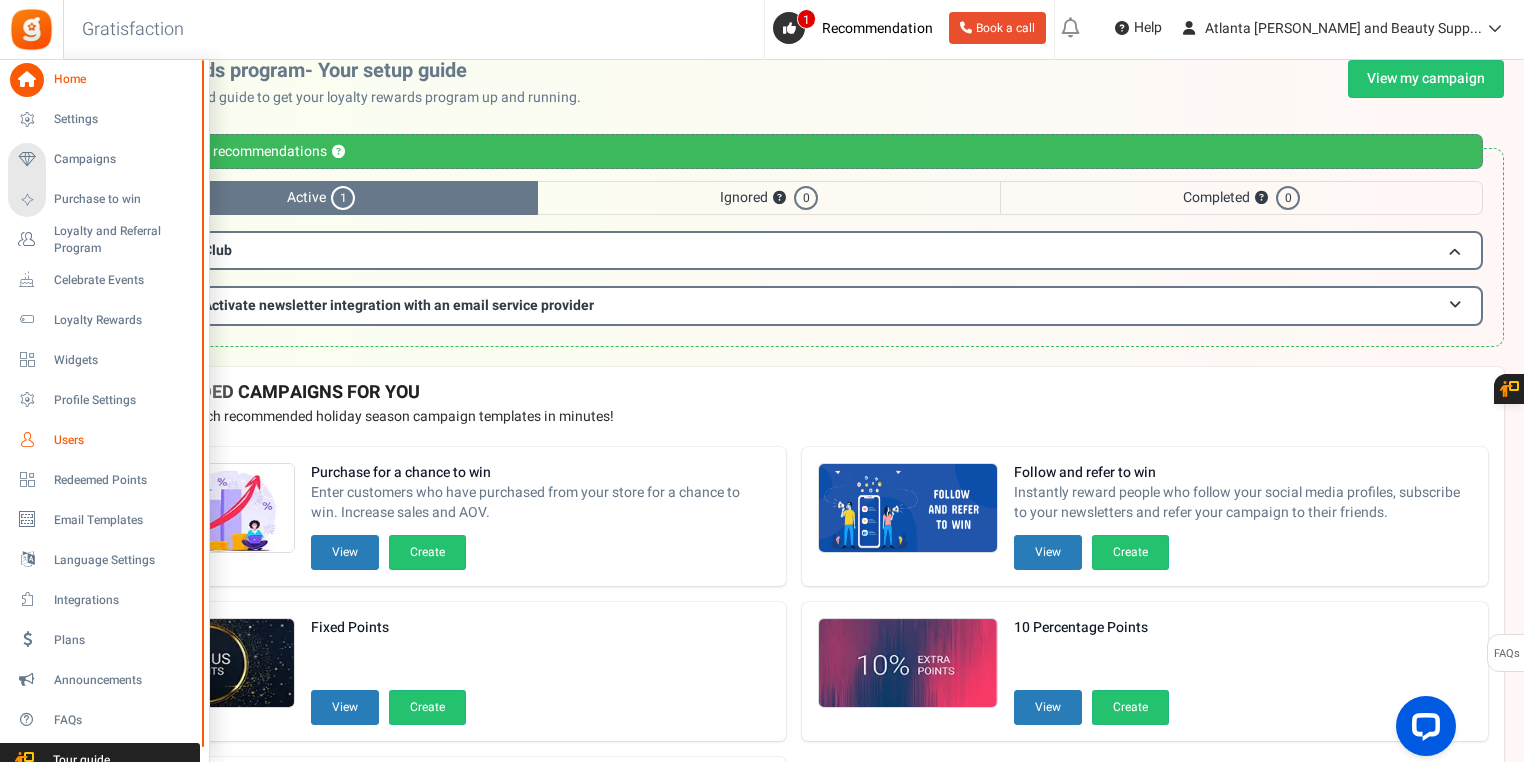 click on "Users" at bounding box center [104, 440] 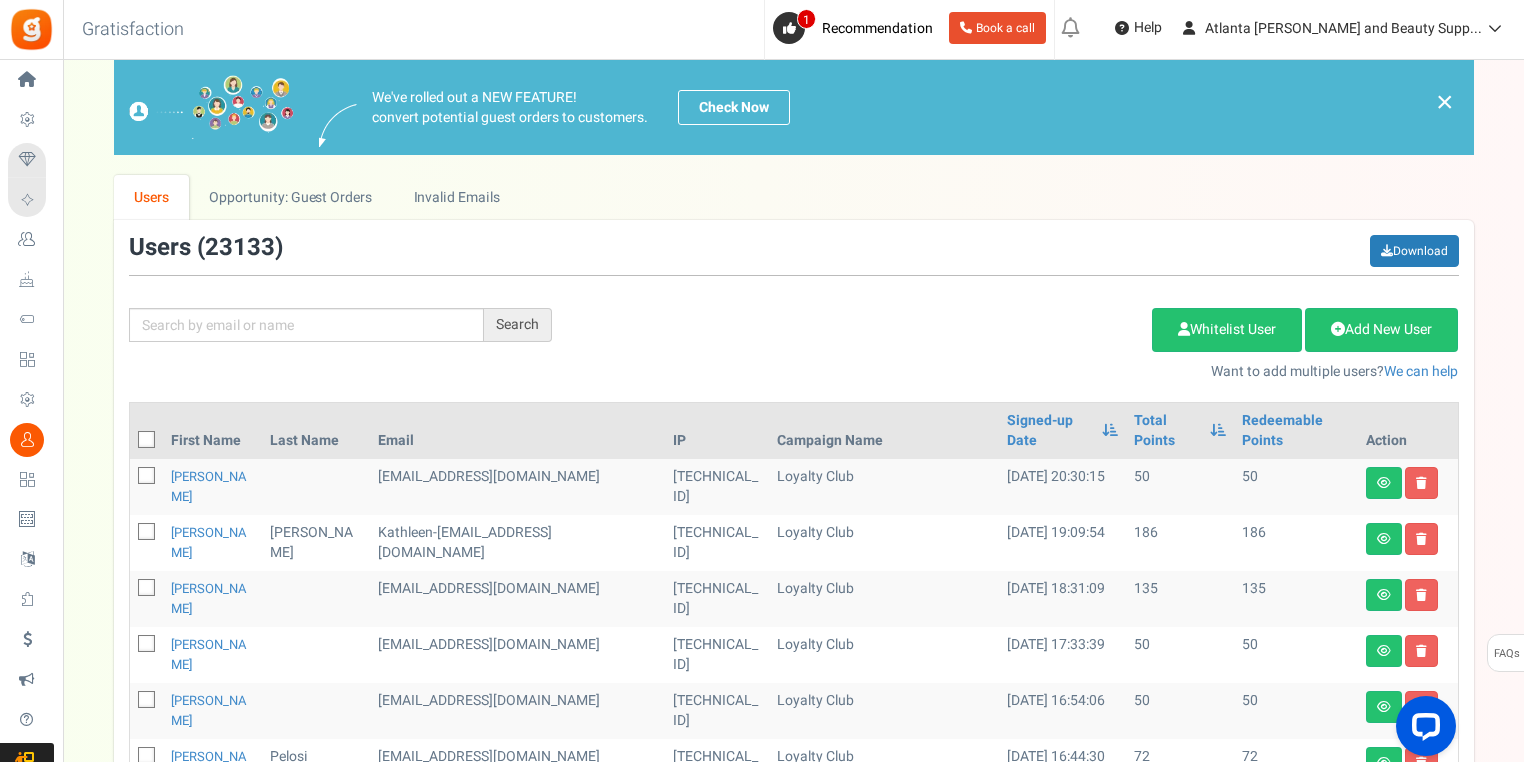 scroll, scrollTop: 0, scrollLeft: 0, axis: both 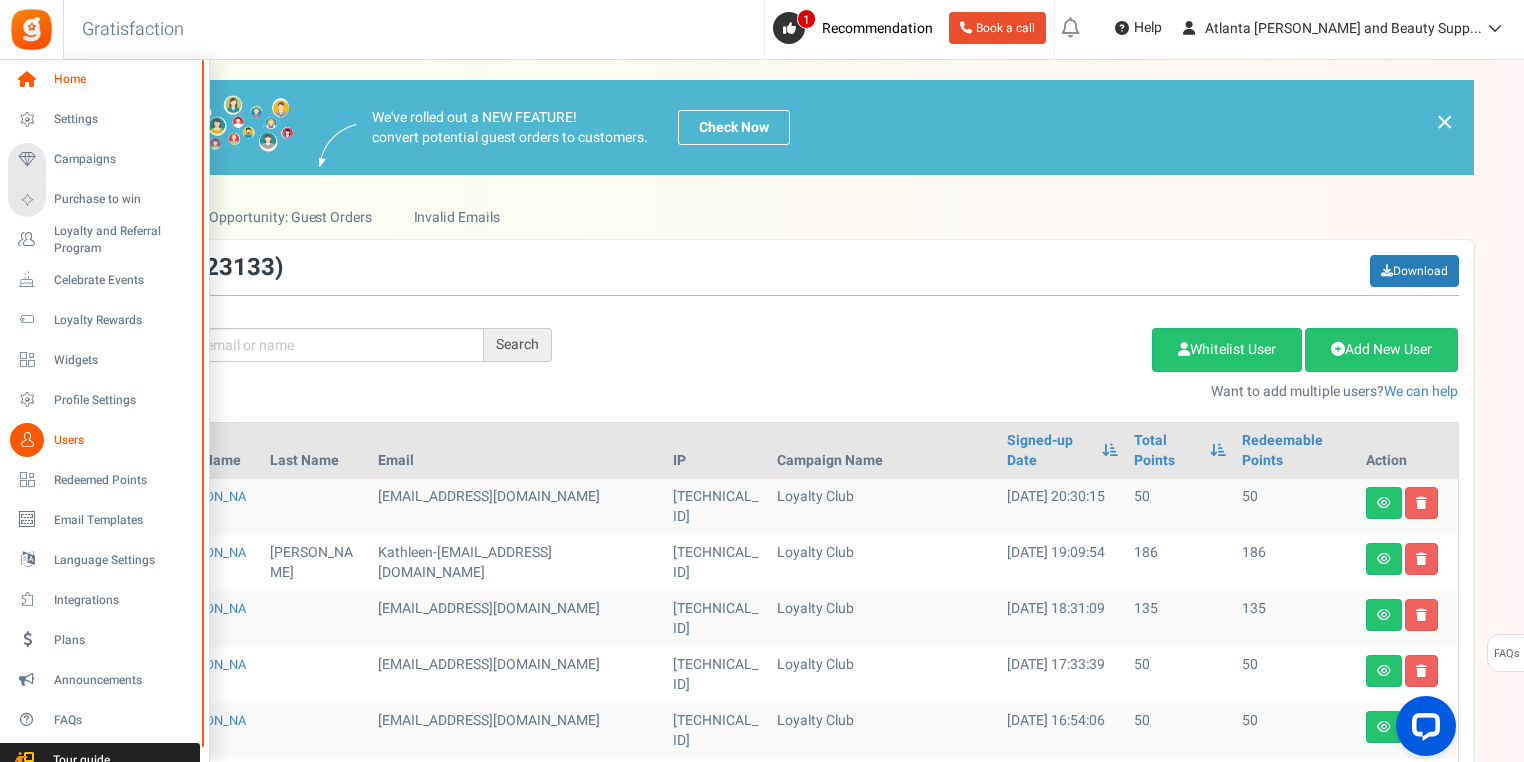 click on "Home" at bounding box center (104, 80) 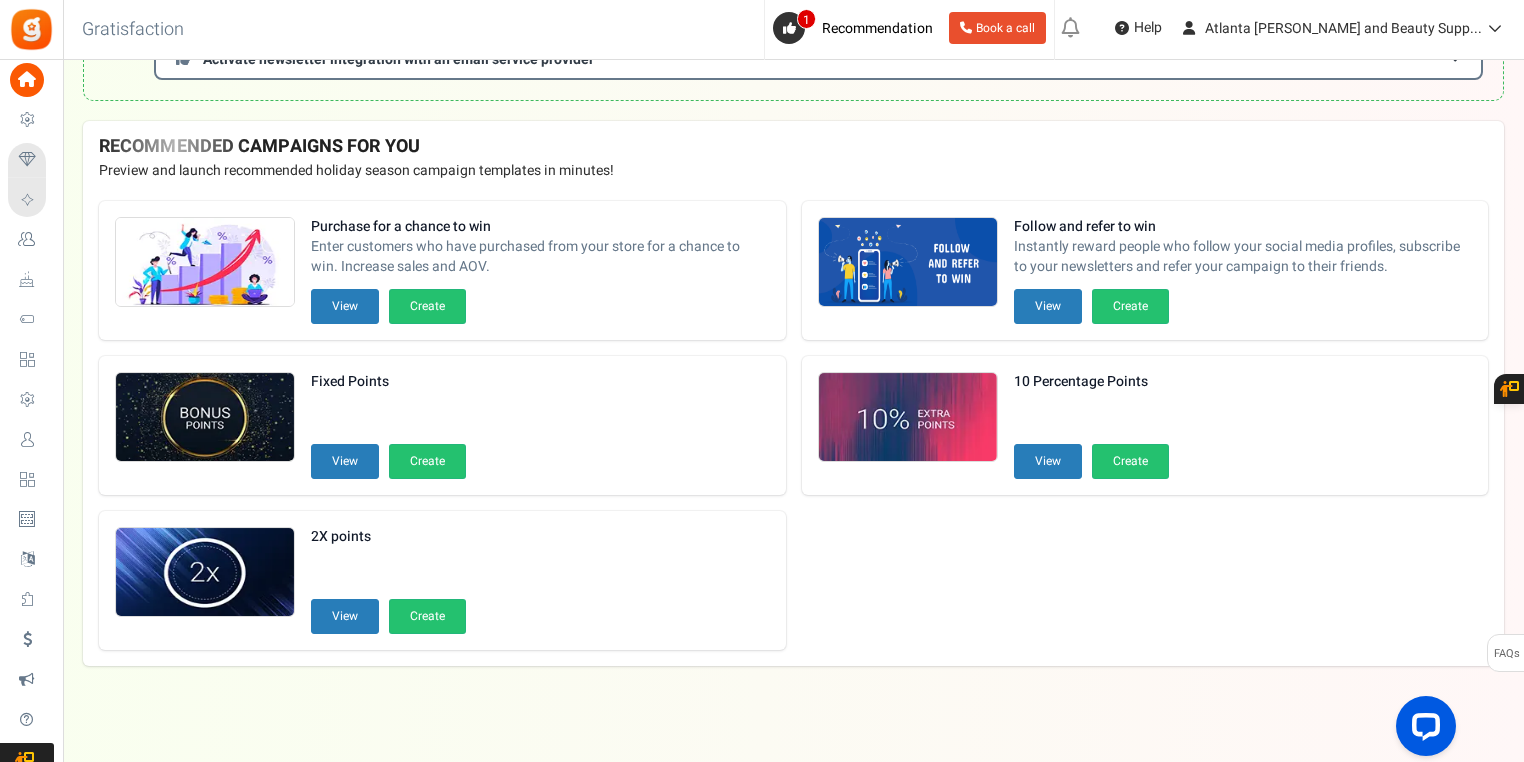 scroll, scrollTop: 0, scrollLeft: 0, axis: both 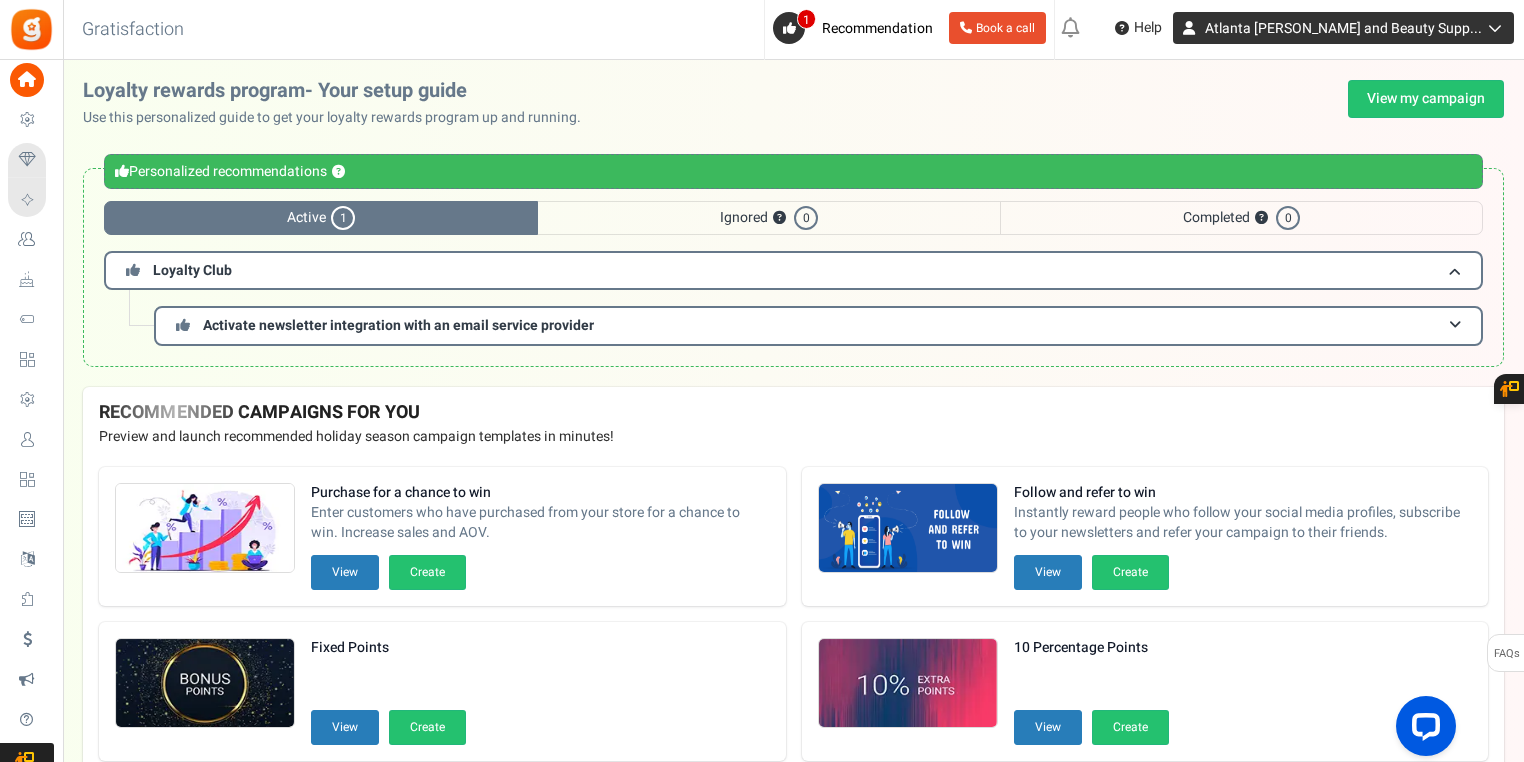 click on "Atlanta [PERSON_NAME] and Beauty Supp..." at bounding box center [1343, 28] 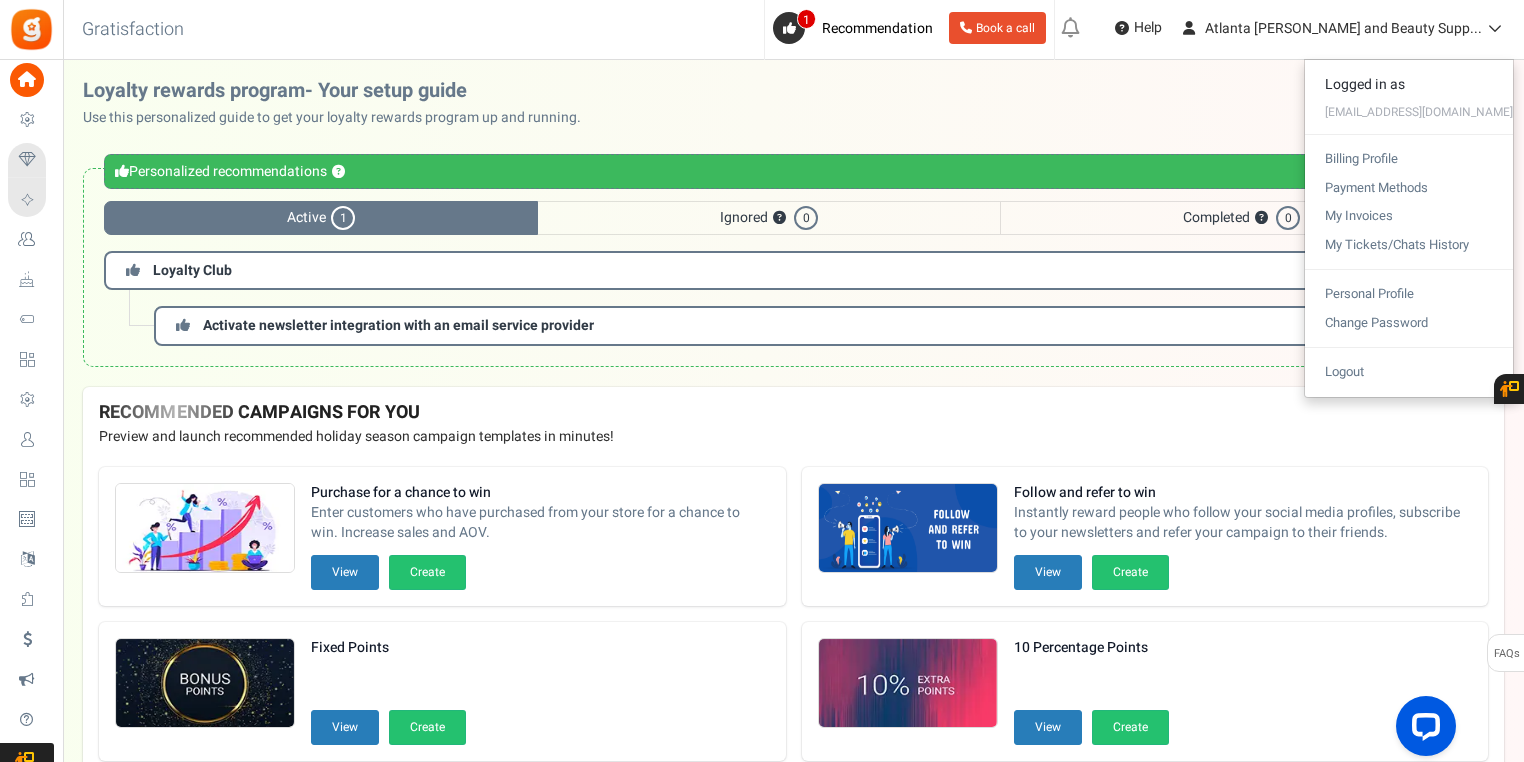 click on "Under
maintenance
we will be back soon
We apologize for any inconvenience. The app will be back up and operational soon.
Please do not refresh or close this page.
Maintenance process completed, Please proceed
Close
X
Loyalty rewards program- Your setup guide
Use this personalized guide to get your loyalty rewards program up and running.
Gratisfaction: Setup guide
Use this personalized guide to get your campaign up and running." at bounding box center (793, 341) 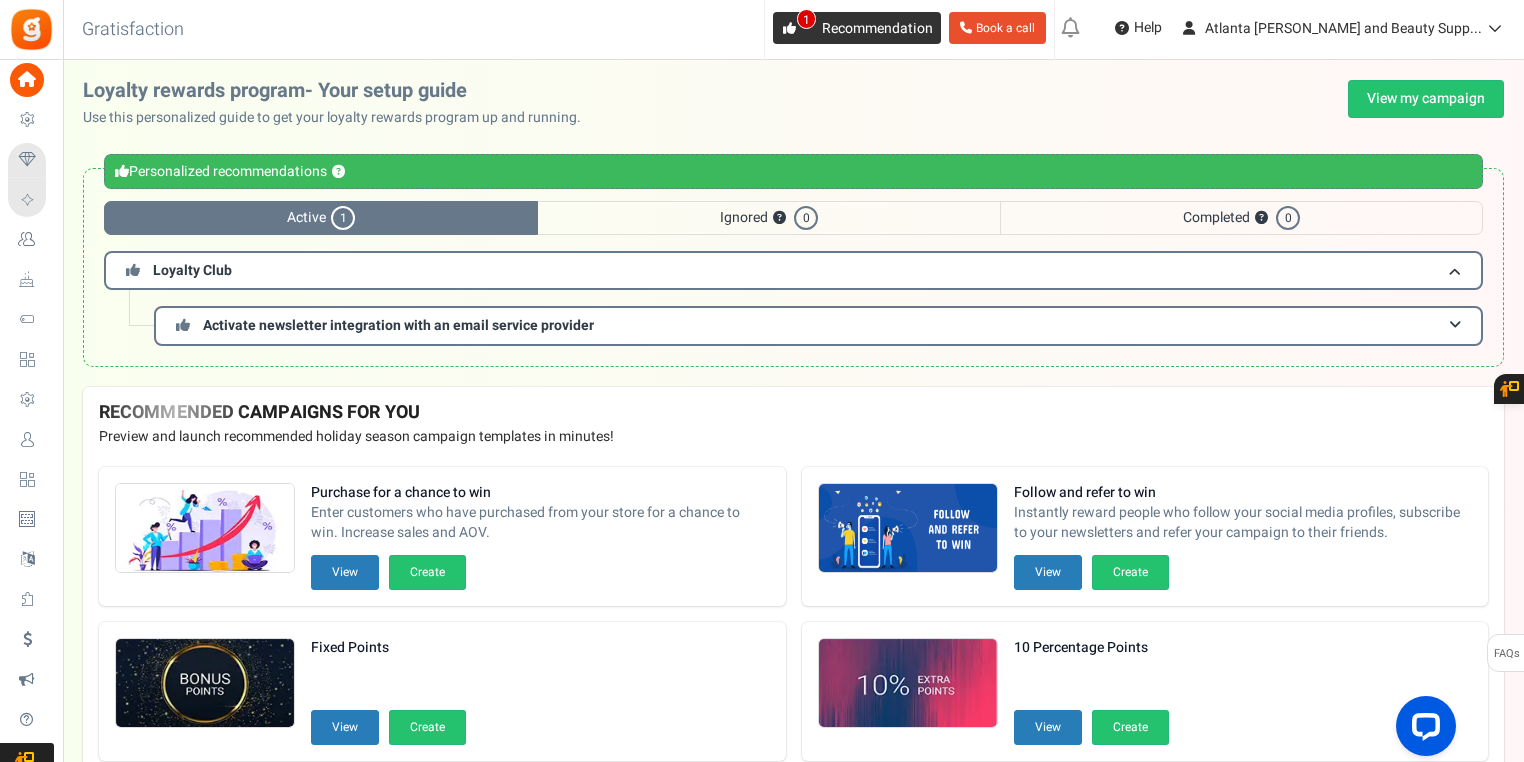 click at bounding box center (789, 28) 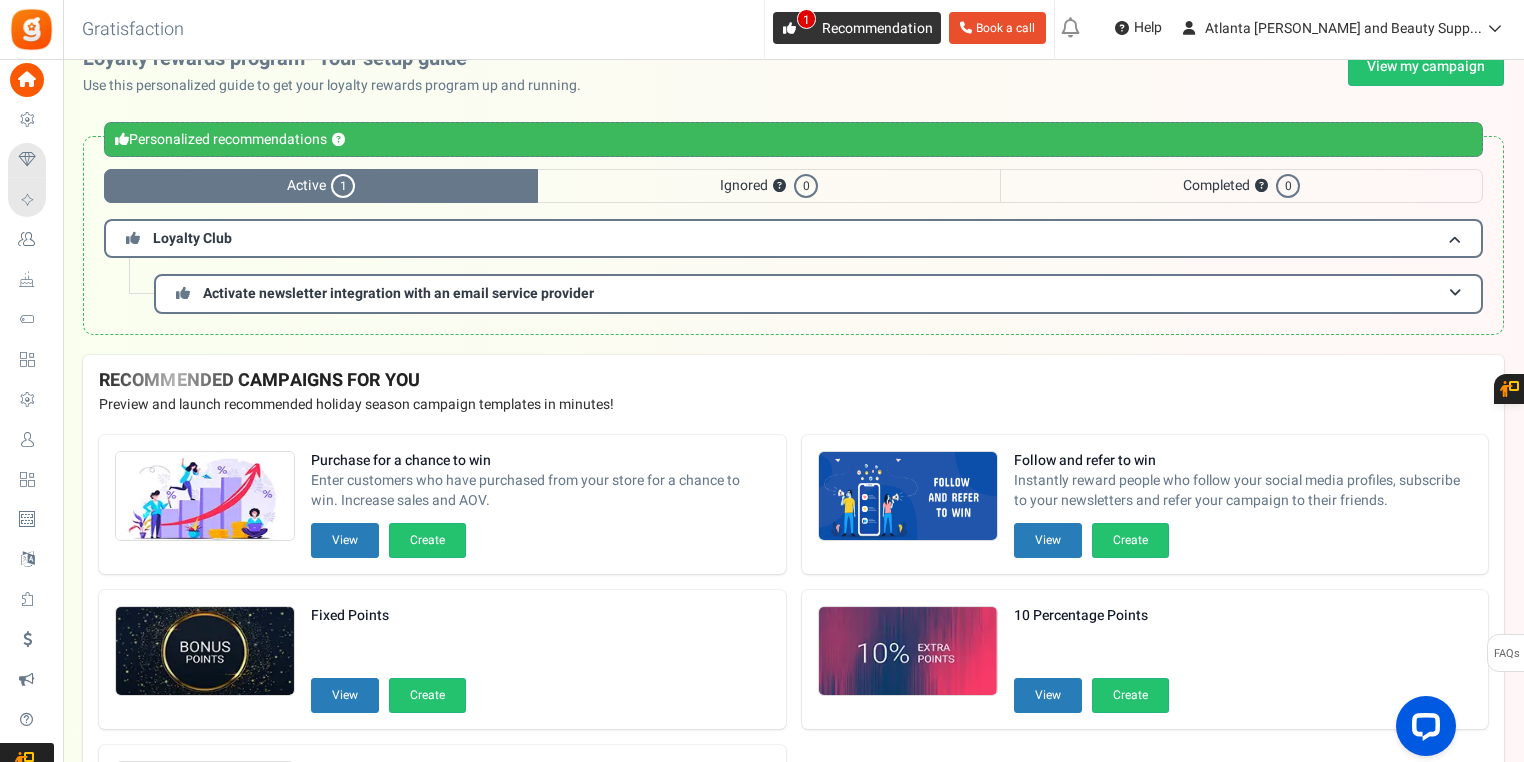 scroll, scrollTop: 0, scrollLeft: 0, axis: both 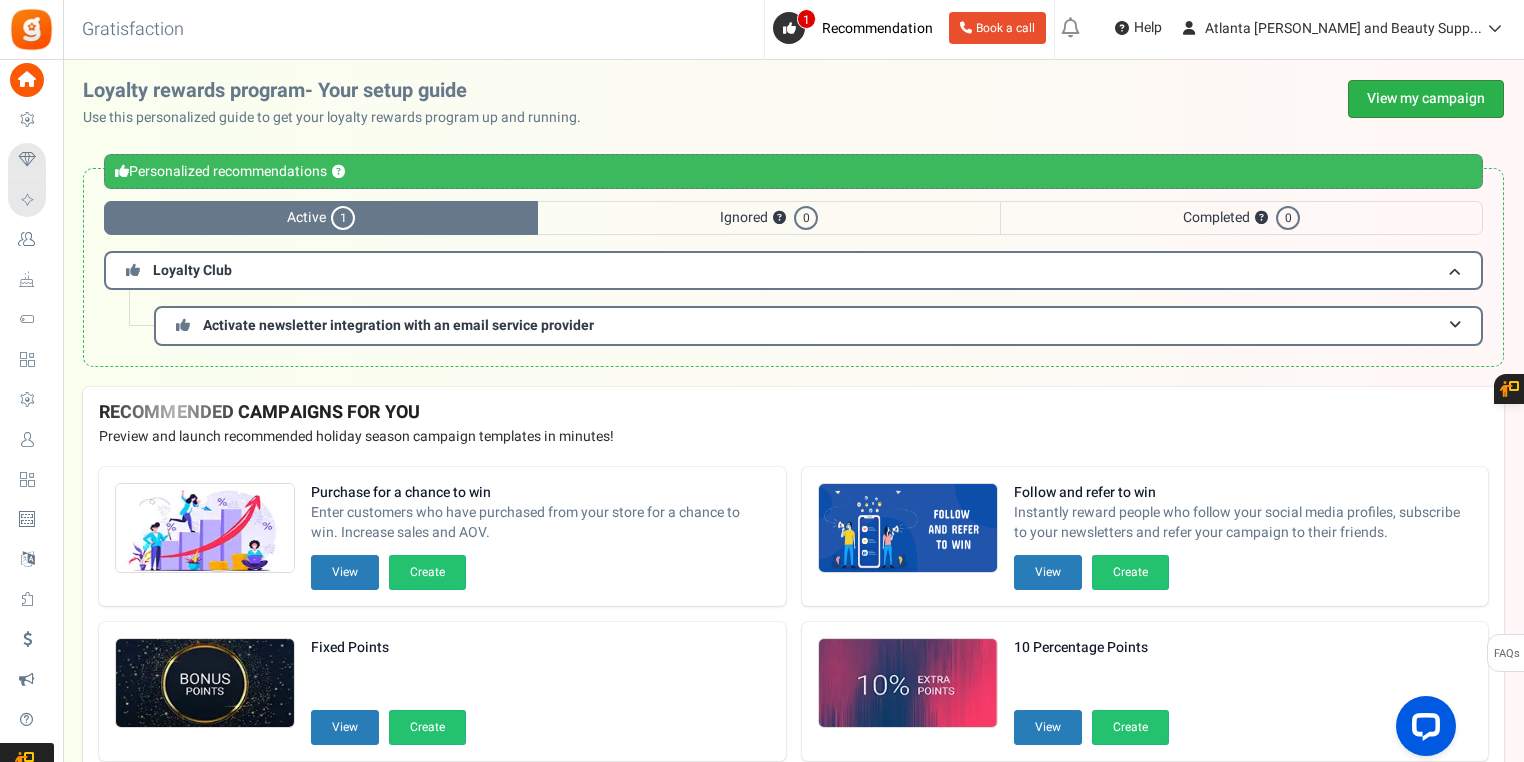 click on "View my campaign" at bounding box center (1426, 99) 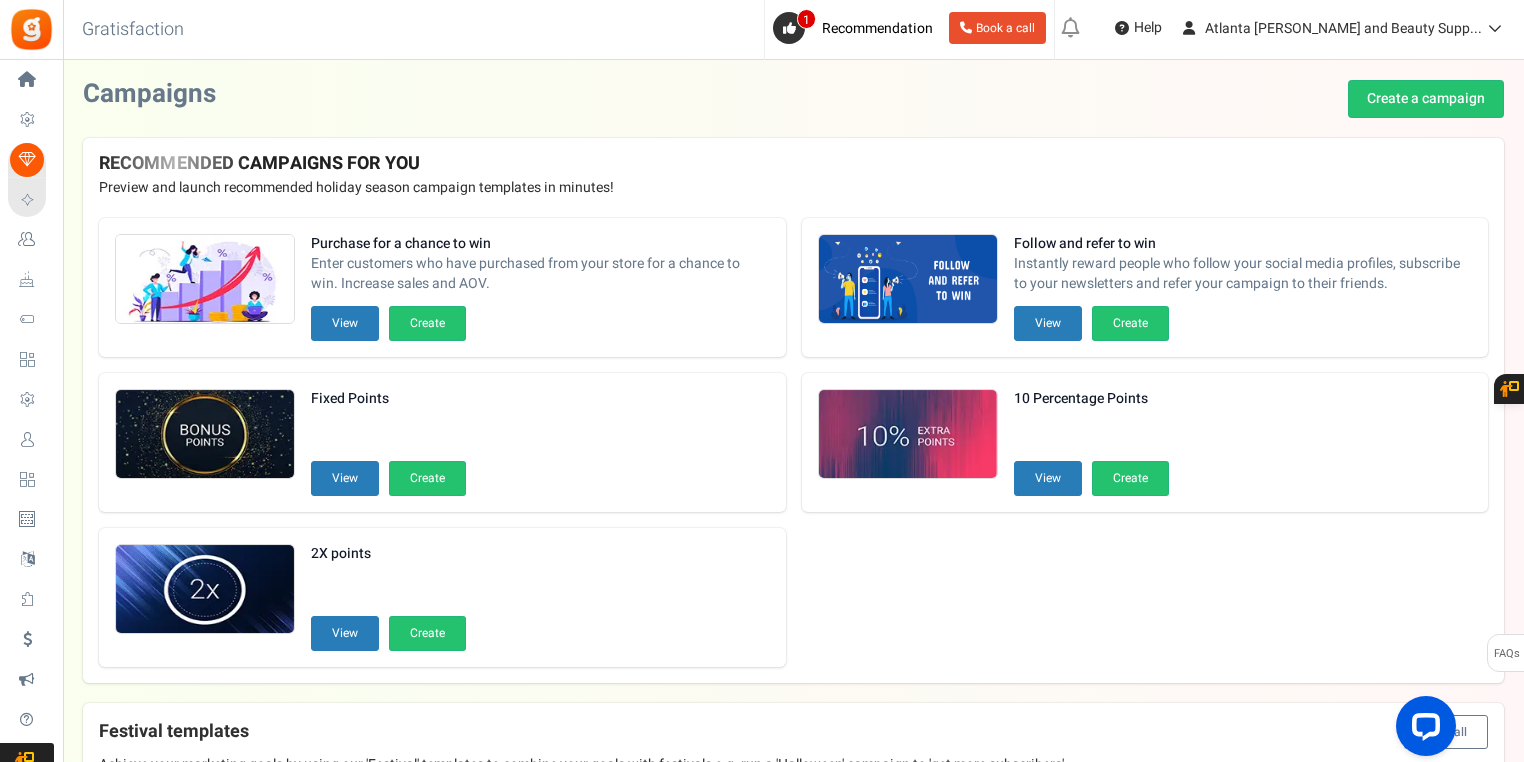 scroll, scrollTop: 434, scrollLeft: 0, axis: vertical 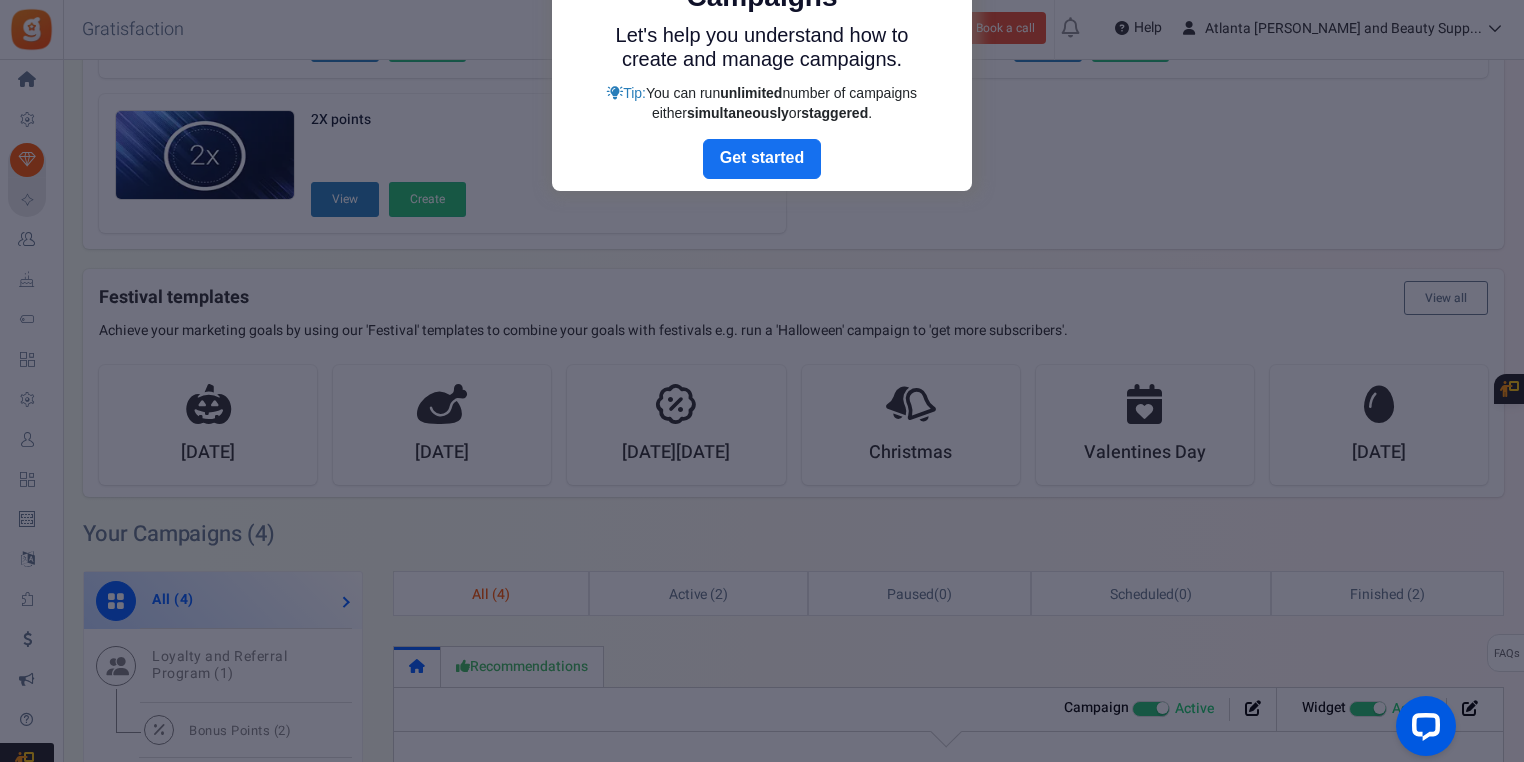click on "Next" at bounding box center [762, 159] 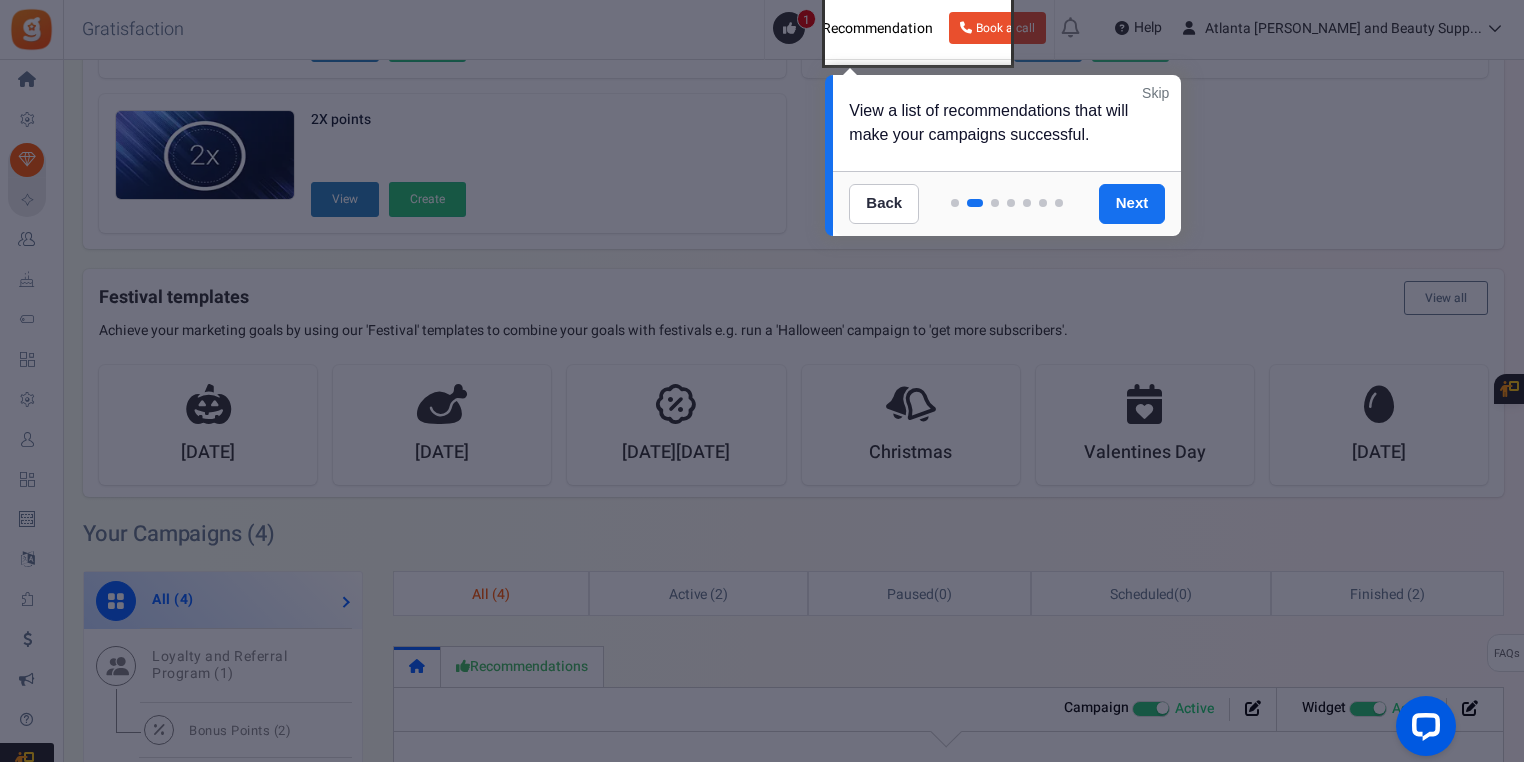 click on "Skip" at bounding box center (1155, 93) 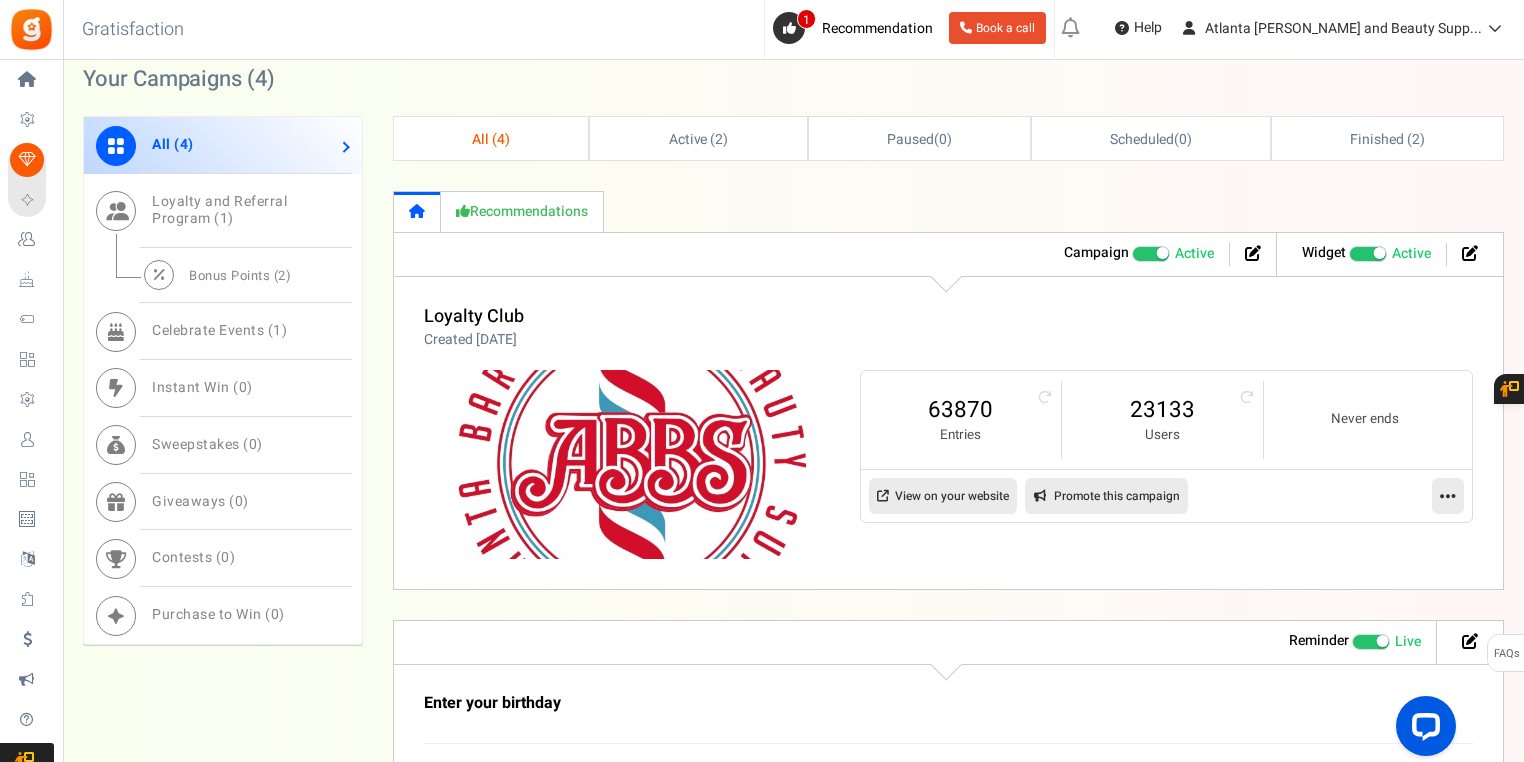scroll, scrollTop: 880, scrollLeft: 0, axis: vertical 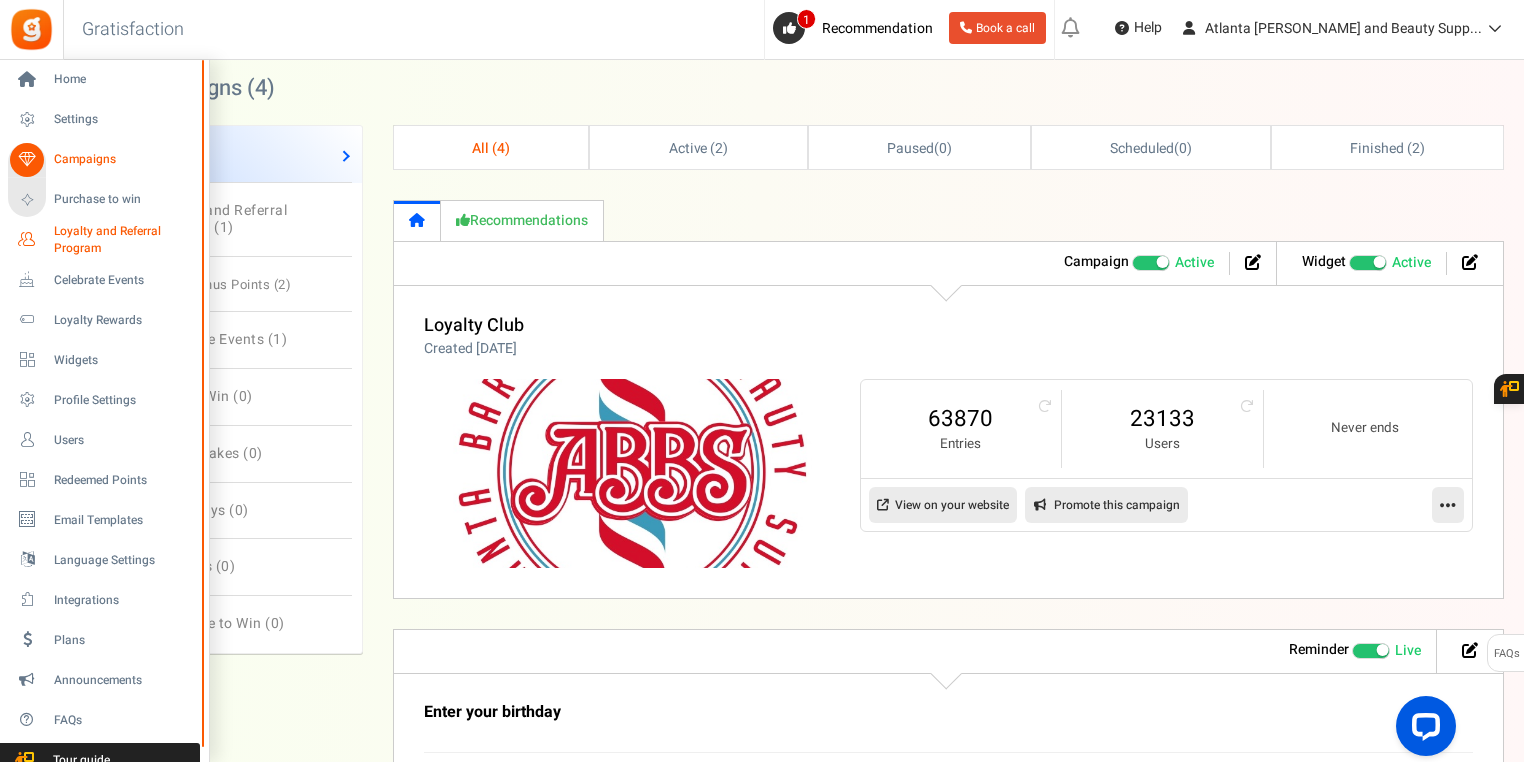 click at bounding box center (27, 240) 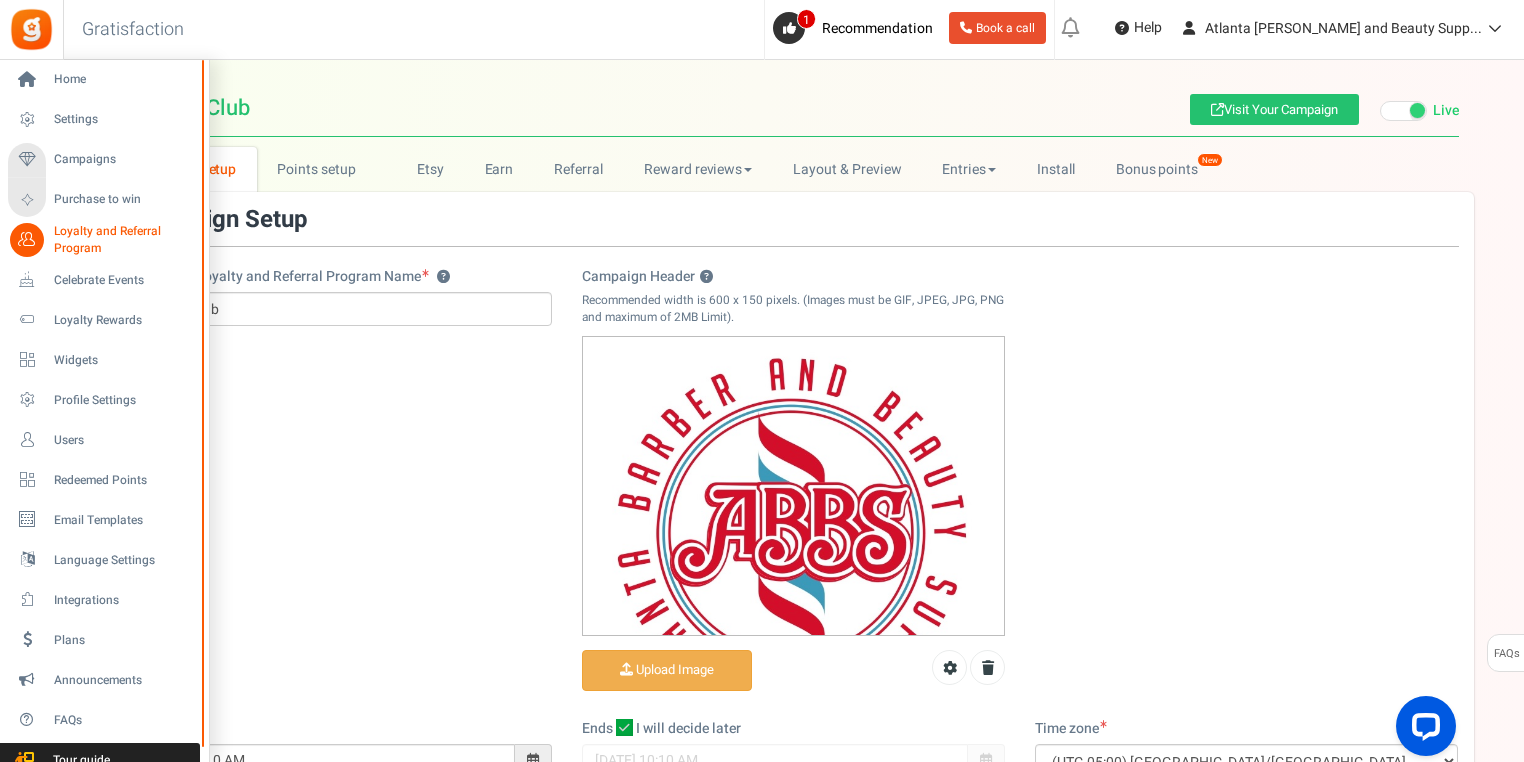scroll, scrollTop: 0, scrollLeft: 0, axis: both 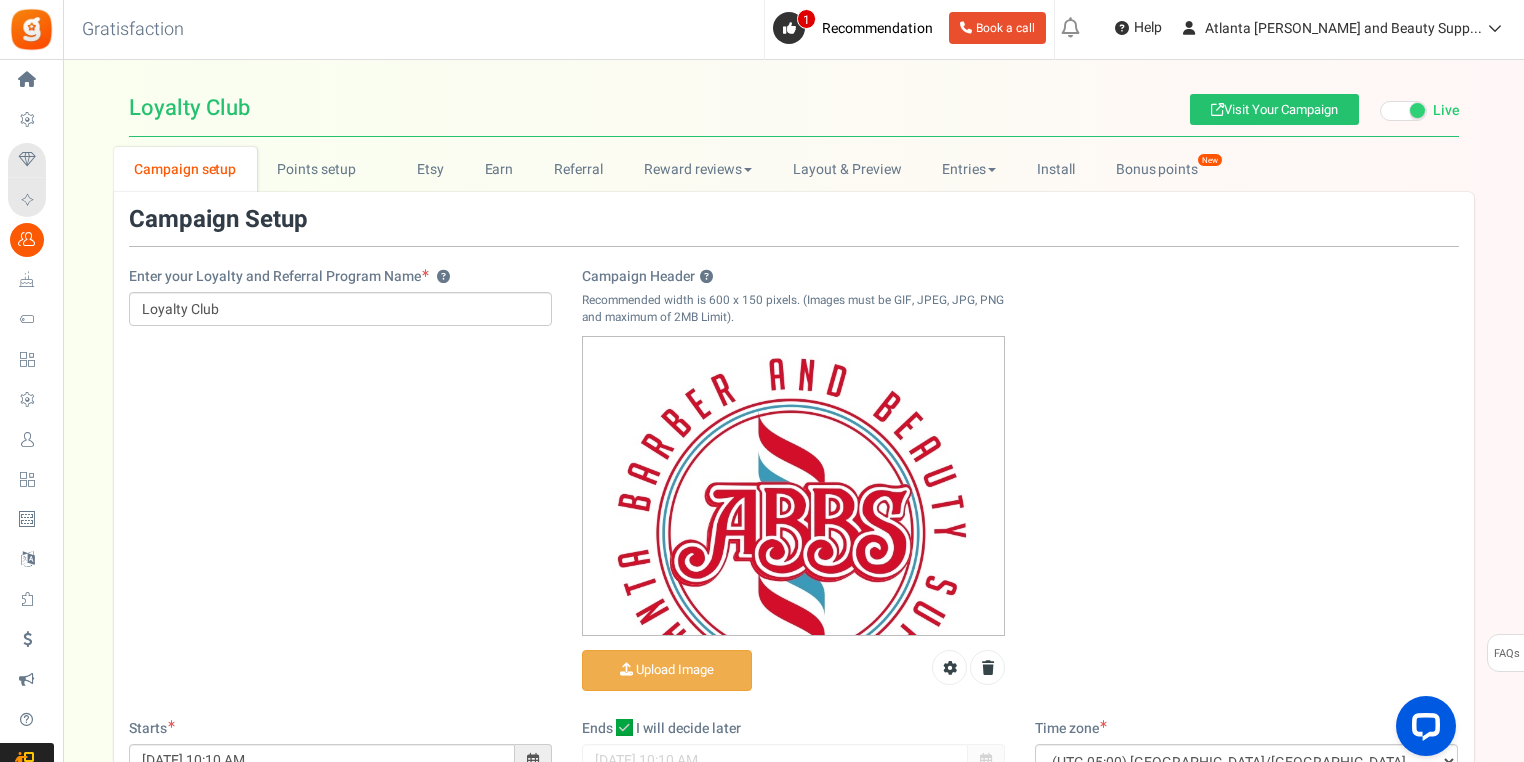 click on "Enter your Loyalty and Referral Program Name    ?
Loyalty Club
Campaign Header  ?
Recommended width is 600 x 150 pixels. (Images must be GIF, JPEG, JPG, PNG and maximum of 2MB Limit).
Upload Image" at bounding box center [794, 463] 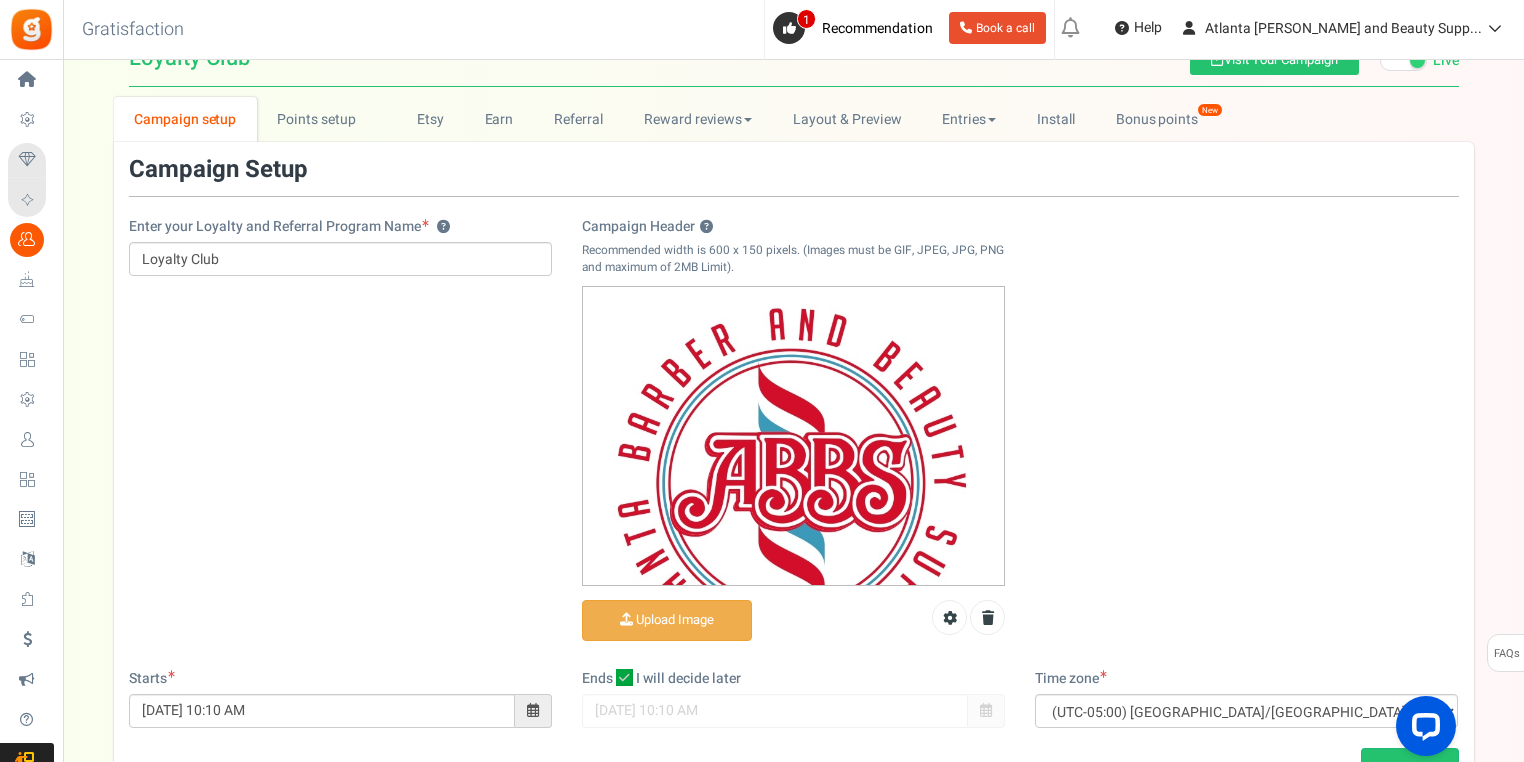scroll, scrollTop: 0, scrollLeft: 0, axis: both 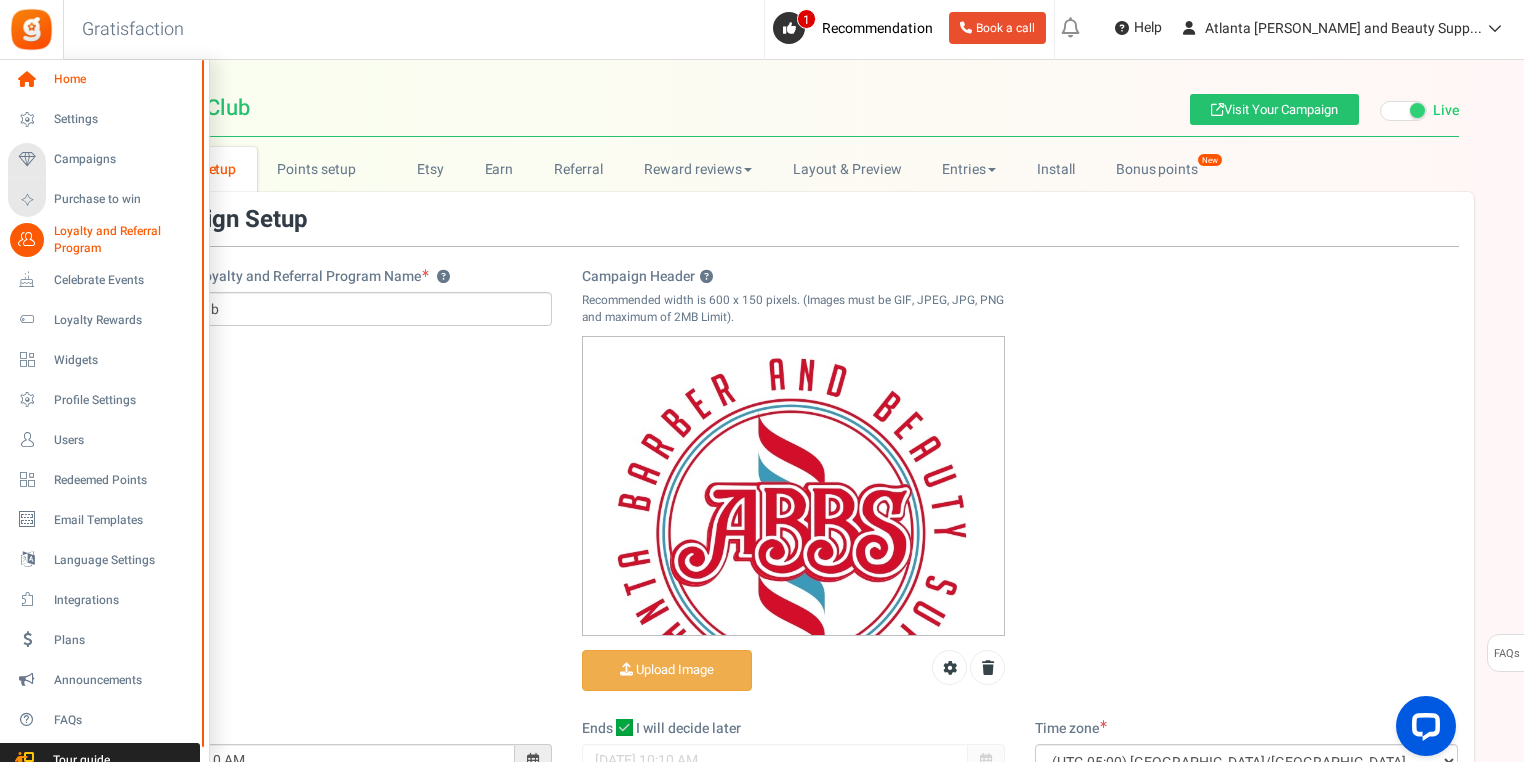 click at bounding box center (27, 80) 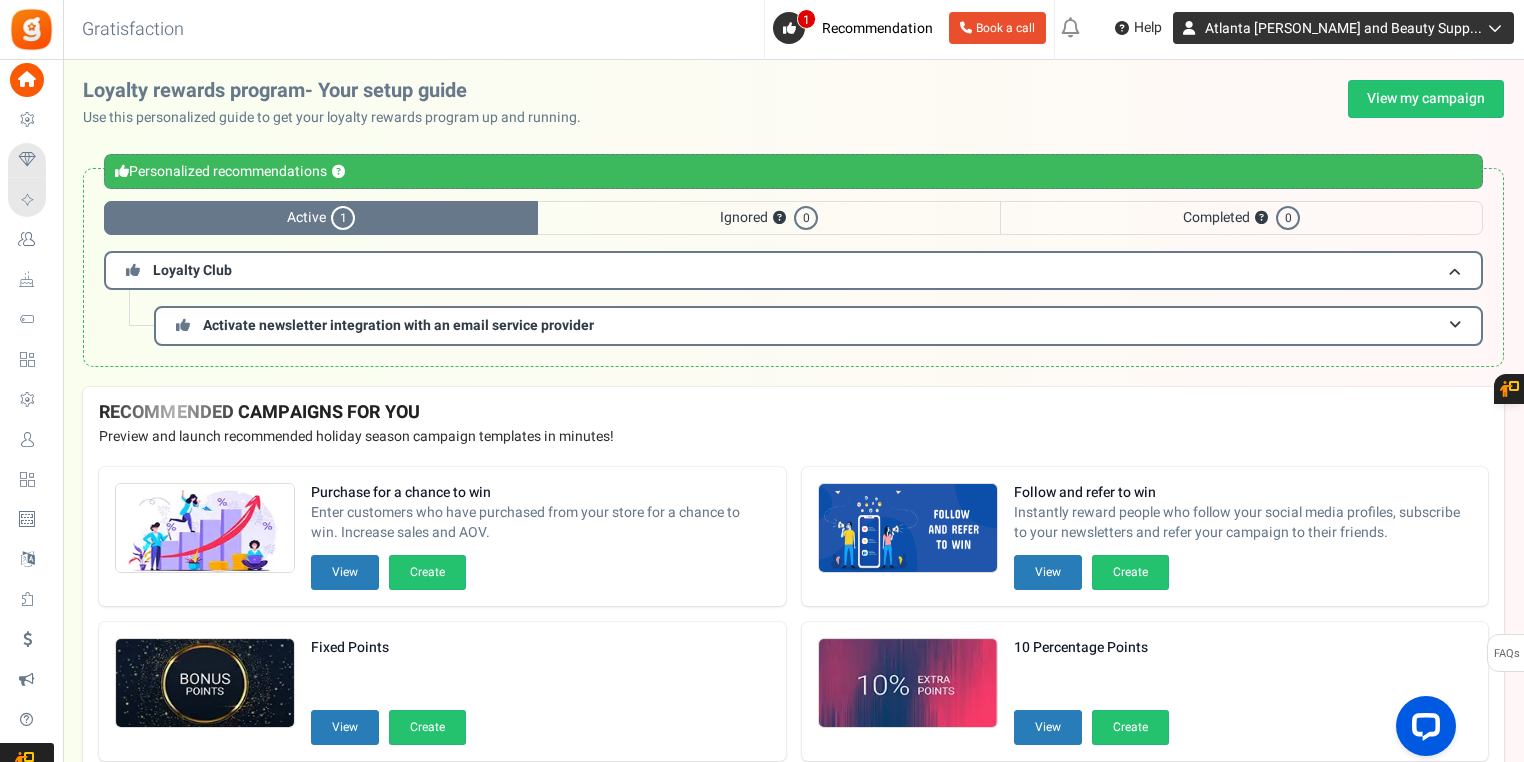 click on "Atlanta [PERSON_NAME] and Beauty Supp..." at bounding box center [1343, 28] 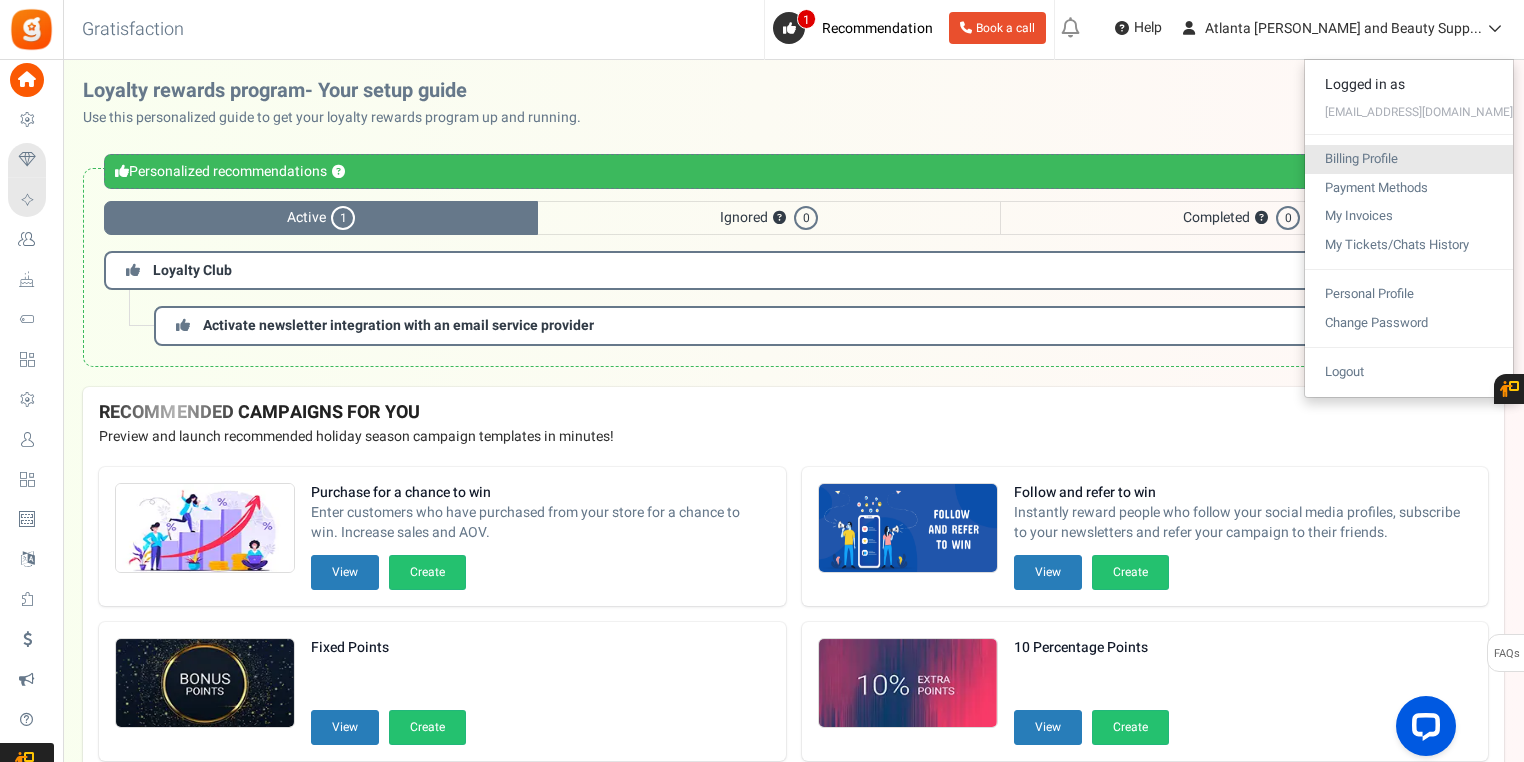 click on "Billing Profile" at bounding box center (1409, 159) 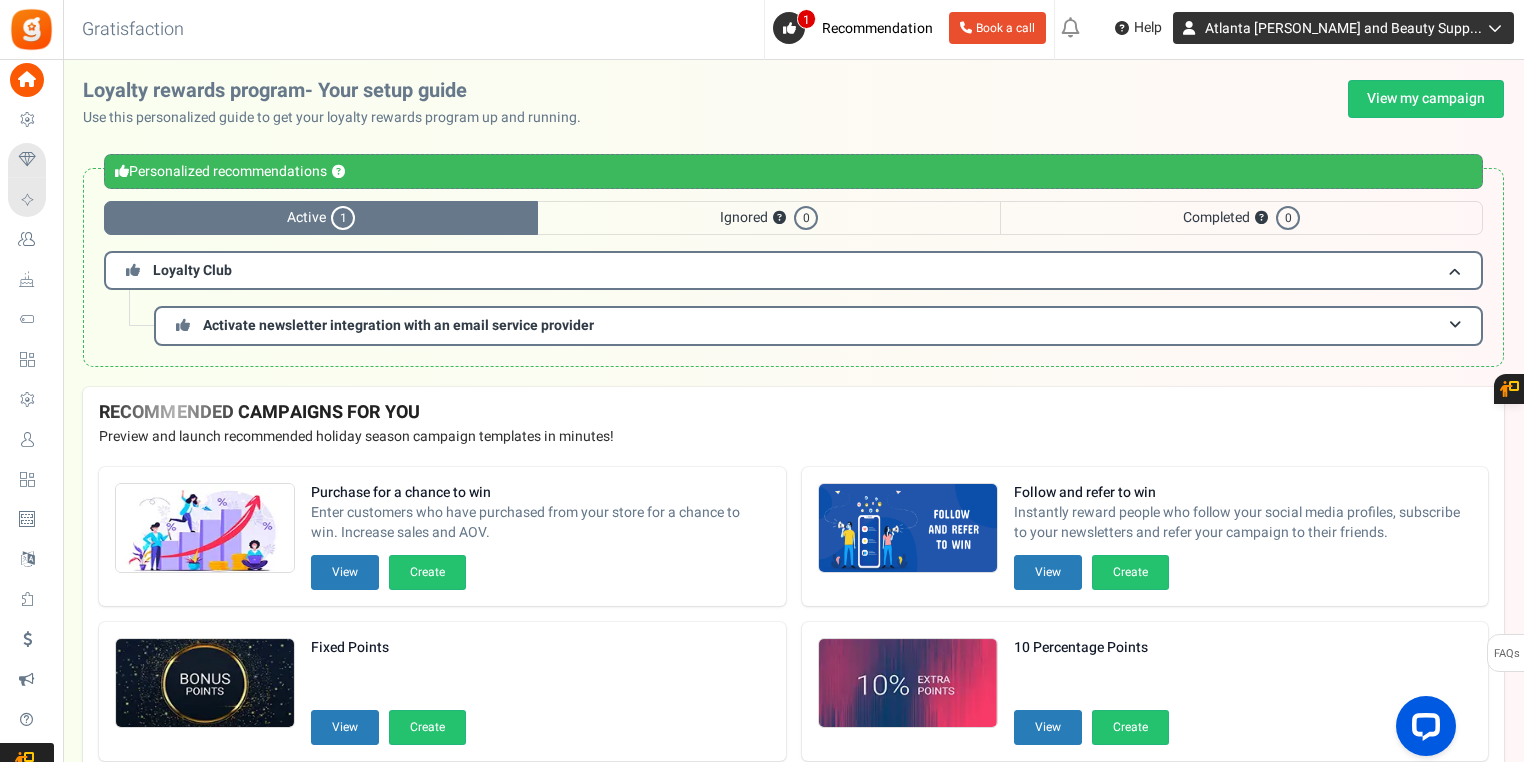 click on "Atlanta [PERSON_NAME] and Beauty Supp..." at bounding box center [1343, 28] 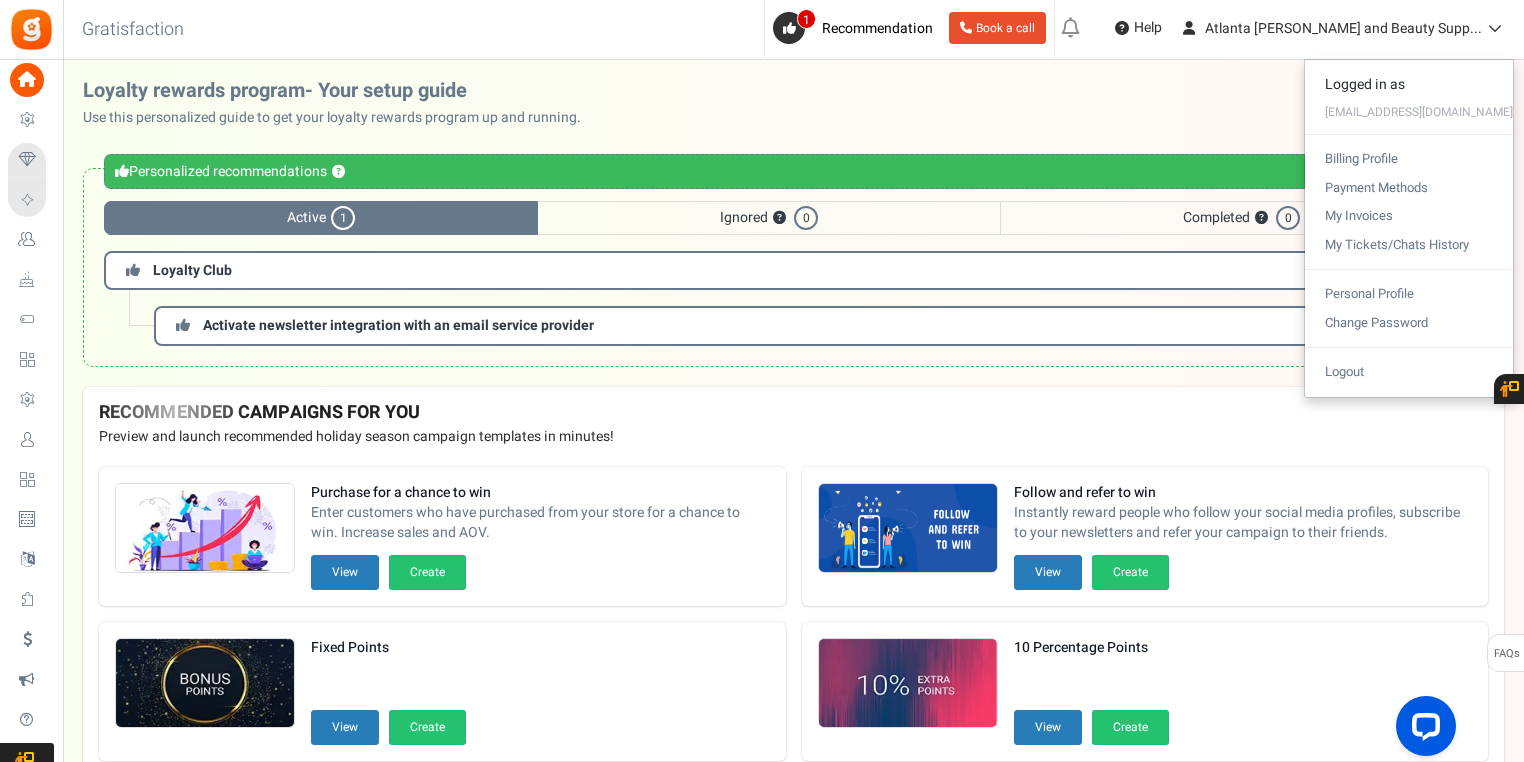 click on "Purchase for a chance to win
Enter customers who have purchased from your store for a chance to win. Increase sales and AOV.
Start date:  [DATE]  |  End date:    [DATE]
View
Create
To turn this feature ON, please first activate the  Loyalty Program.
To turn this feature ON, please first activate  Points on purchases  in the  Loyalty Program.
To turn this feature ON, please first activate the  Loyalty Program  and then activate  Points on purchases.
Take me there
Follow and refer to win
Start date:   |" at bounding box center (793, 691) 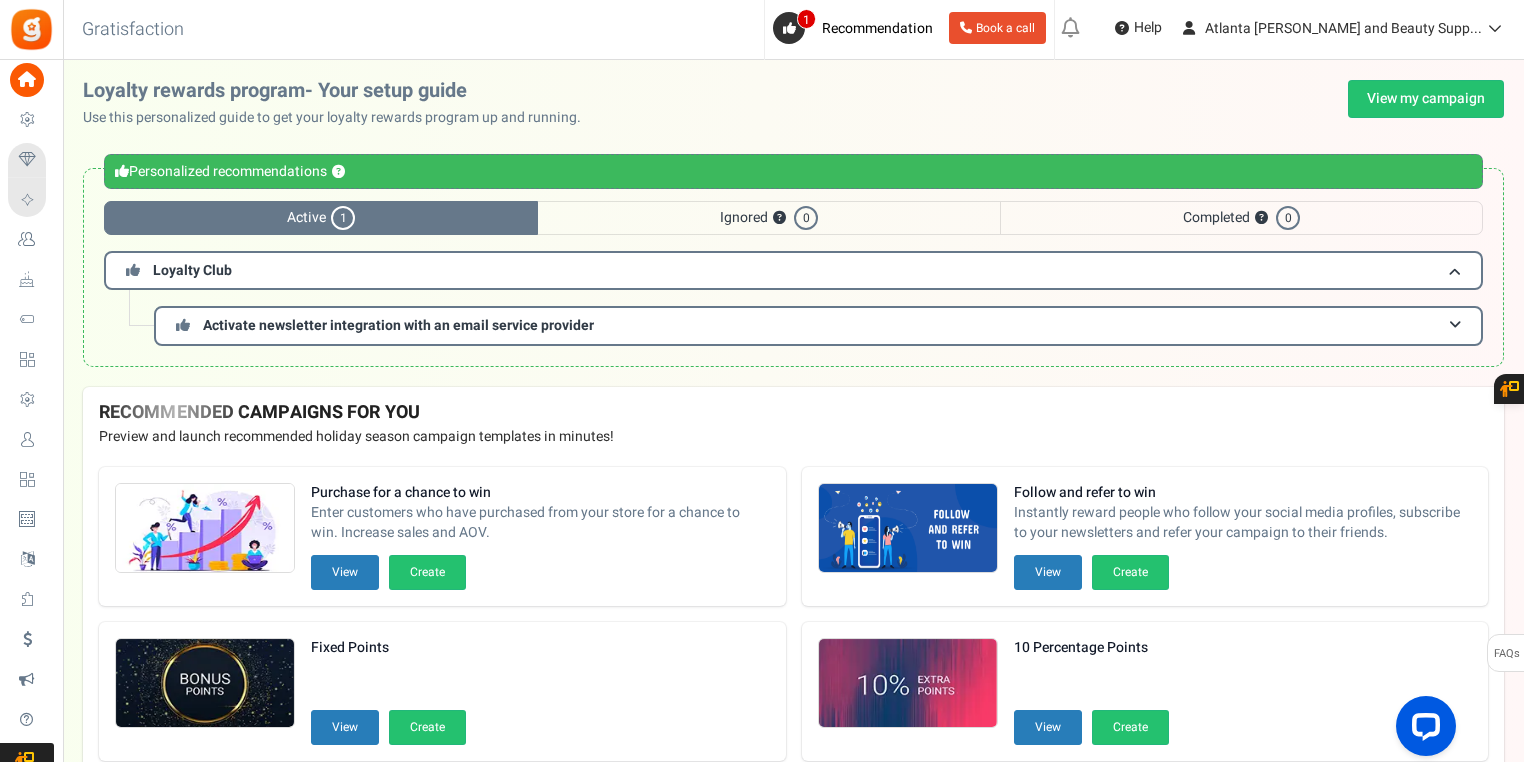 click on "Active  1" at bounding box center (321, 218) 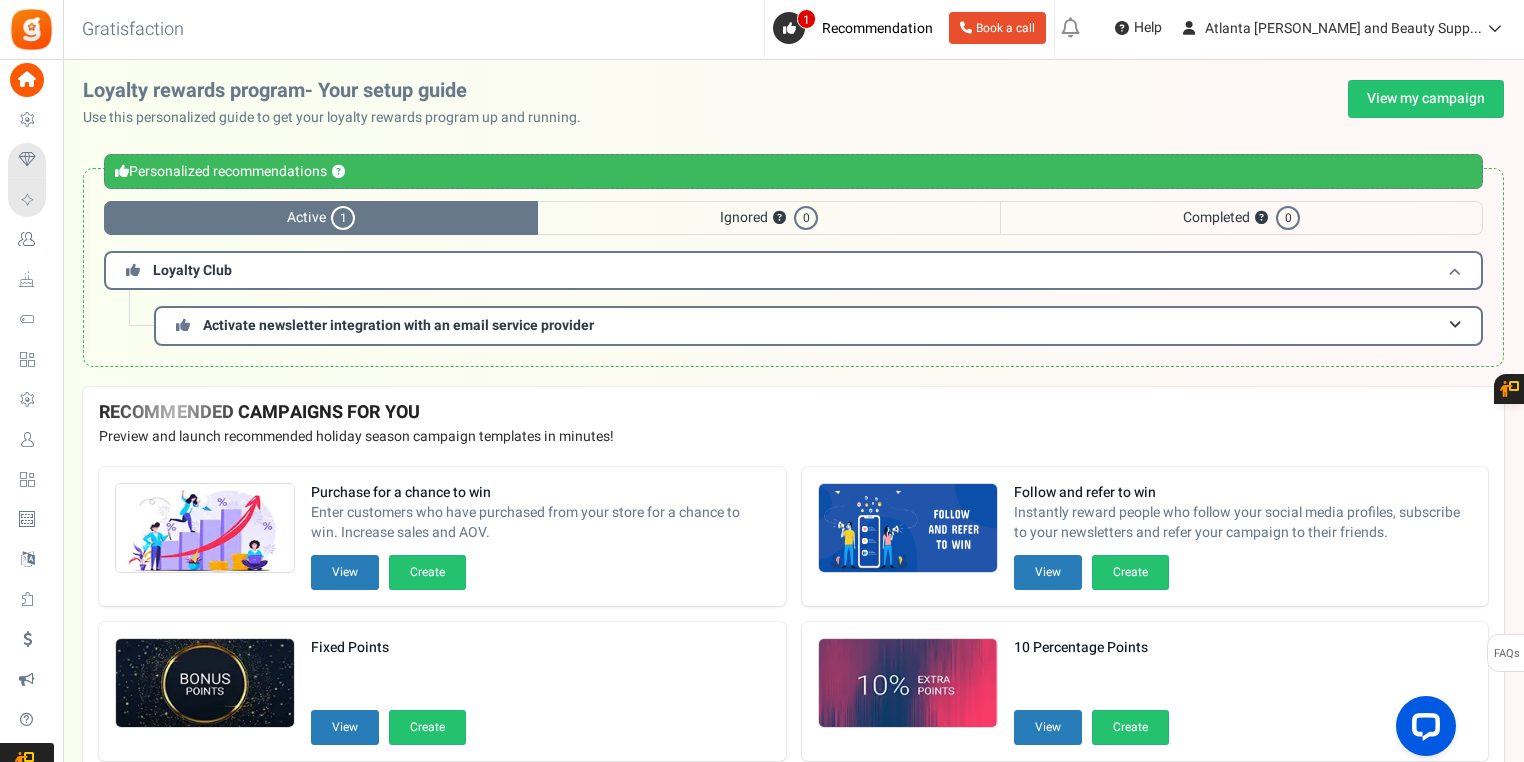 click at bounding box center [1455, 270] 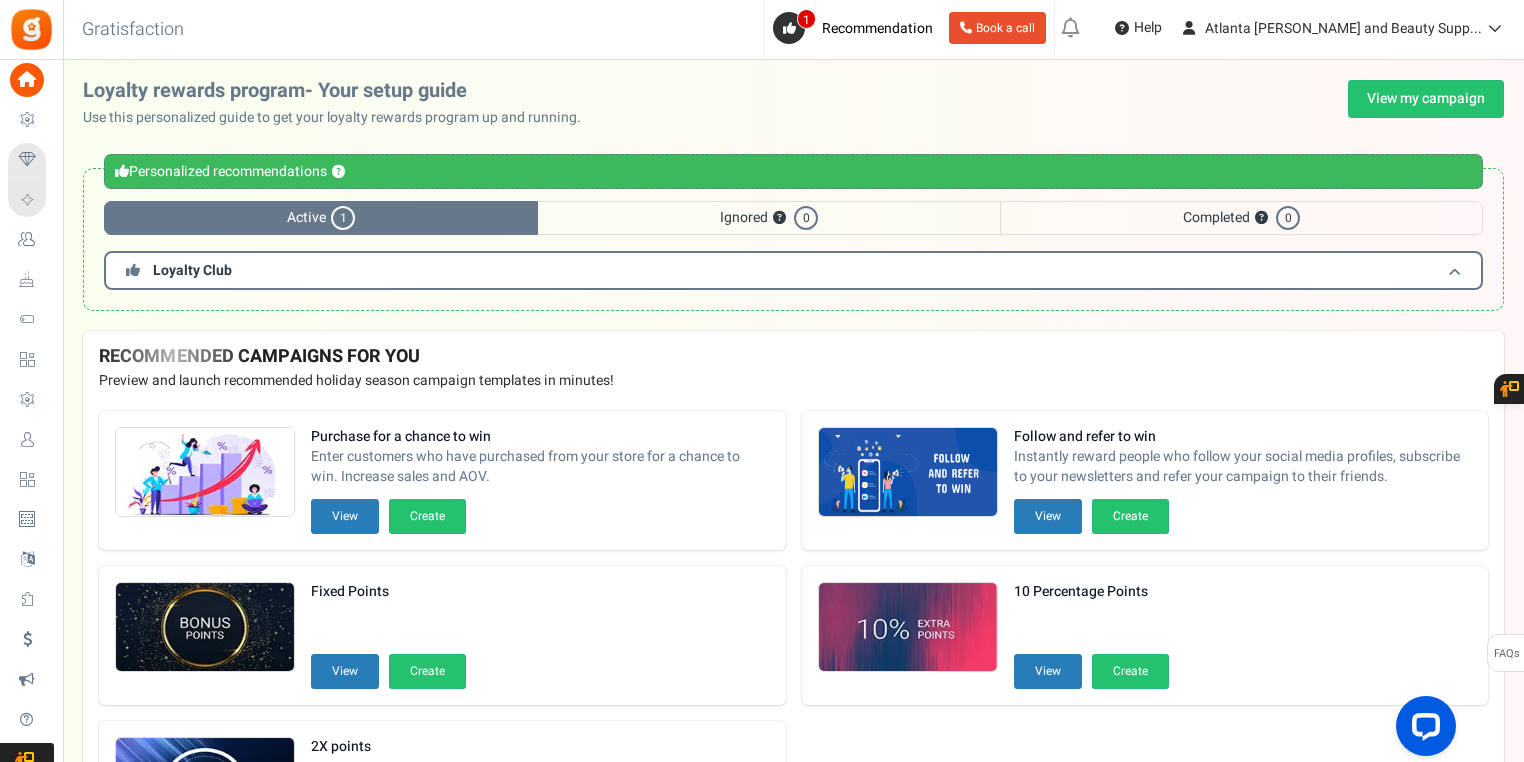 click at bounding box center [1455, 270] 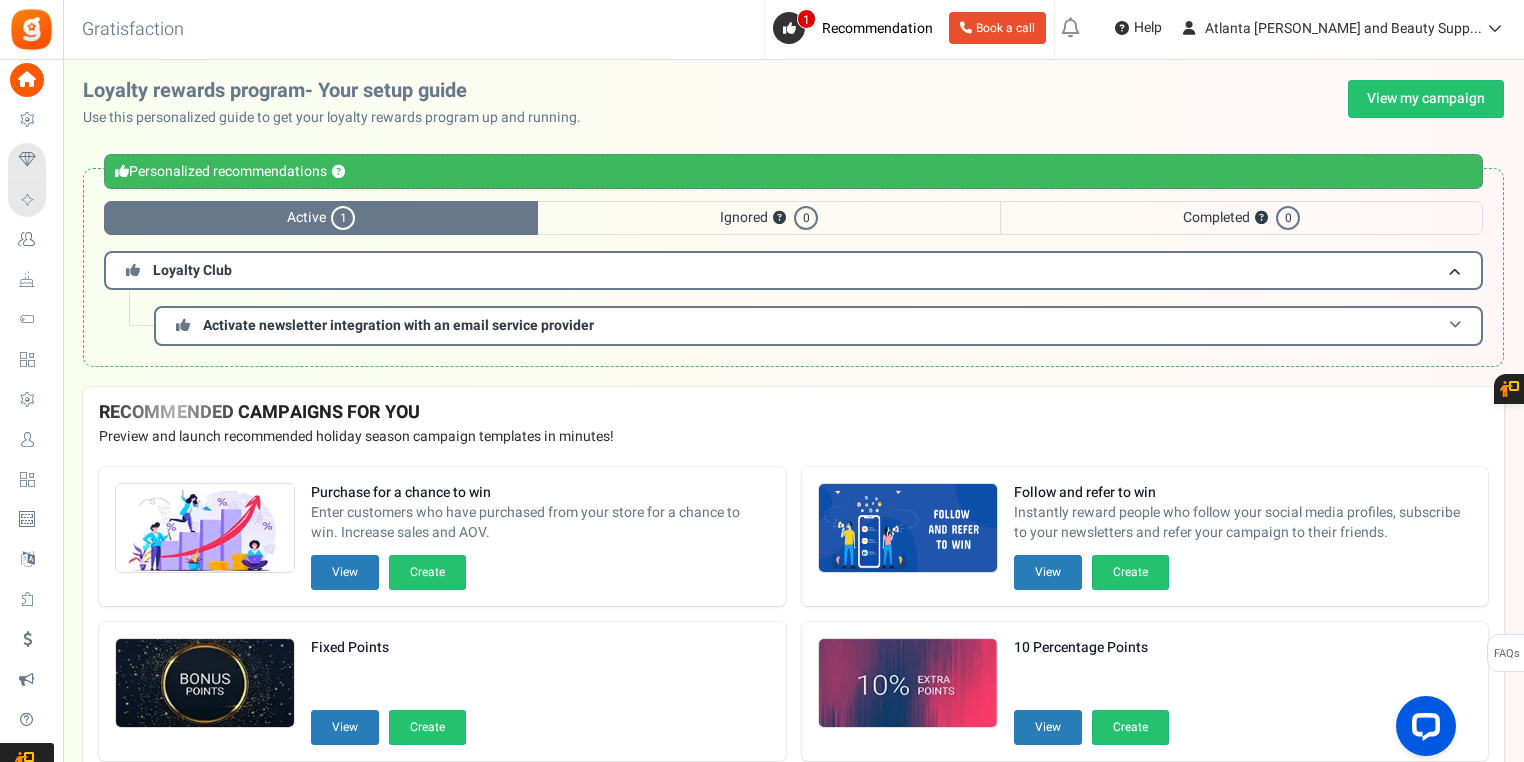 click on "Activate newsletter integration with an email service provider" at bounding box center [818, 325] 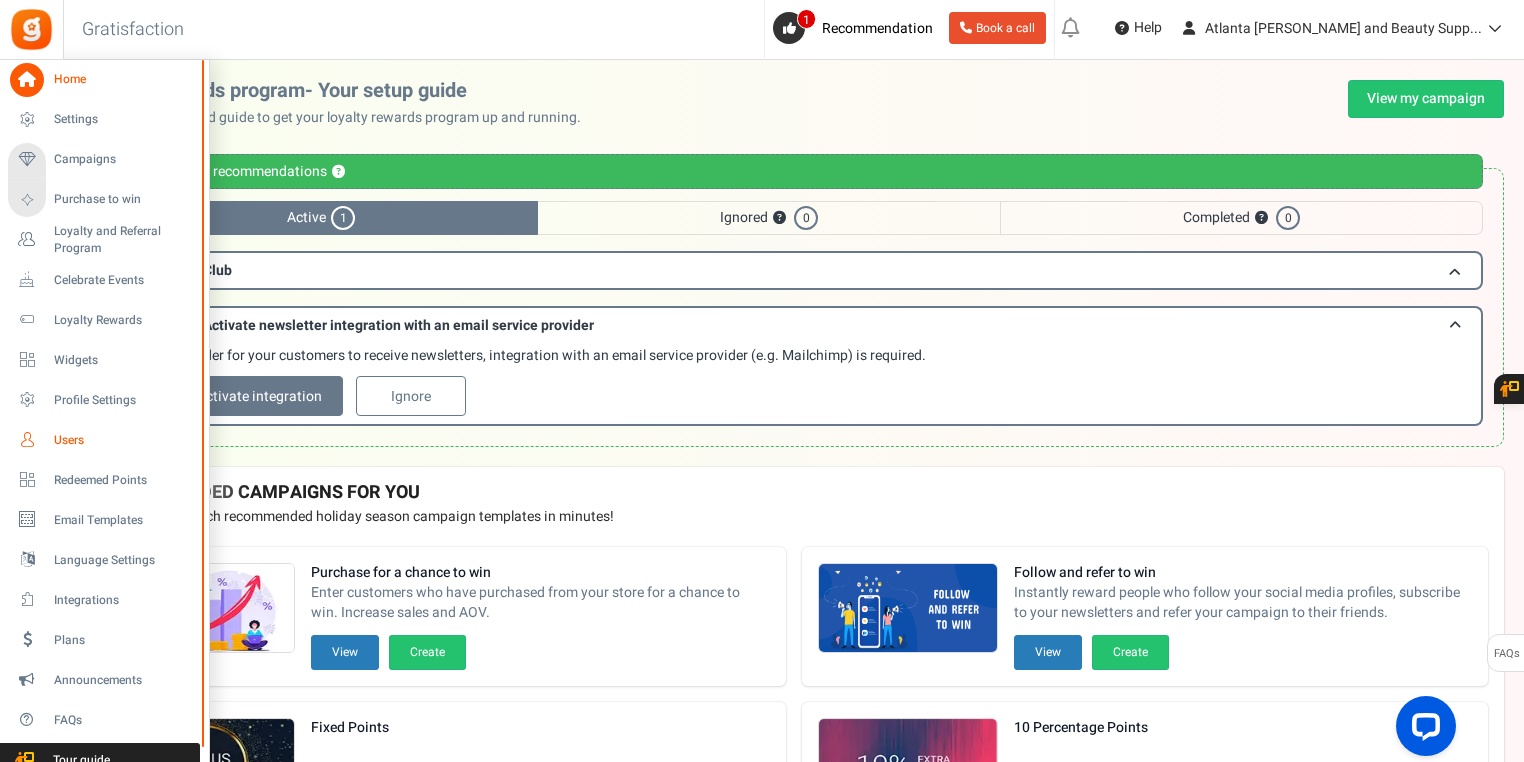 click on "Users" at bounding box center (124, 440) 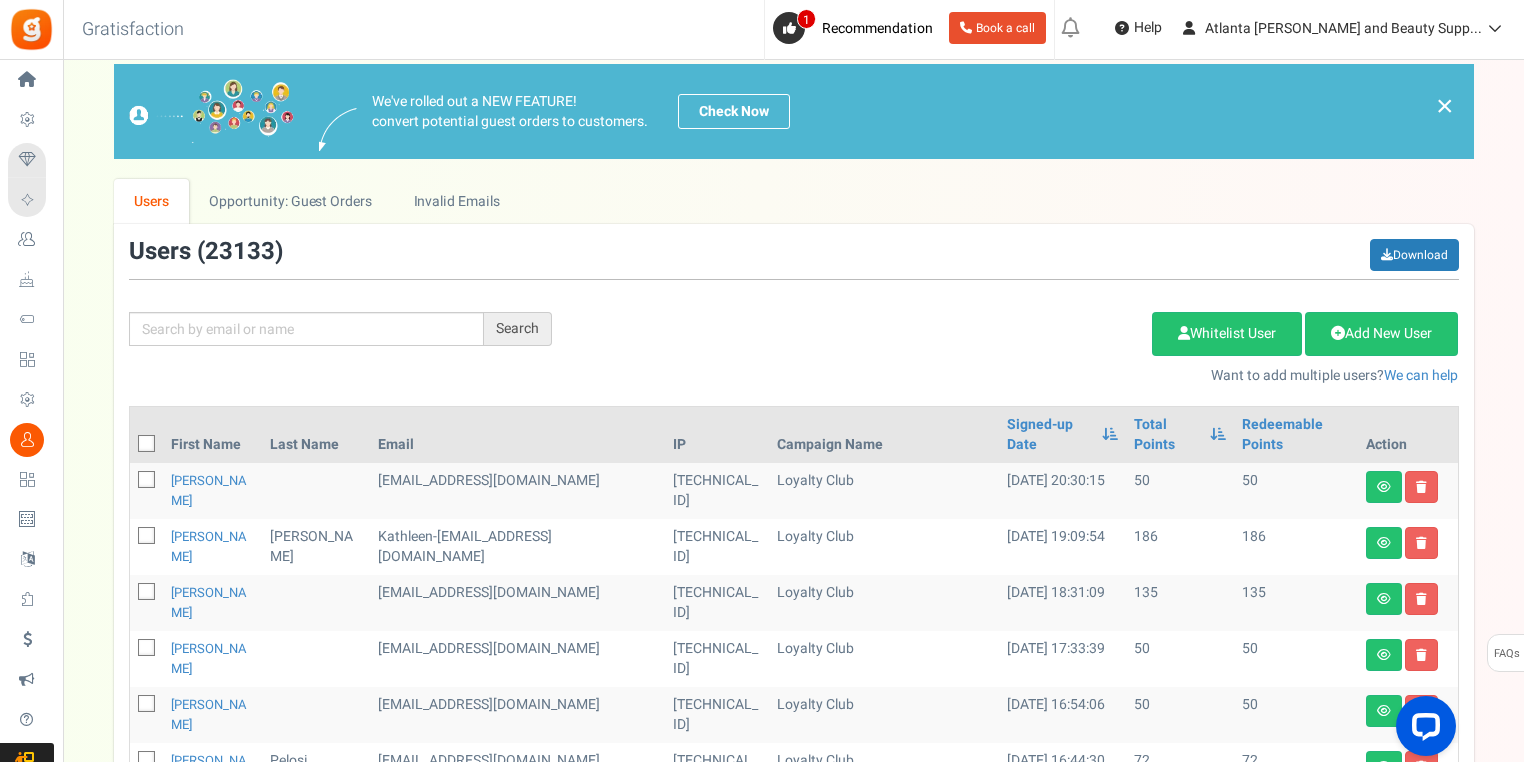 scroll, scrollTop: 0, scrollLeft: 0, axis: both 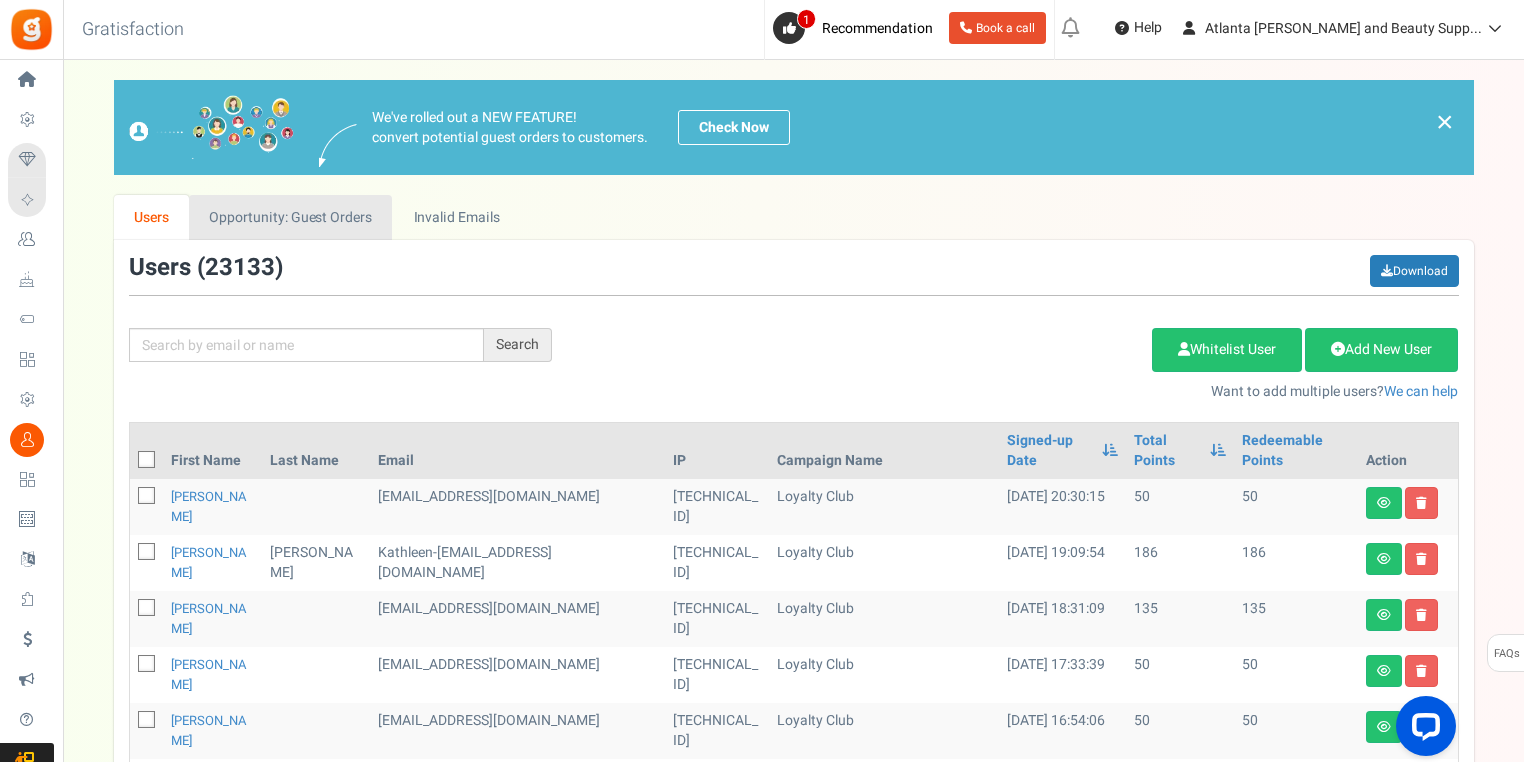click on "Opportunity: Guest Orders" at bounding box center [290, 217] 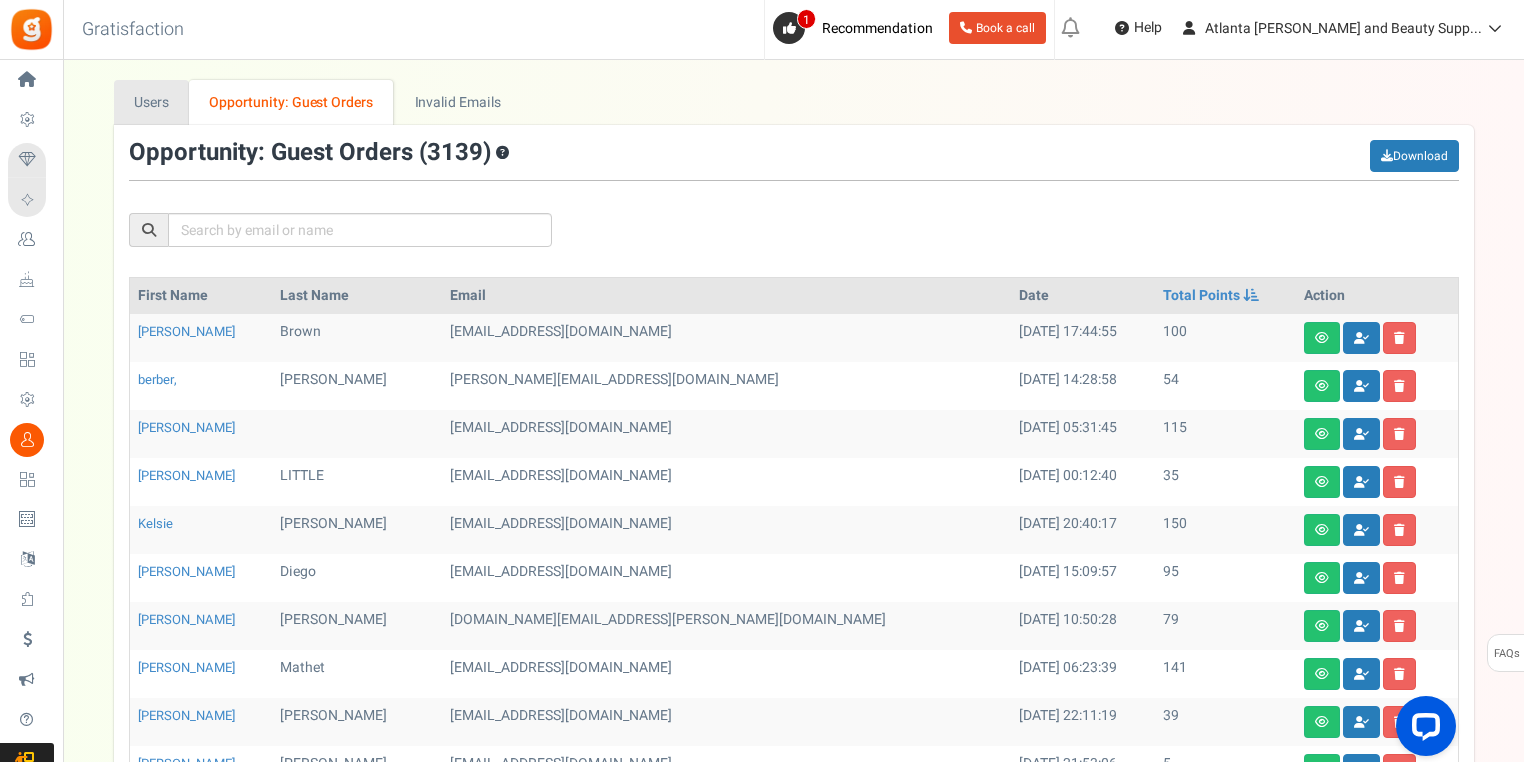click on "Users" at bounding box center (152, 102) 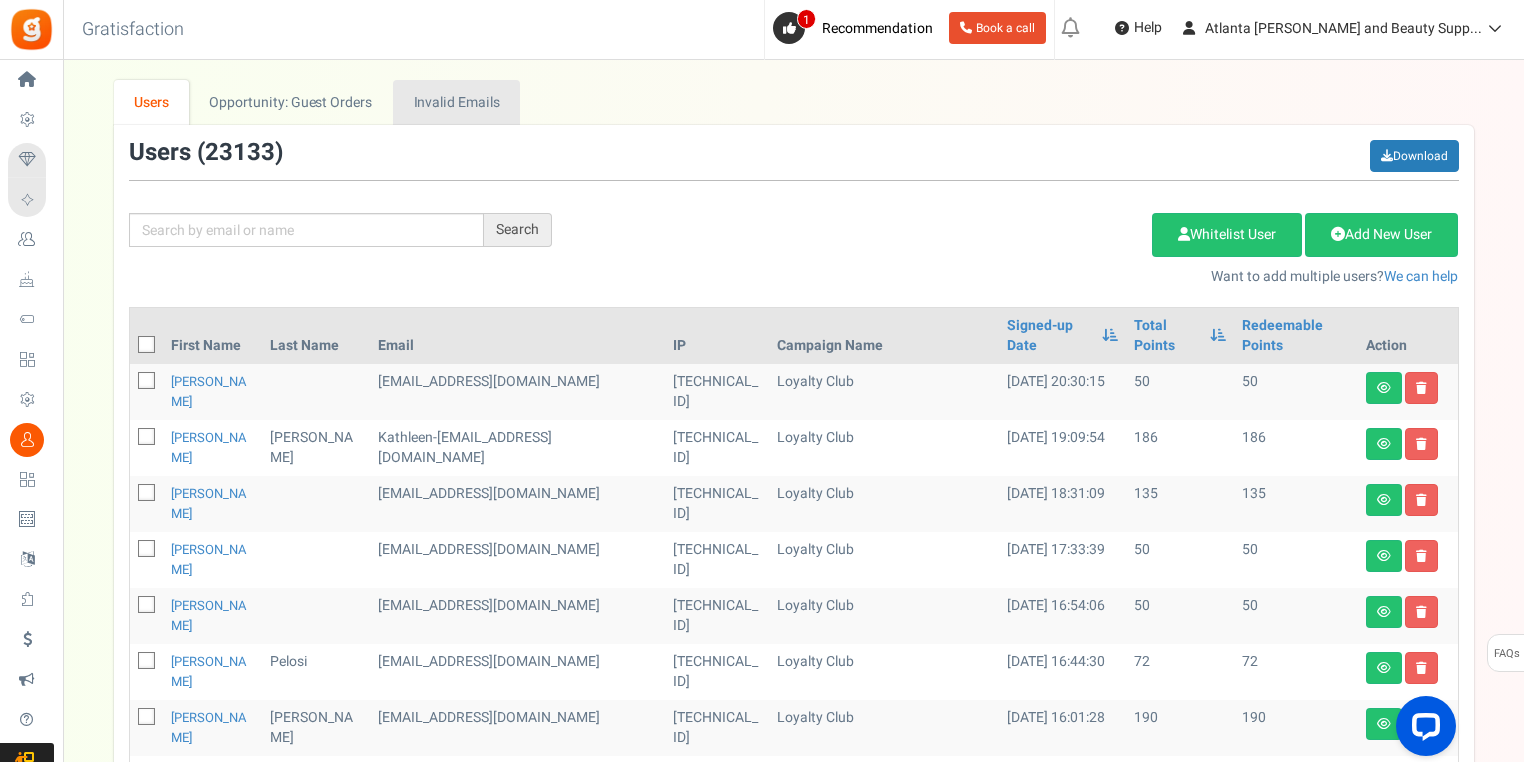 click on "Invalid Emails" at bounding box center (456, 102) 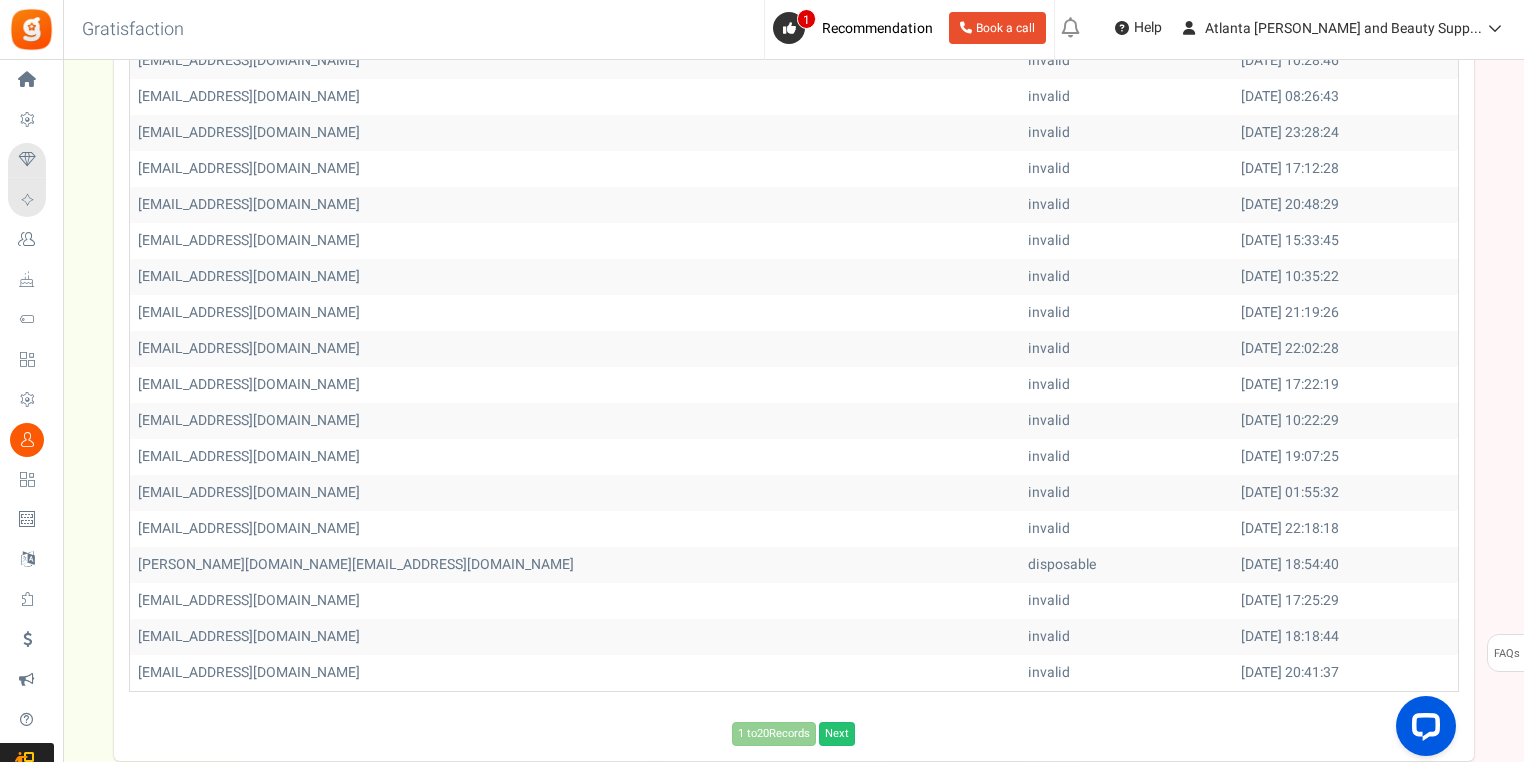 scroll, scrollTop: 397, scrollLeft: 0, axis: vertical 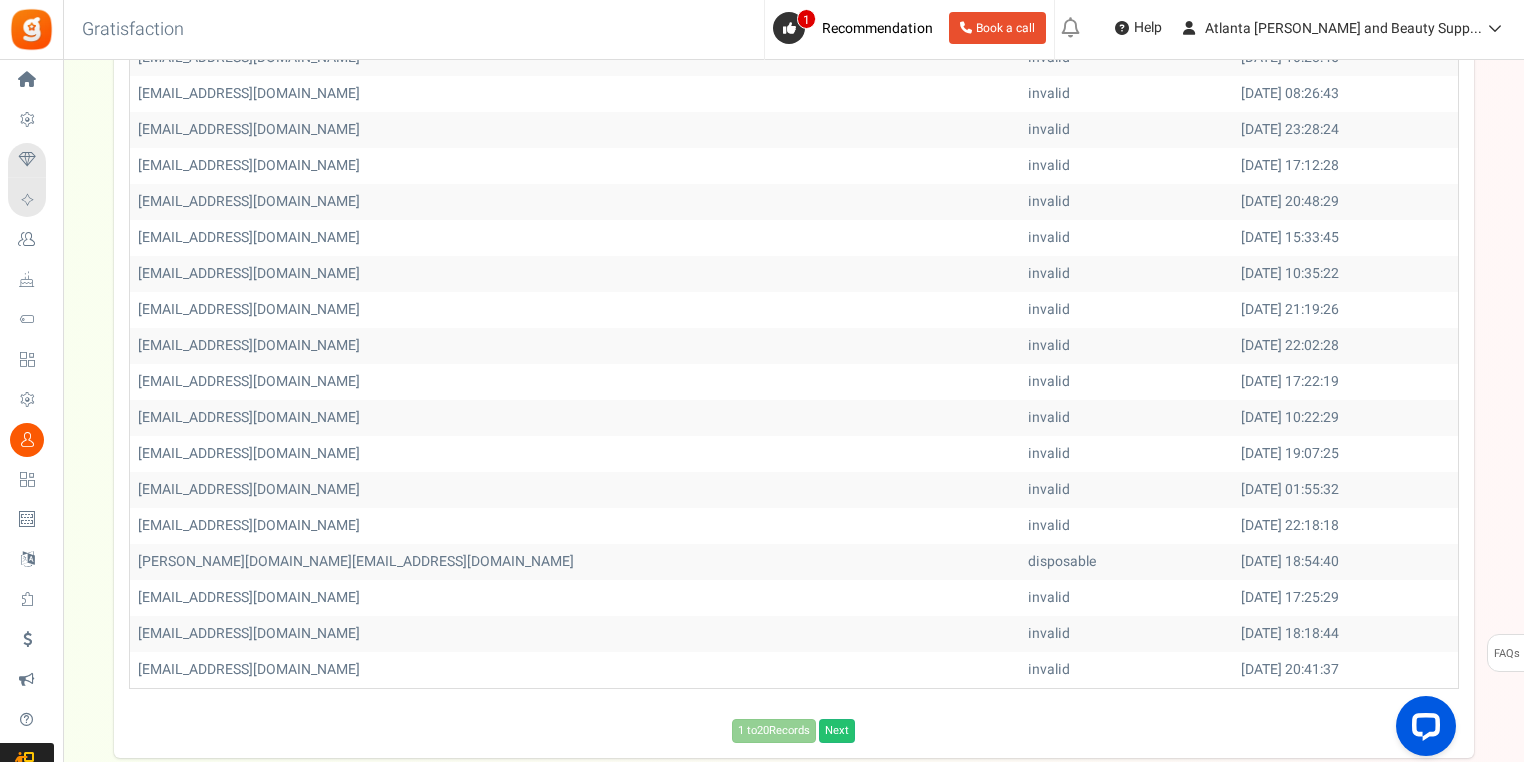 click on "[EMAIL_ADDRESS][DOMAIN_NAME]" at bounding box center (575, 670) 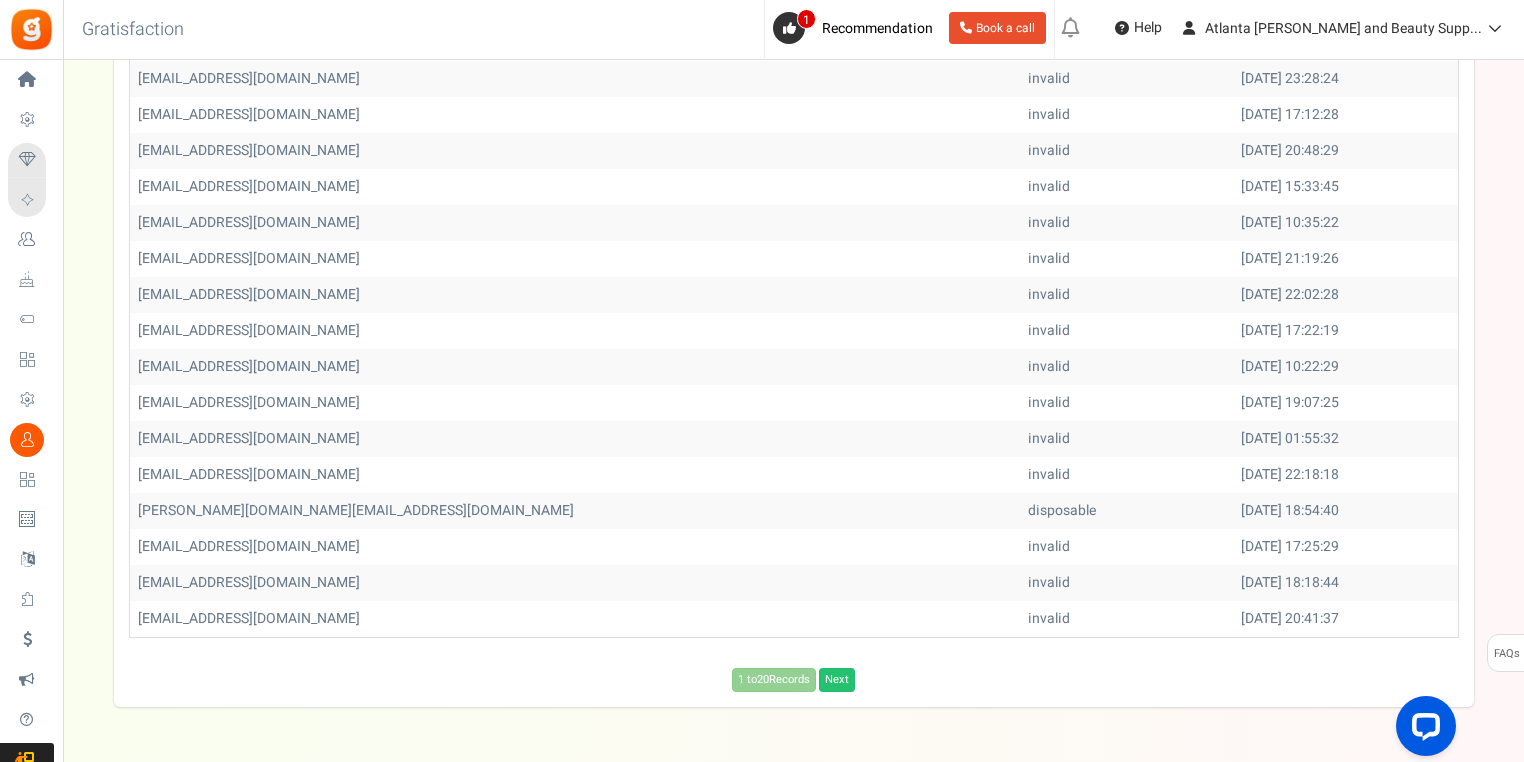 scroll, scrollTop: 512, scrollLeft: 0, axis: vertical 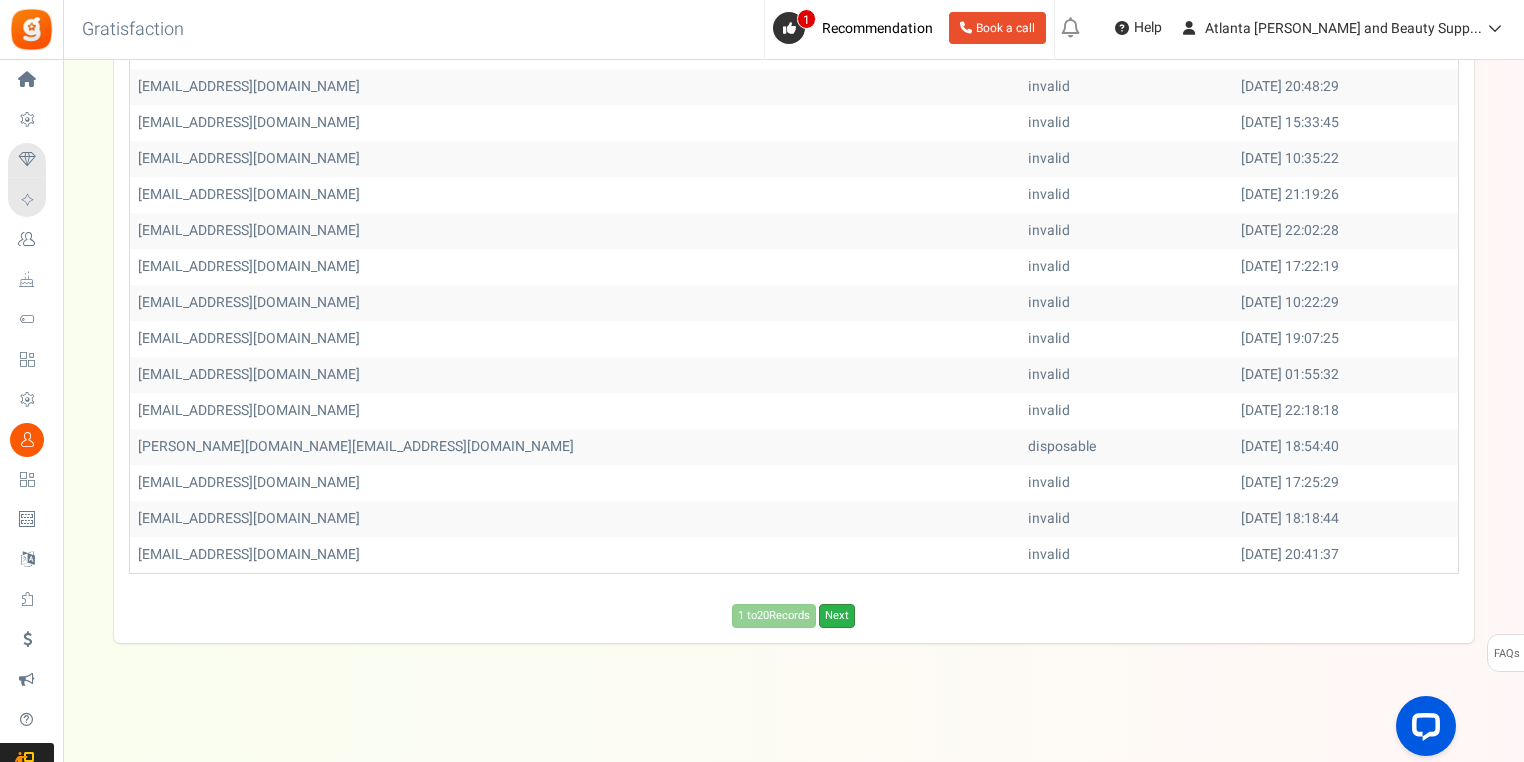 click on "Next" at bounding box center [837, 616] 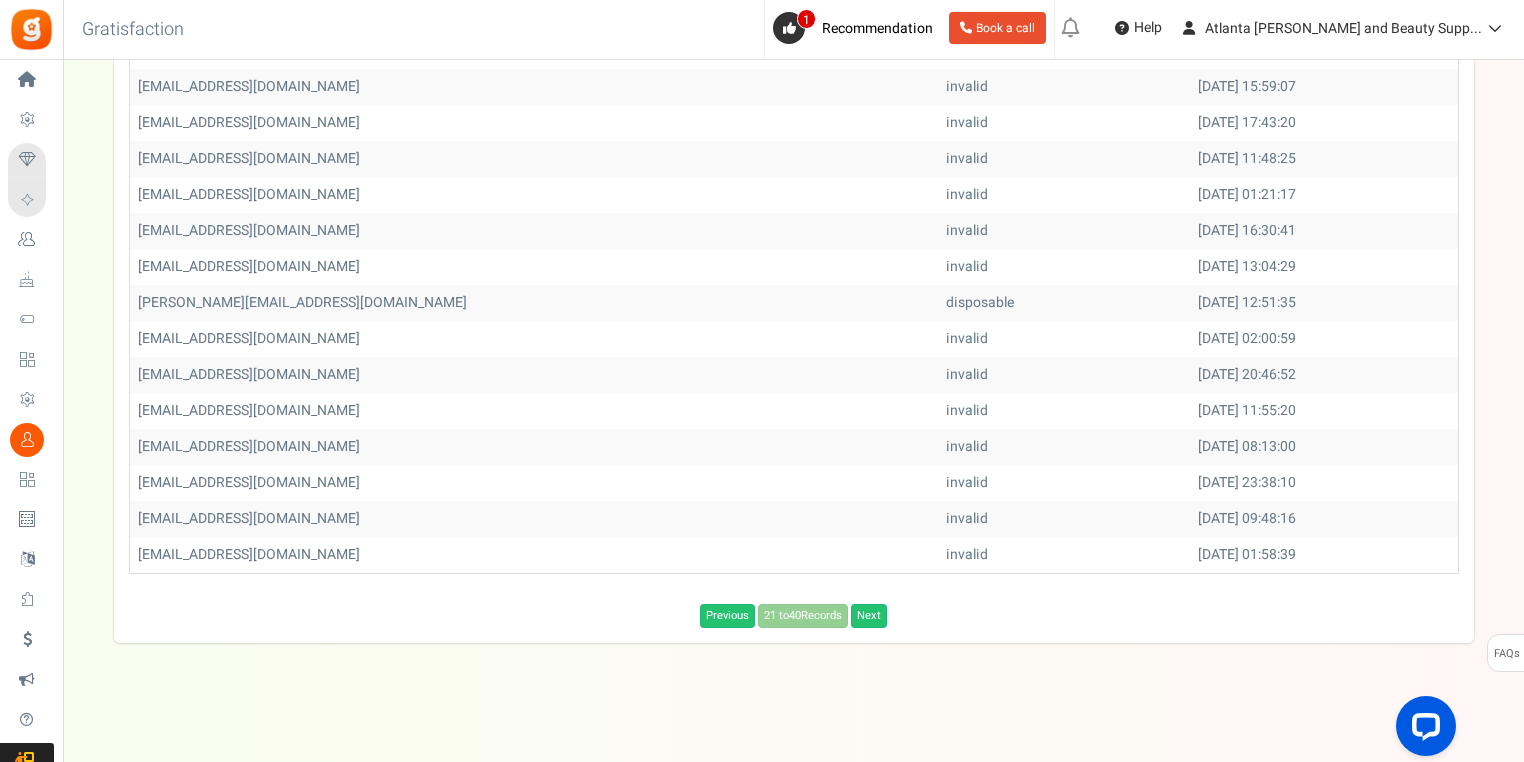 drag, startPoint x: 1527, startPoint y: 665, endPoint x: 1521, endPoint y: 355, distance: 310.05804 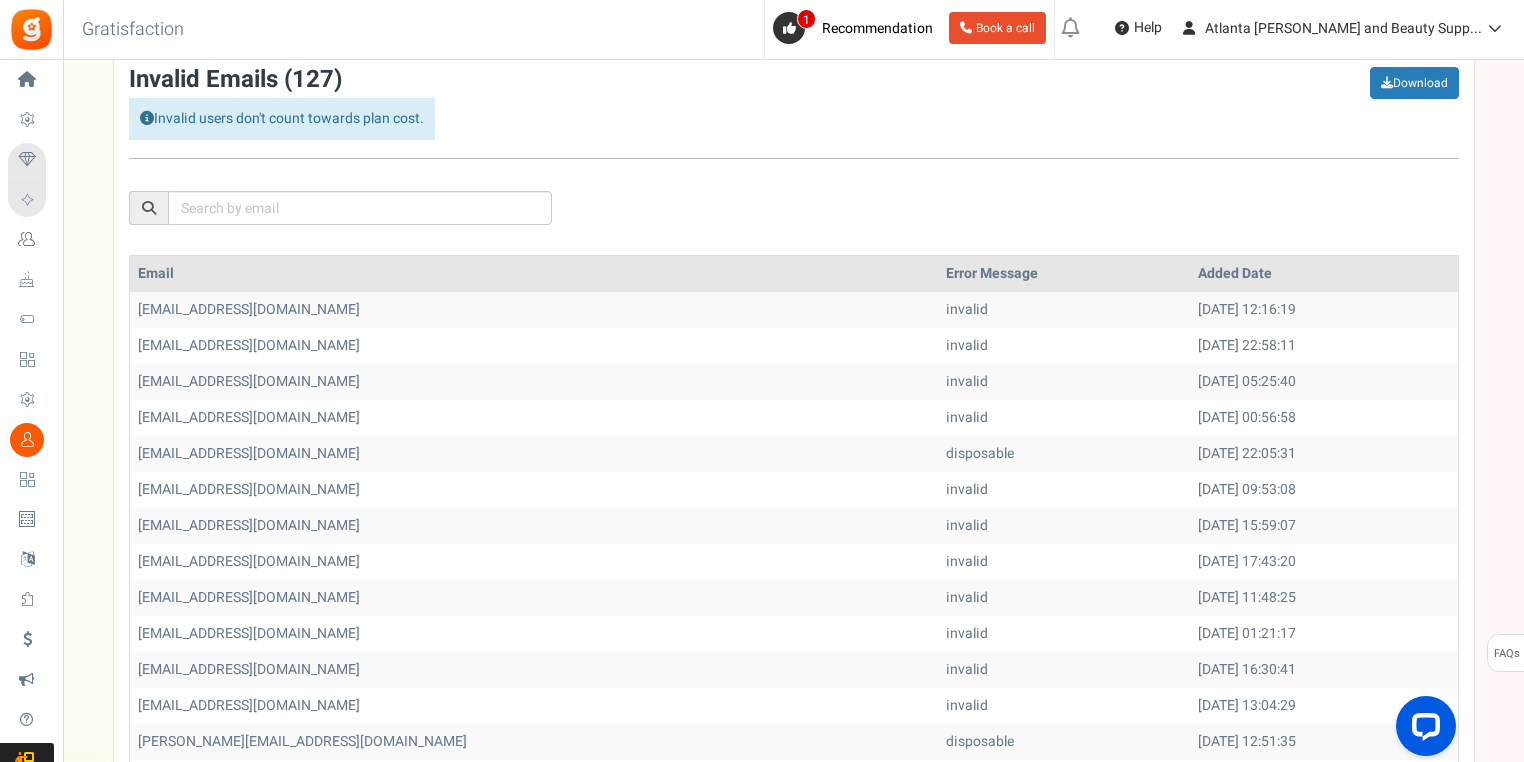 scroll, scrollTop: 0, scrollLeft: 0, axis: both 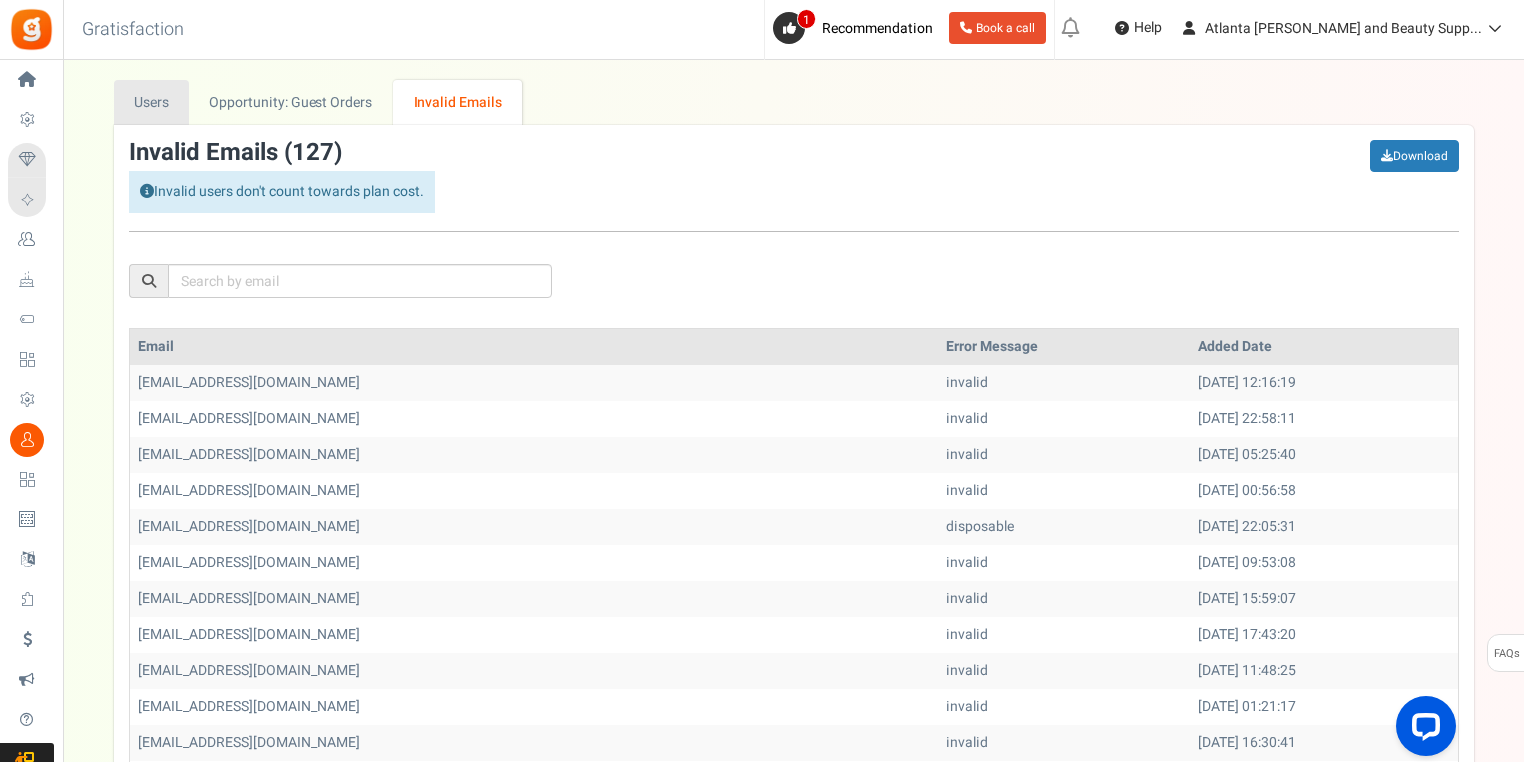 click on "Users" at bounding box center (152, 102) 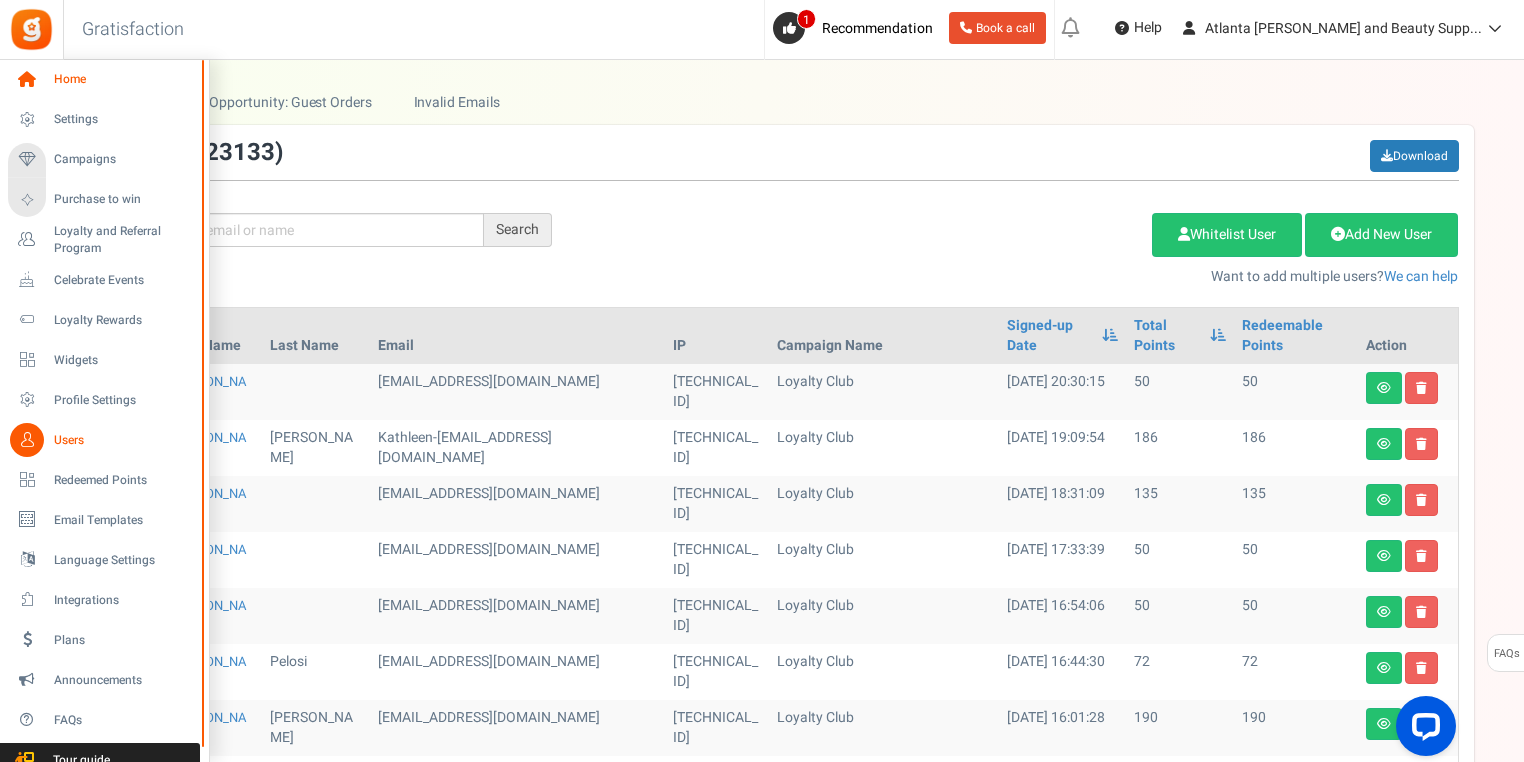 click at bounding box center [27, 80] 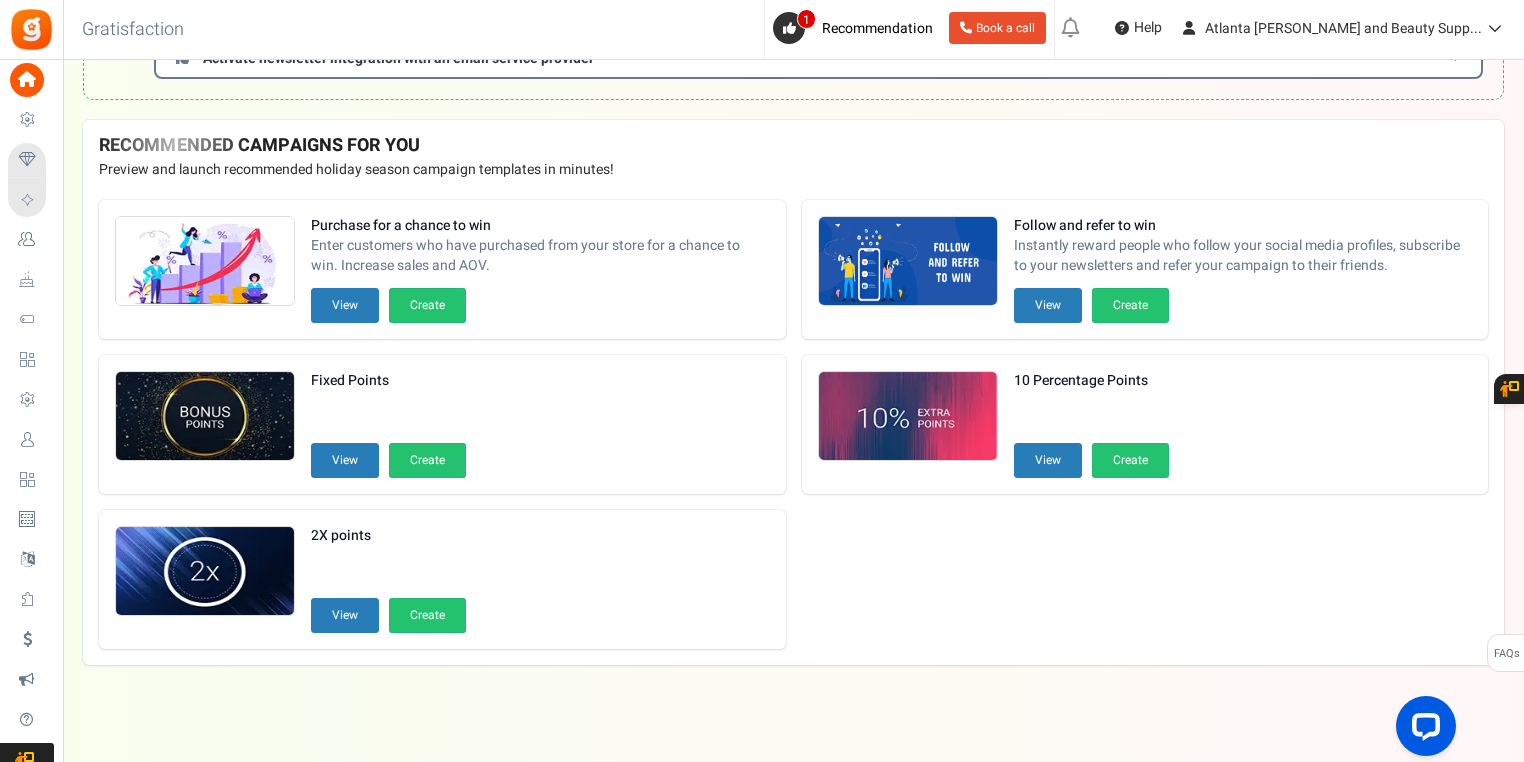 scroll, scrollTop: 0, scrollLeft: 0, axis: both 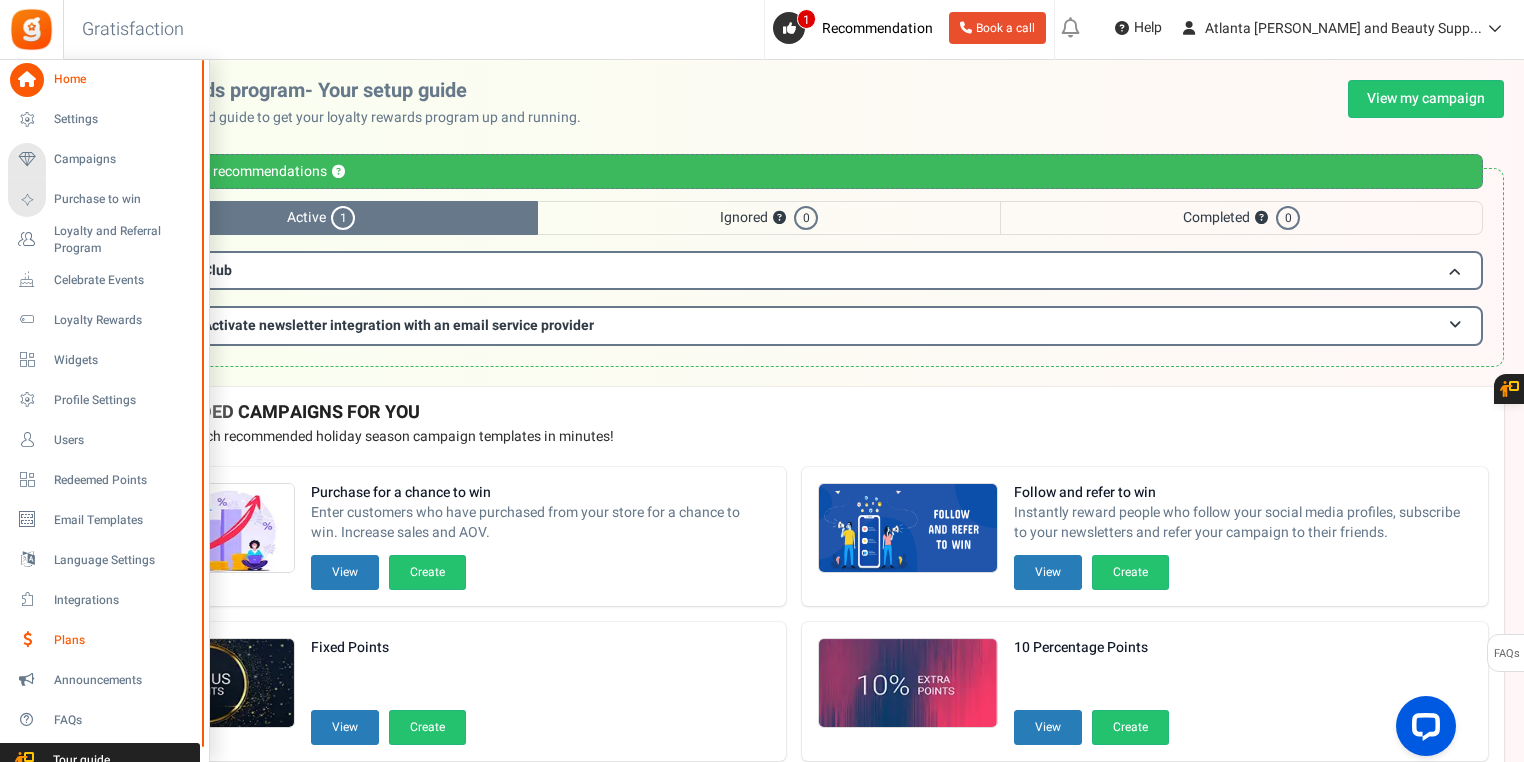 click on "Plans" at bounding box center [124, 640] 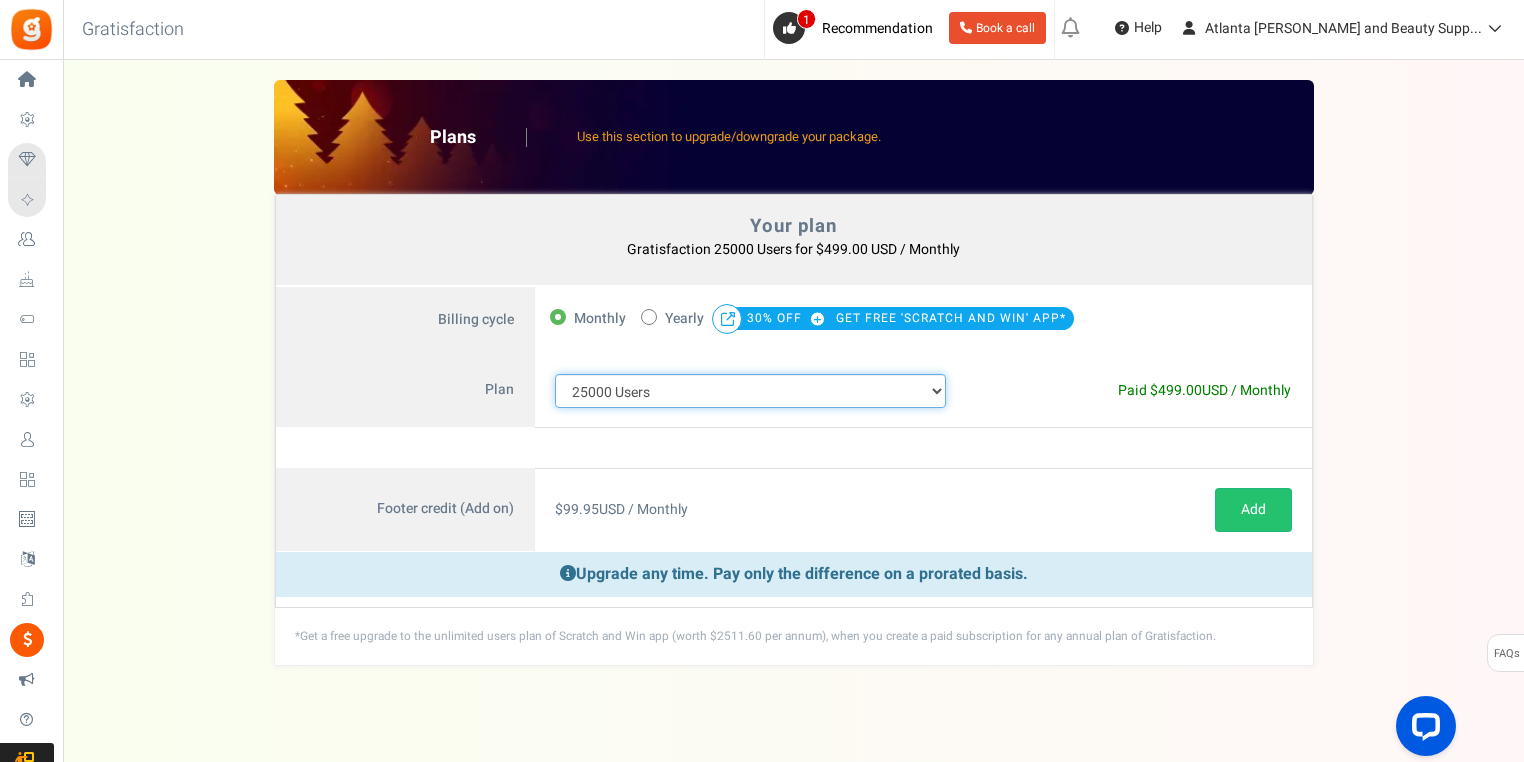 click on "100 Users 200 Users 500 Users 1000 Users 2000 Users 3000 Users 4000 Users 5000 Users 10000 Users 15000 Users 25000 Users Enterprise - 50000 Users Enterprise - 100000 Users Enterprise - 250000 Users Enterprise" at bounding box center (751, 391) 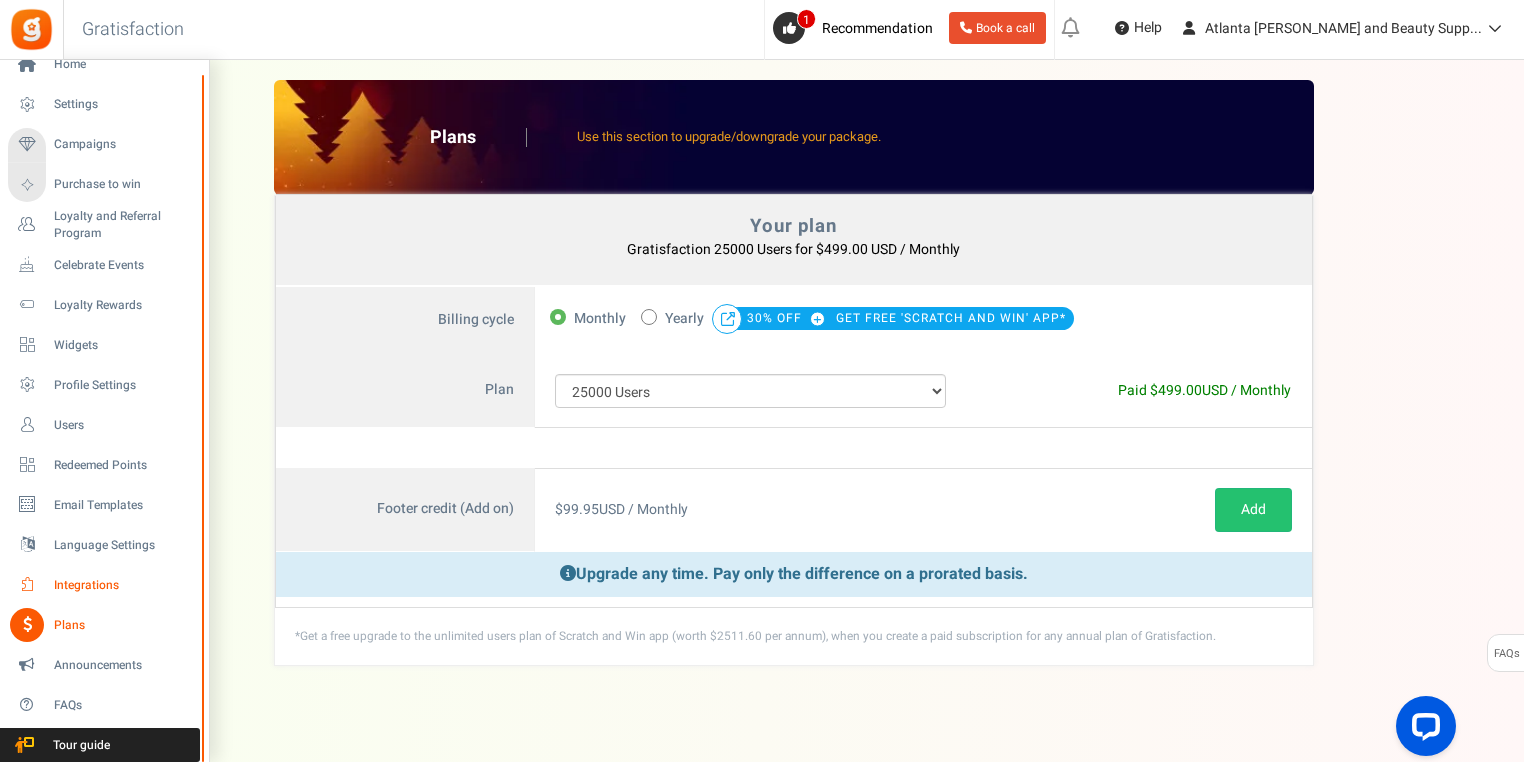click at bounding box center (27, 585) 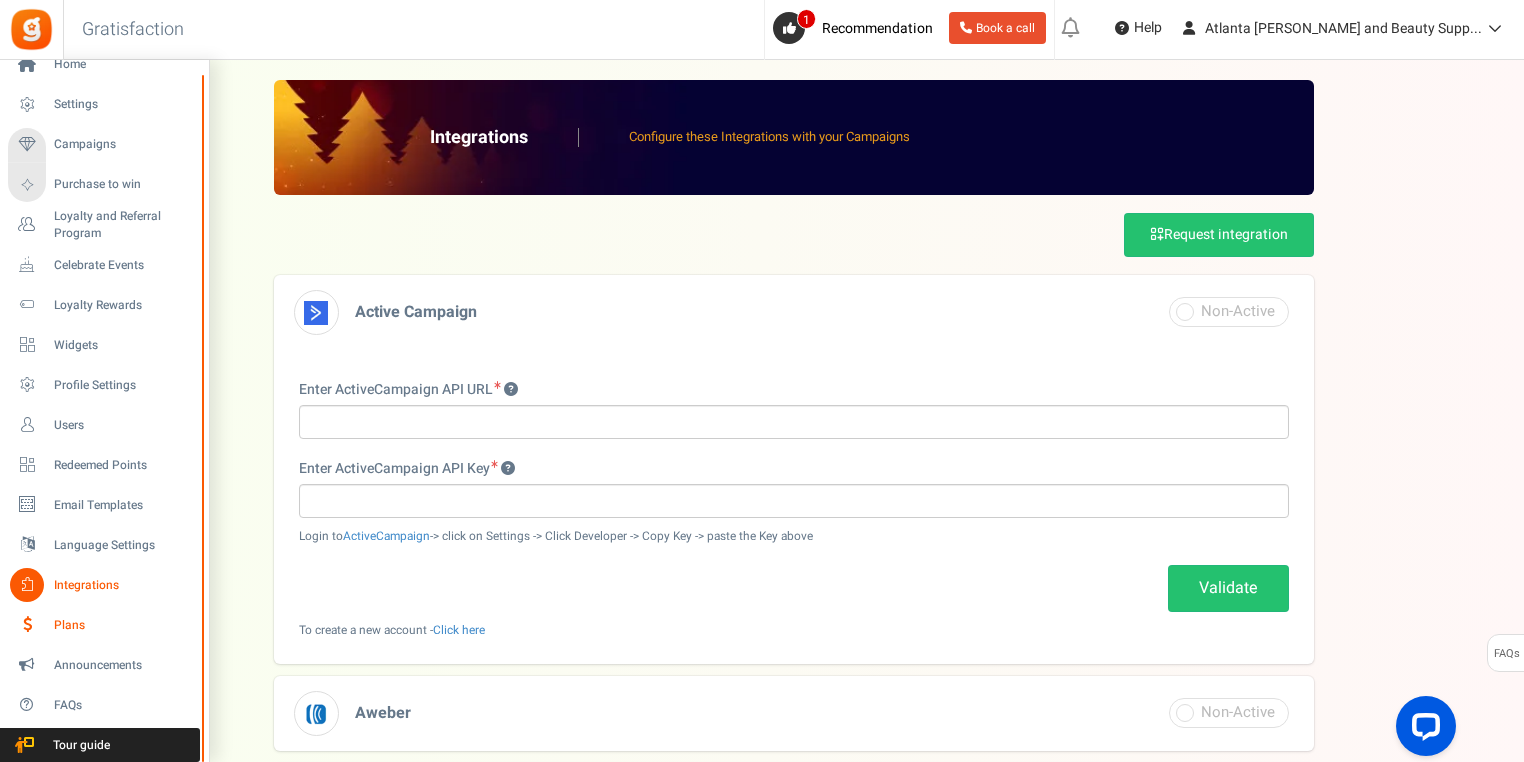 click on "Plans" at bounding box center (104, 625) 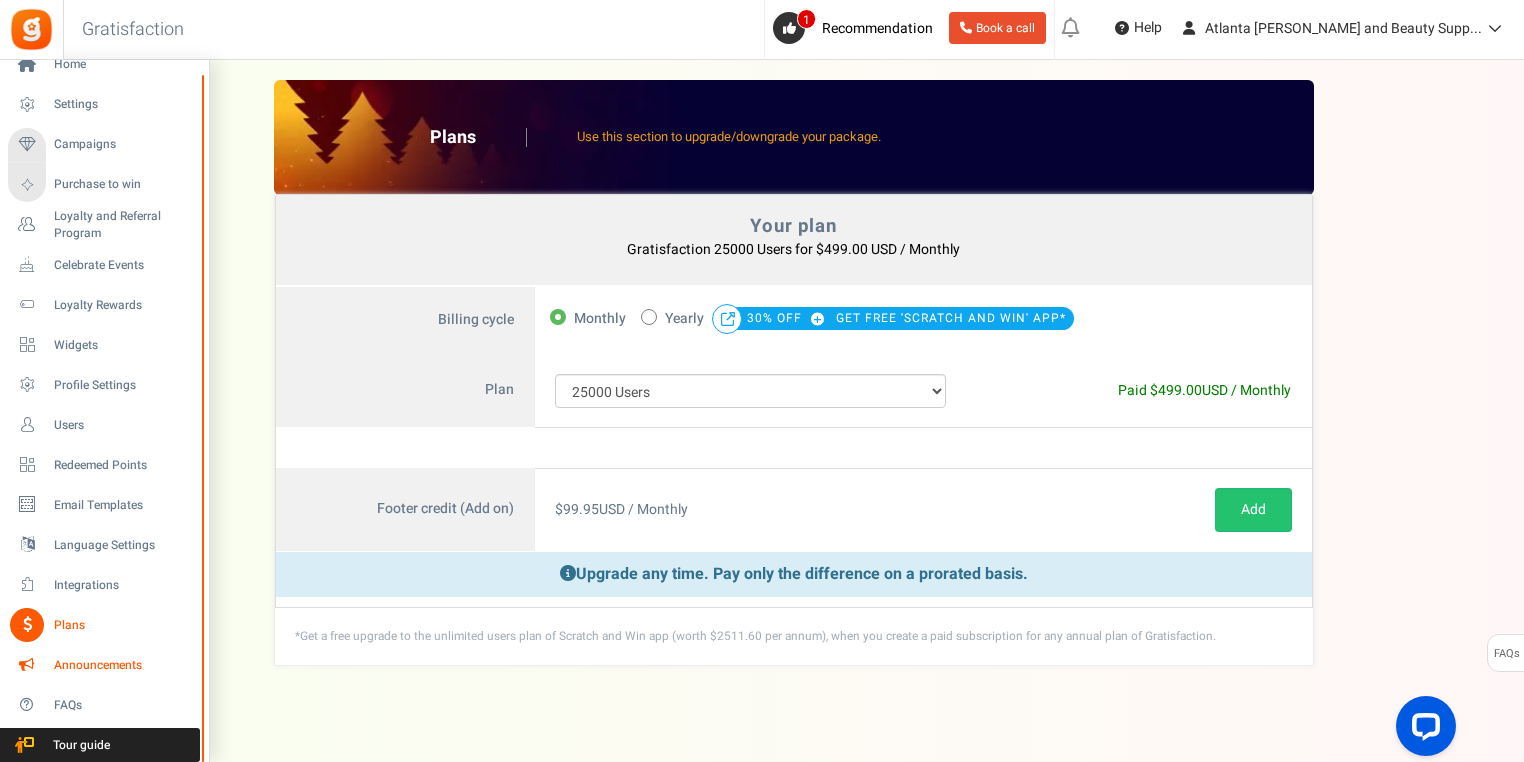 click on "Announcements" at bounding box center [124, 665] 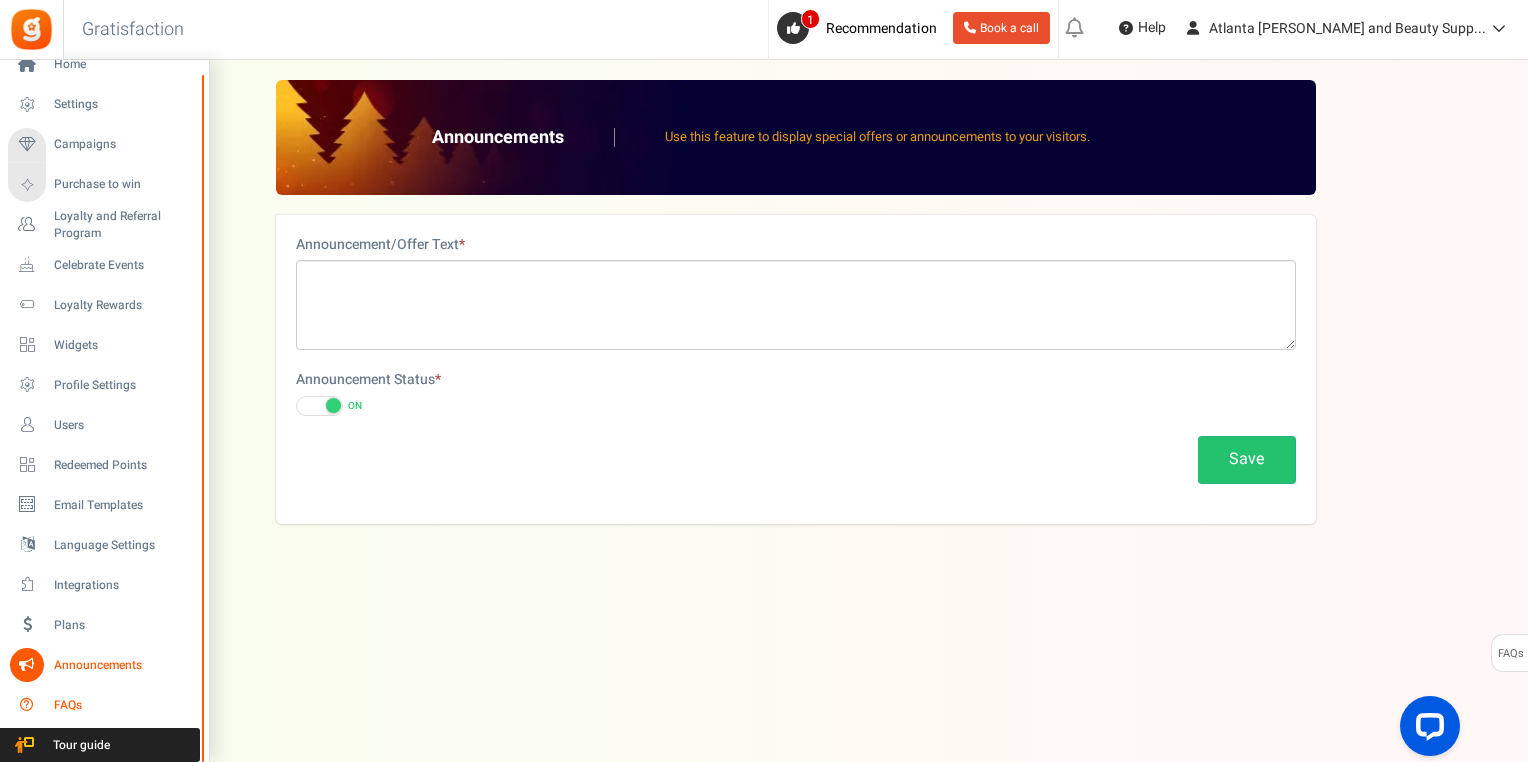 click on "FAQs" at bounding box center (124, 705) 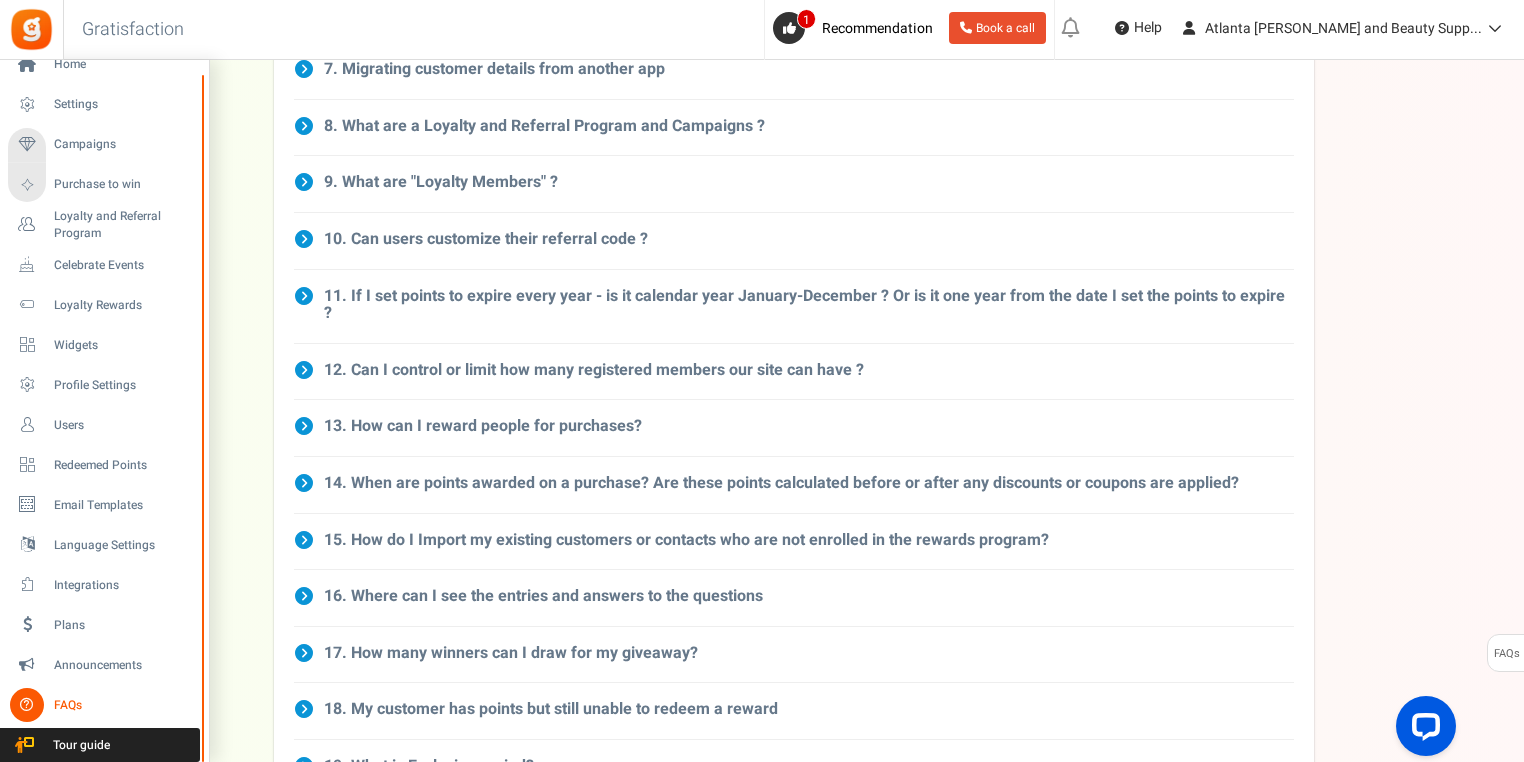 scroll, scrollTop: 524, scrollLeft: 0, axis: vertical 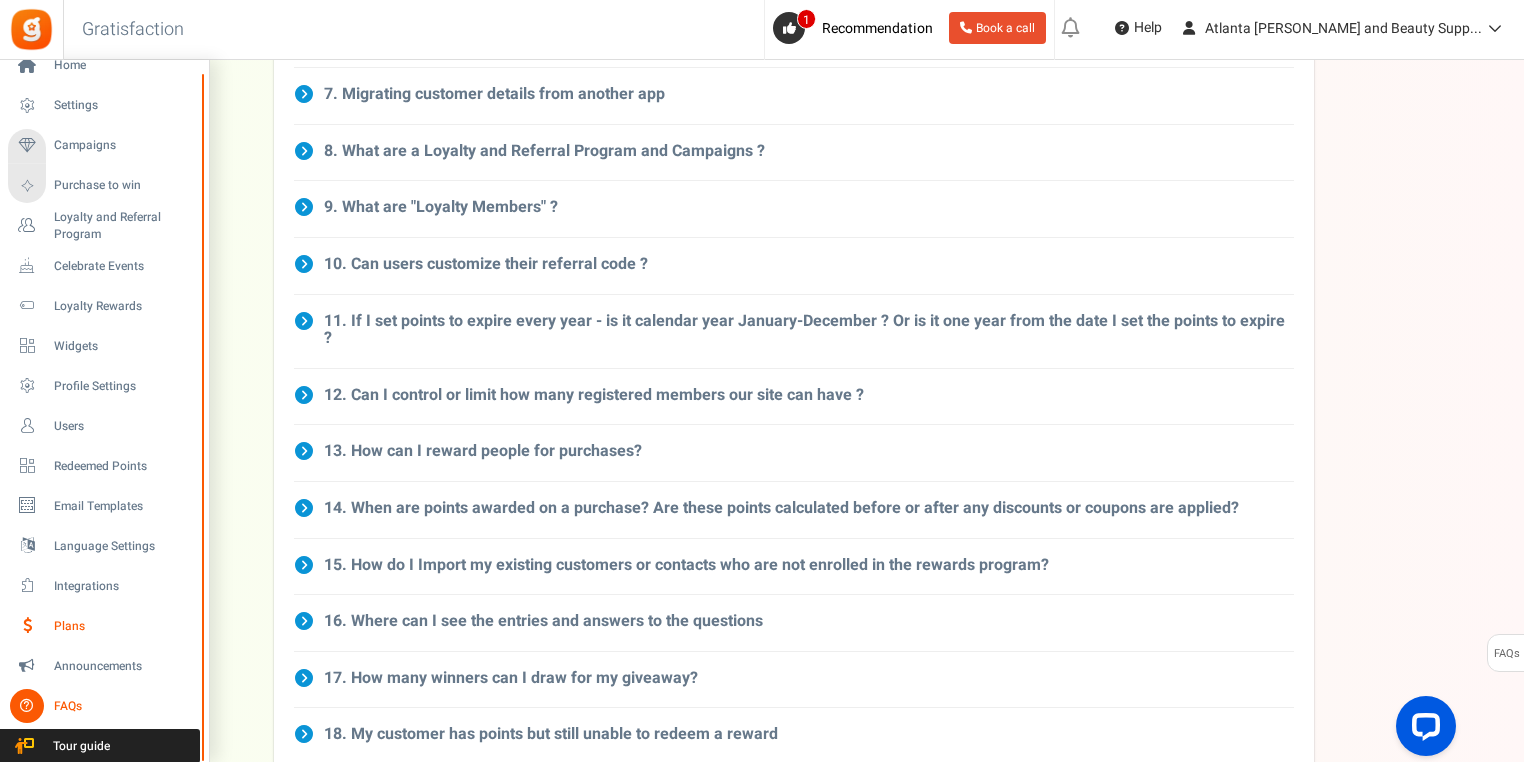 click at bounding box center [27, 626] 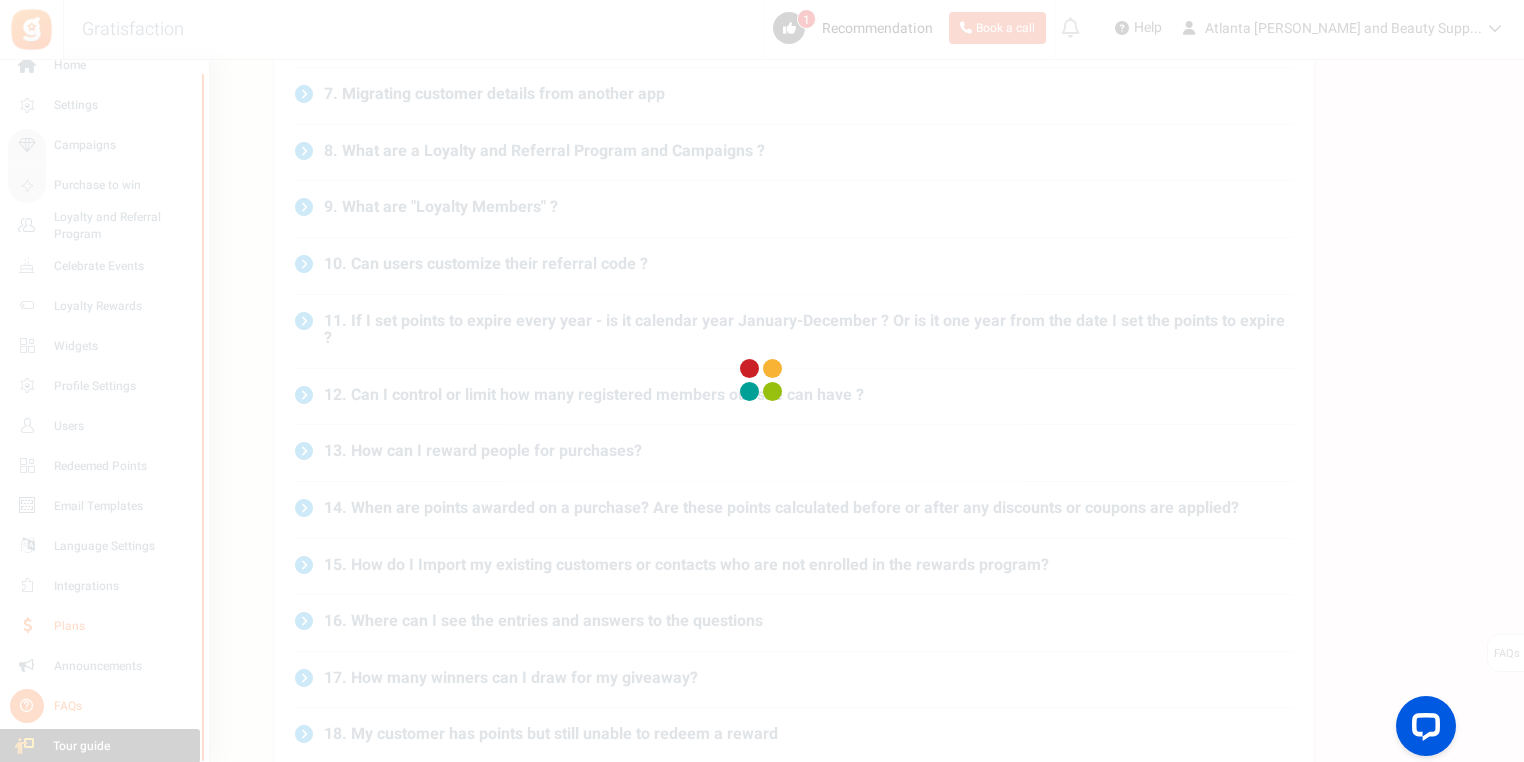 scroll, scrollTop: 0, scrollLeft: 0, axis: both 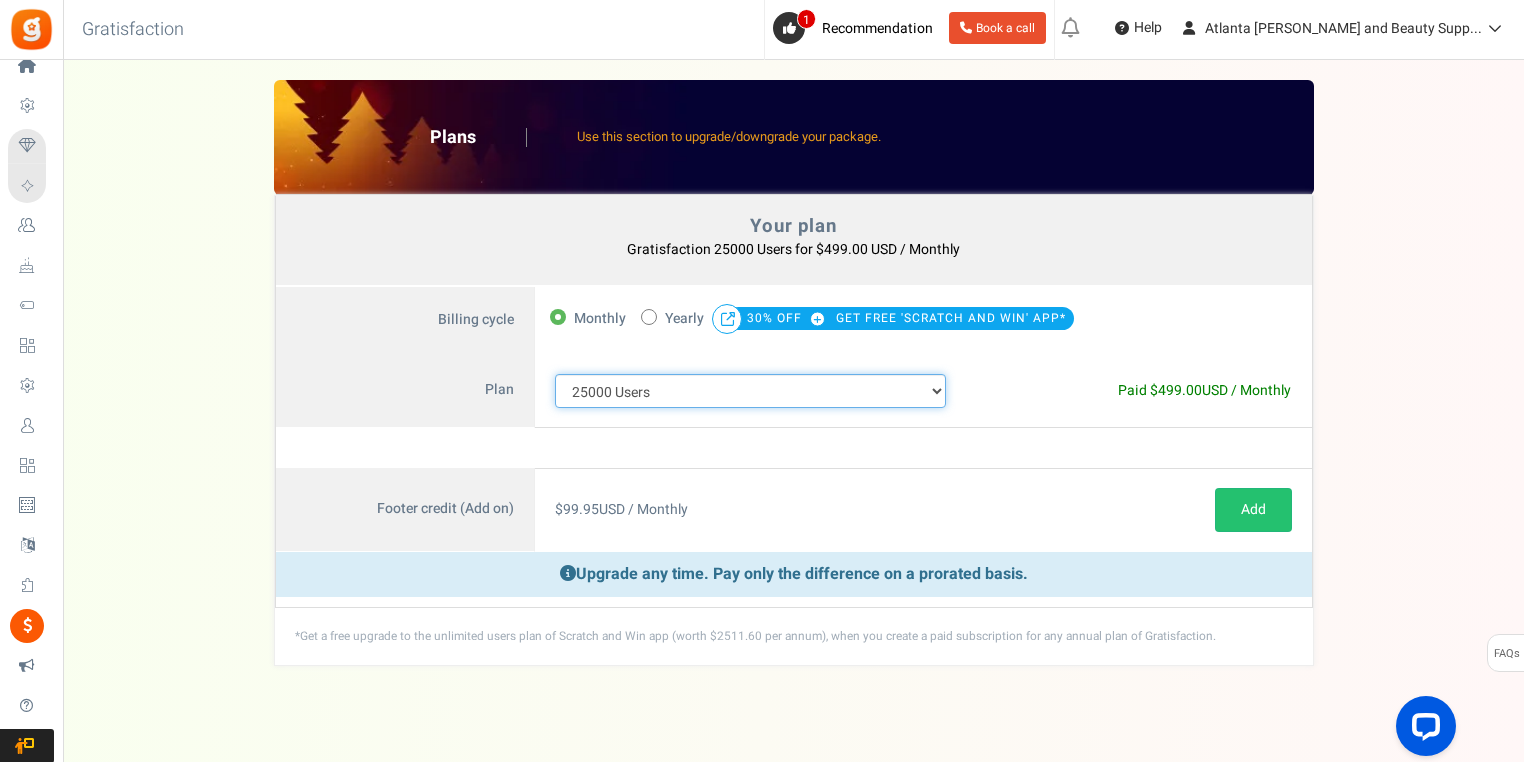 click on "100 Users 200 Users 500 Users 1000 Users 2000 Users 3000 Users 4000 Users 5000 Users 10000 Users 15000 Users 25000 Users Enterprise - 50000 Users Enterprise - 100000 Users Enterprise - 250000 Users Enterprise" at bounding box center (751, 391) 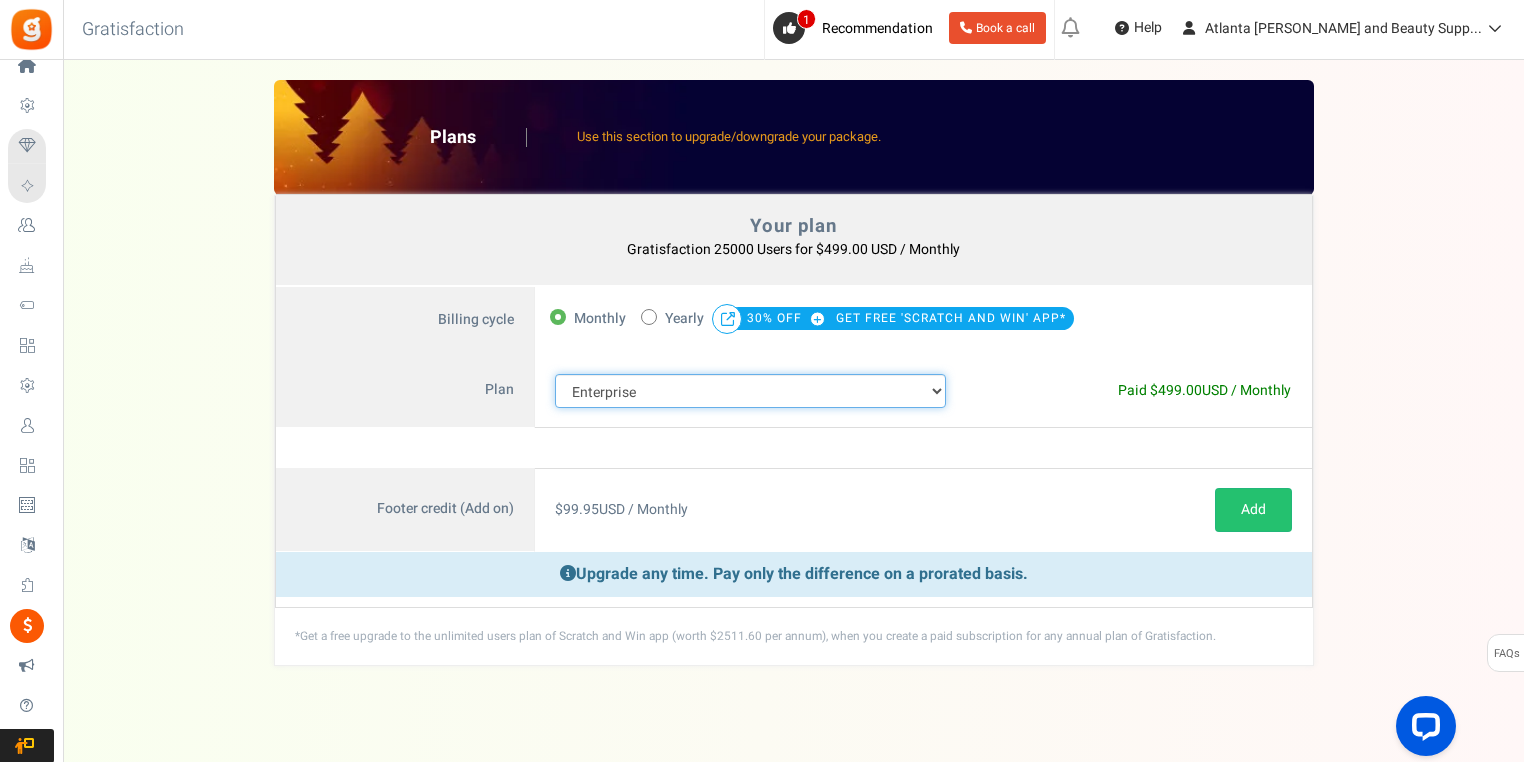 click on "100 Users 200 Users 500 Users 1000 Users 2000 Users 3000 Users 4000 Users 5000 Users 10000 Users 15000 Users 25000 Users Enterprise - 50000 Users Enterprise - 100000 Users Enterprise - 250000 Users Enterprise" at bounding box center [751, 391] 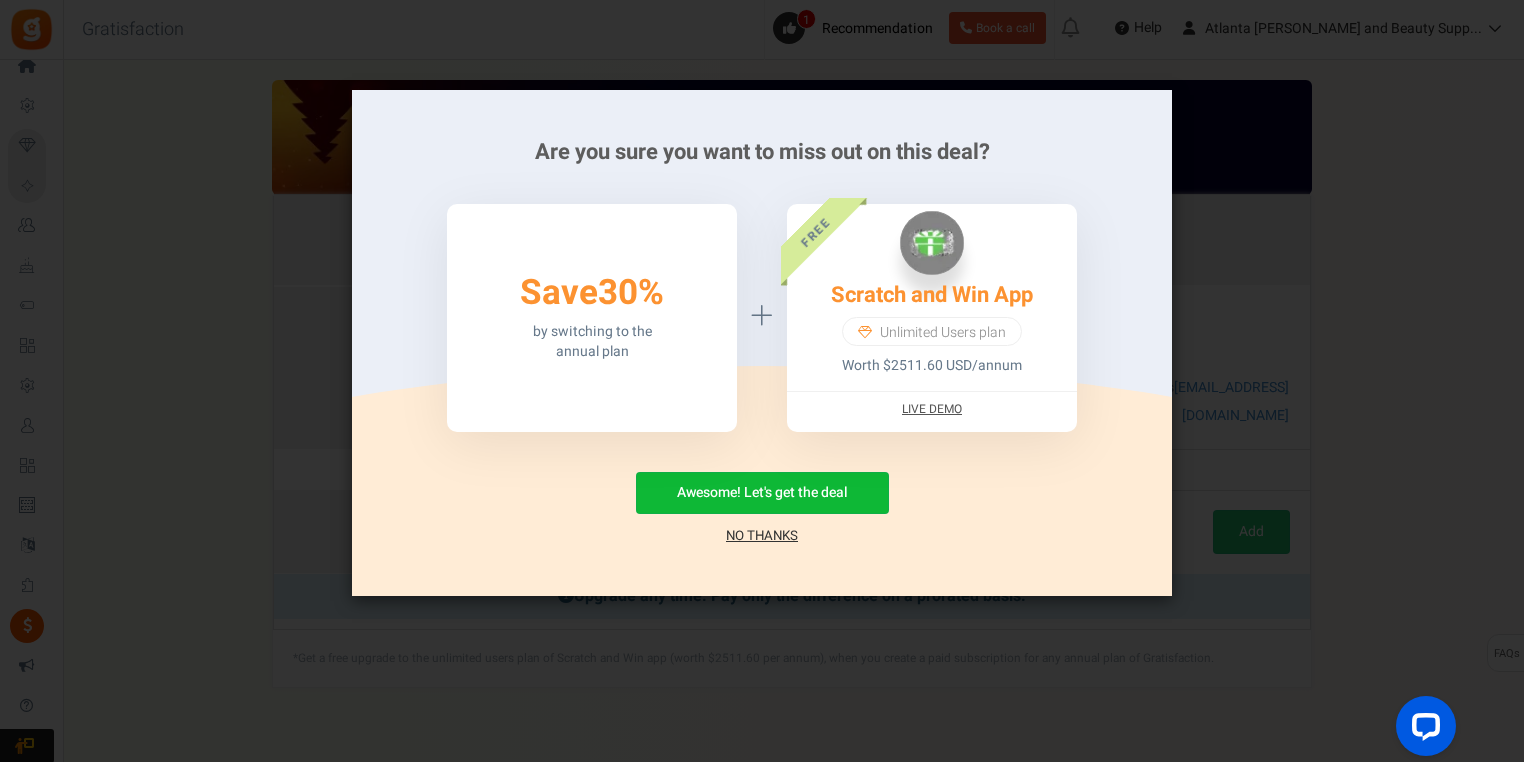 click on "No Thanks" at bounding box center [762, 536] 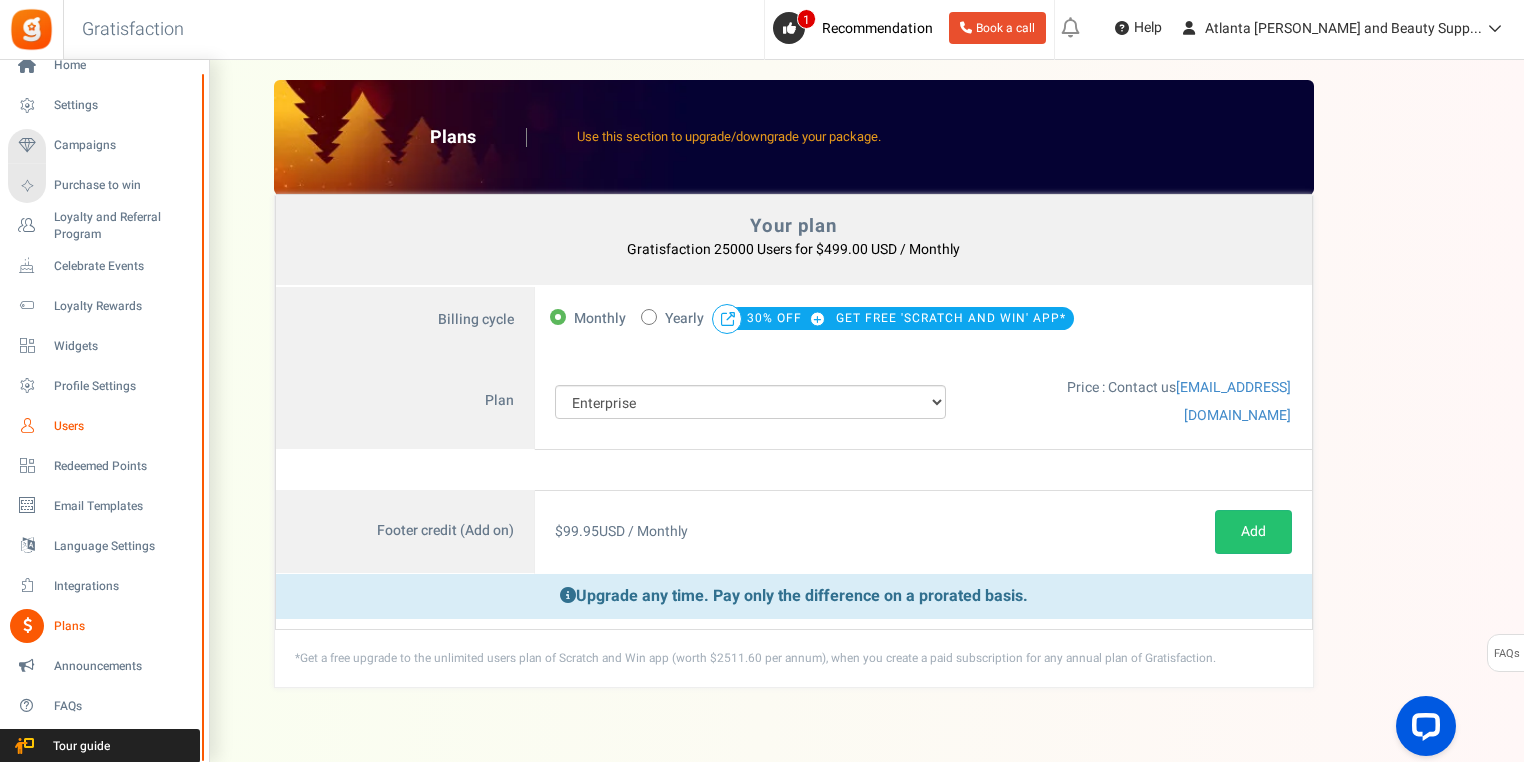 click on "Users" at bounding box center (124, 426) 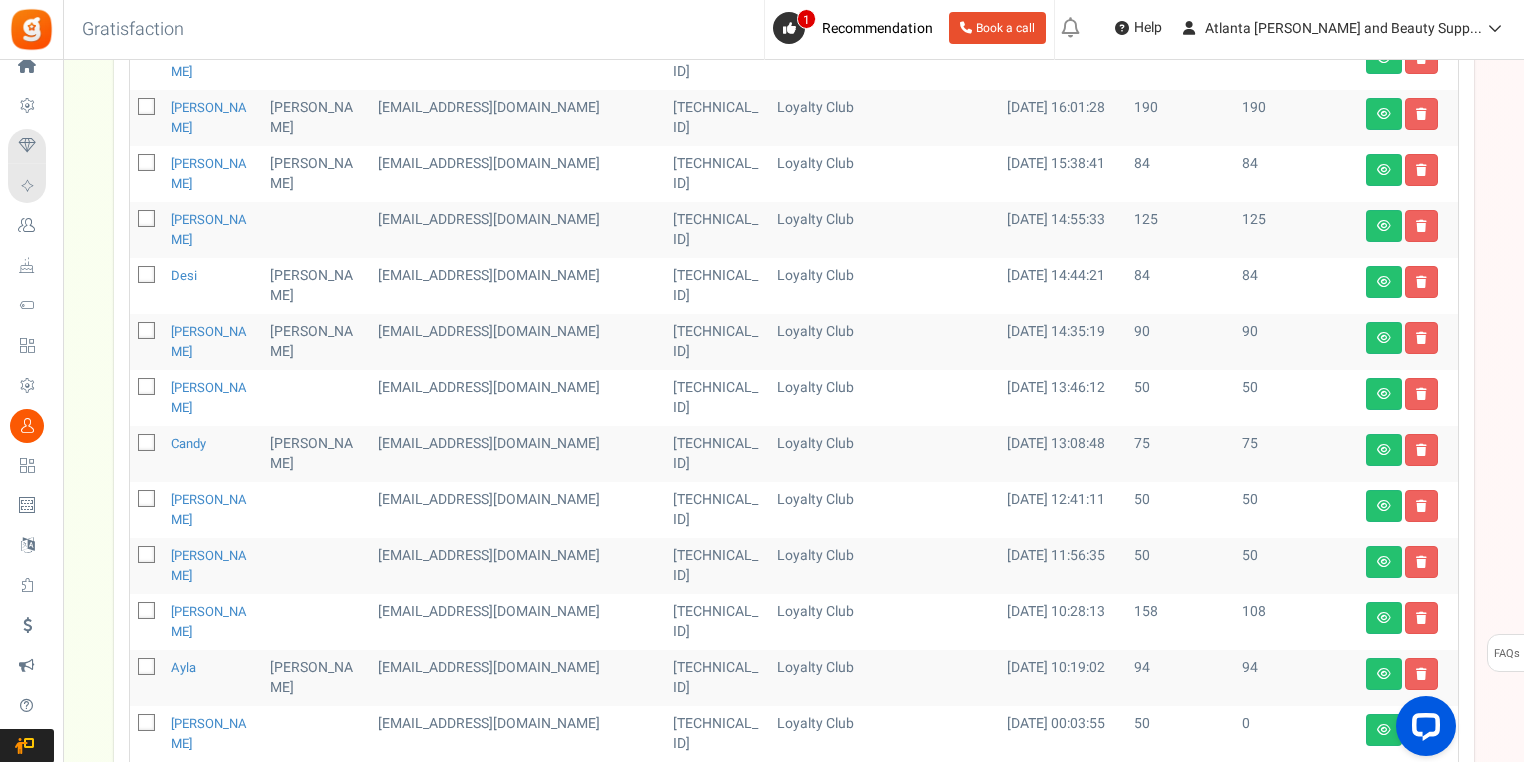 scroll, scrollTop: 216, scrollLeft: 0, axis: vertical 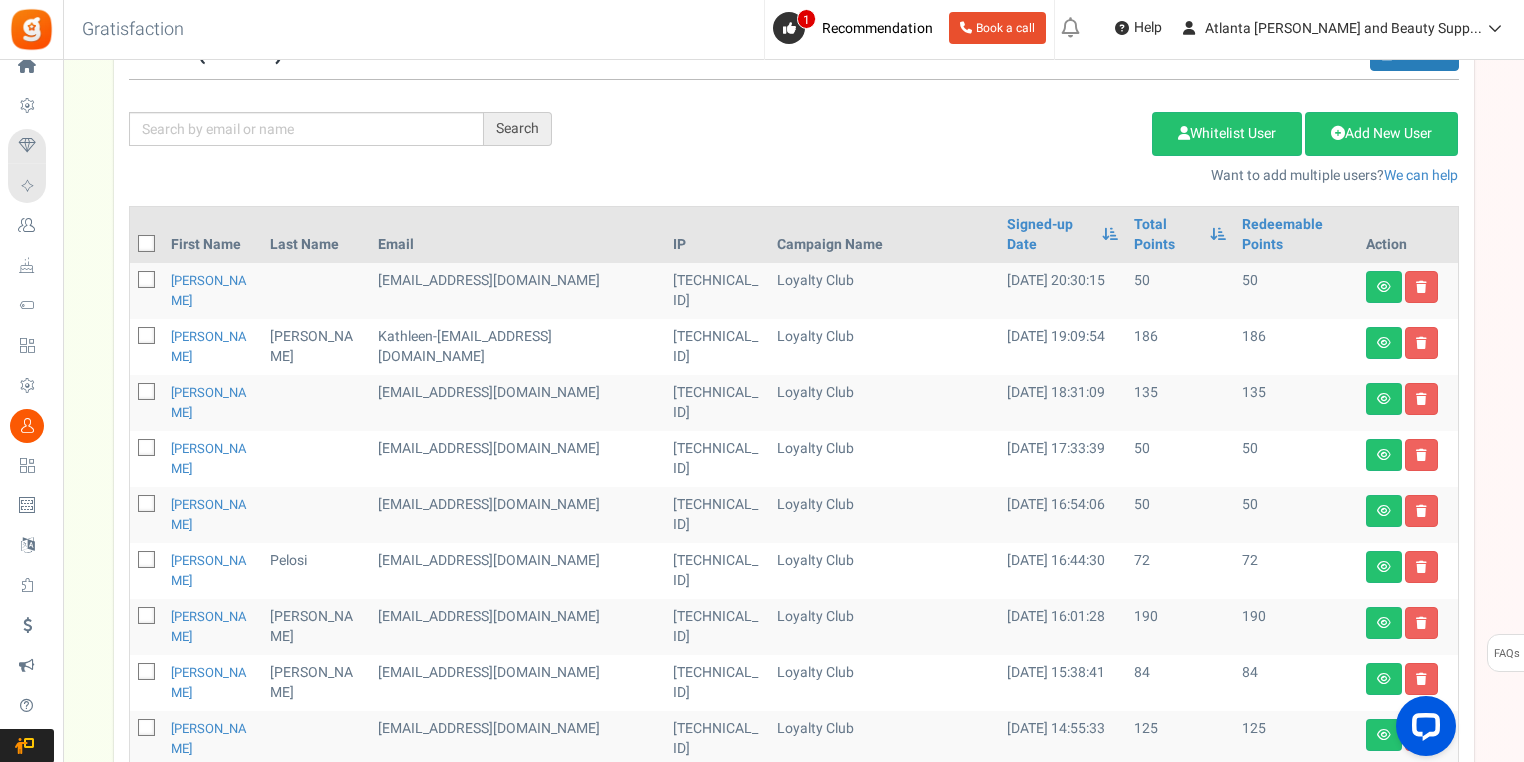 drag, startPoint x: 1513, startPoint y: 142, endPoint x: 1527, endPoint y: 139, distance: 14.3178215 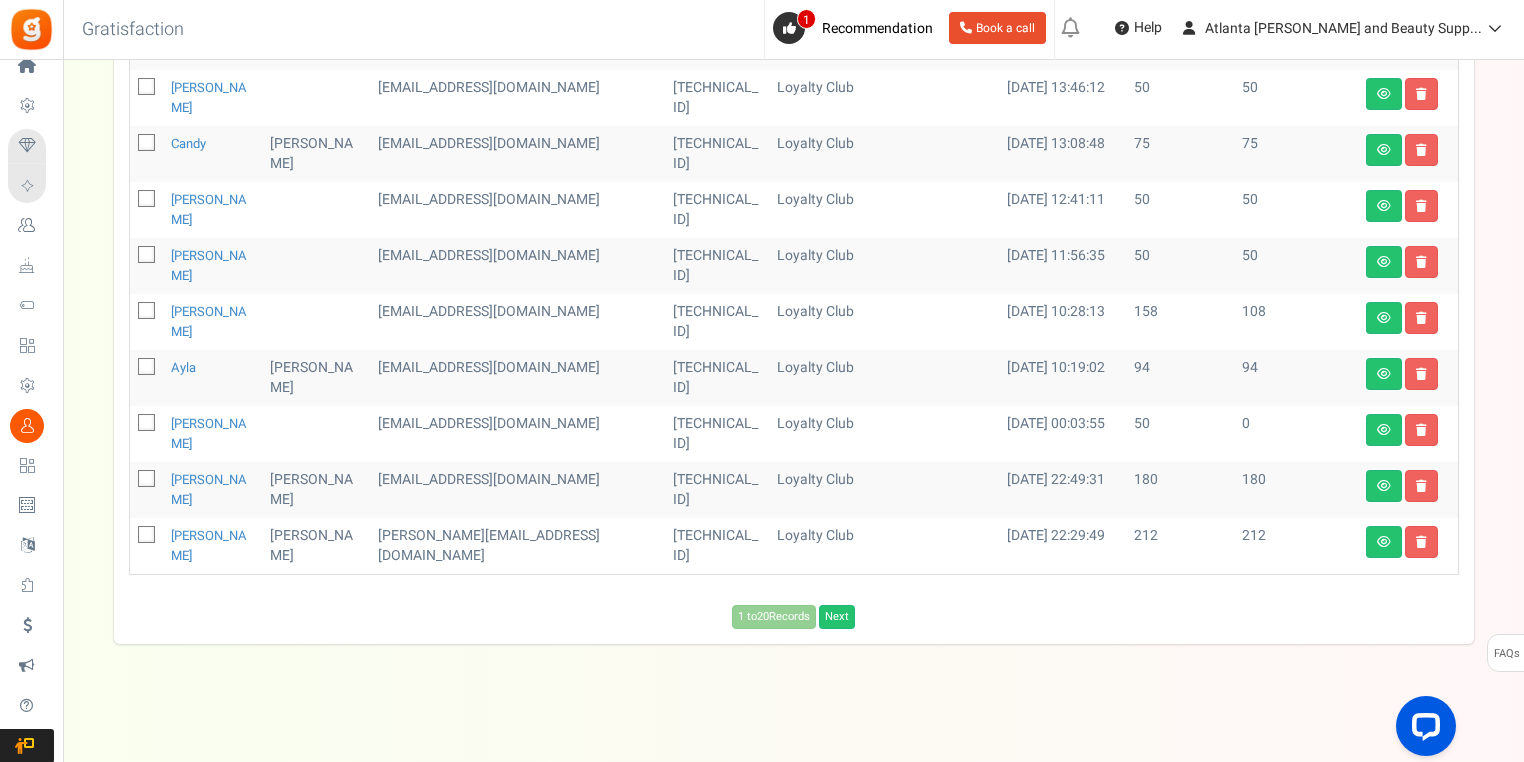 scroll, scrollTop: 57, scrollLeft: 0, axis: vertical 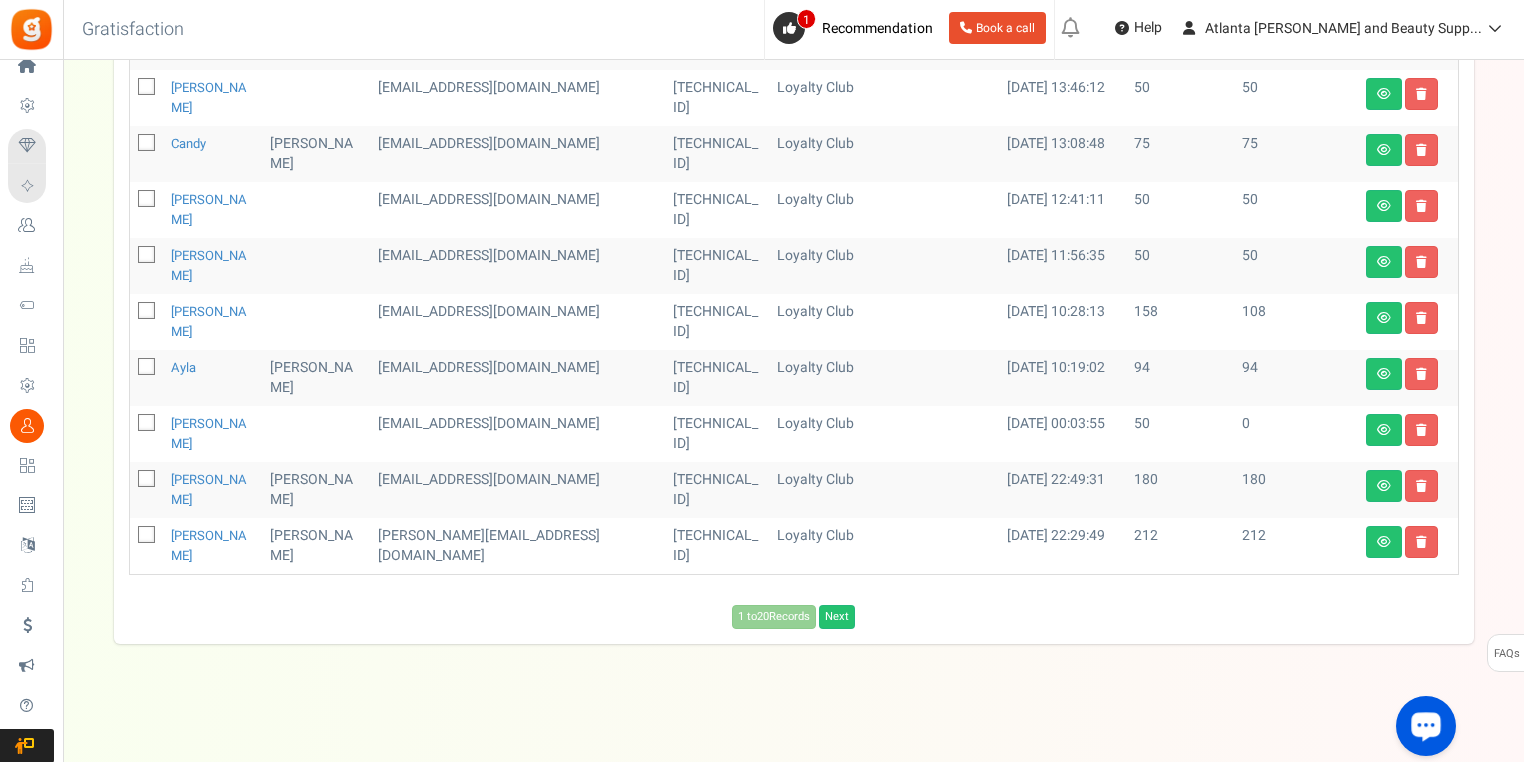 click on "Users ( 23133 )
Download
Search
Add Etsy Order
Delete Selected Users
Import Users
Spam Protection
Subtract Points
Whitelist User
Add New User
Want to add multiple users?  We can help
First Name
Last Name
Email
IP
Campaign Name
Signed-up Date
Permissions
Total Points
Redeemable Points IP" at bounding box center [794, -71] 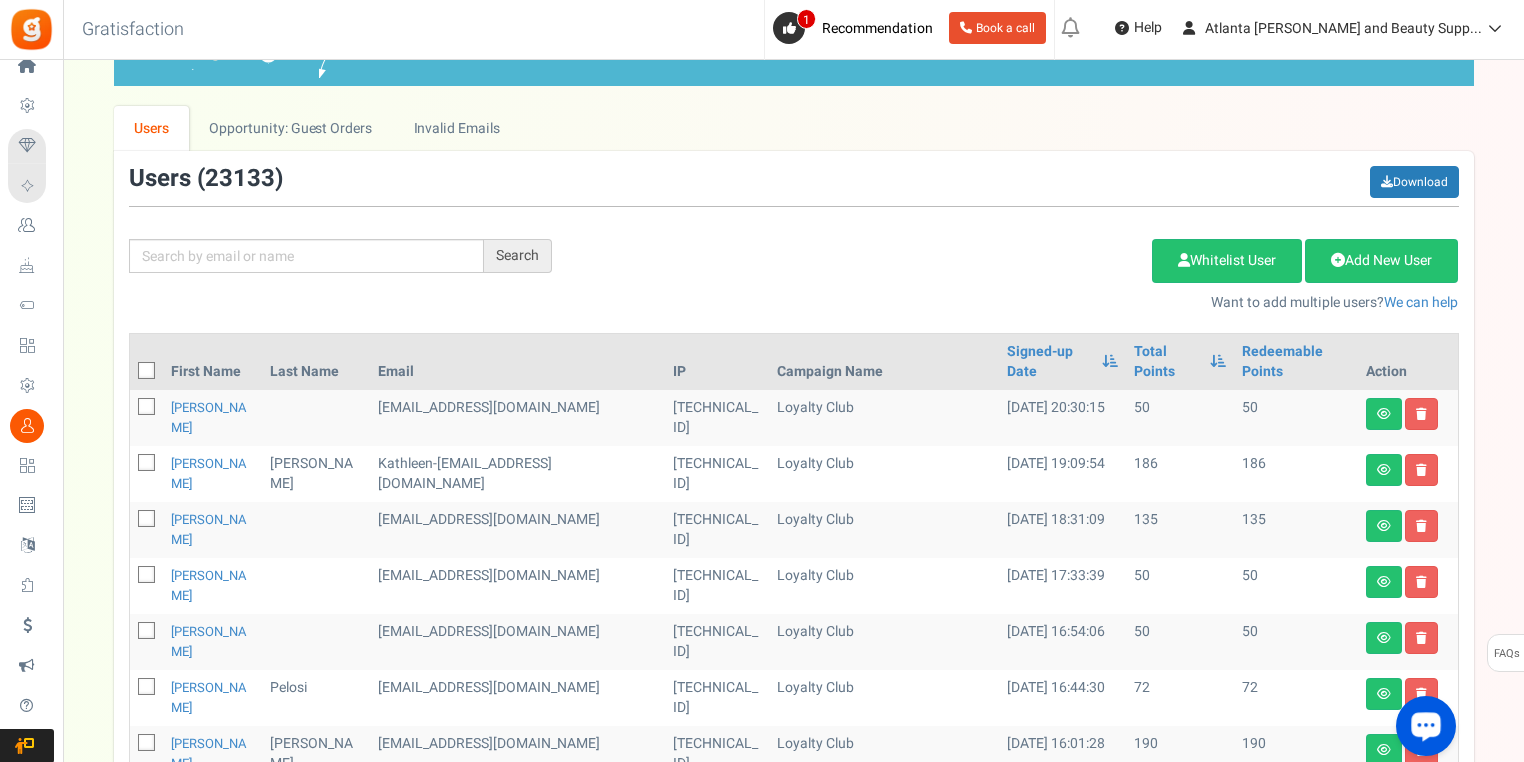 scroll, scrollTop: 0, scrollLeft: 0, axis: both 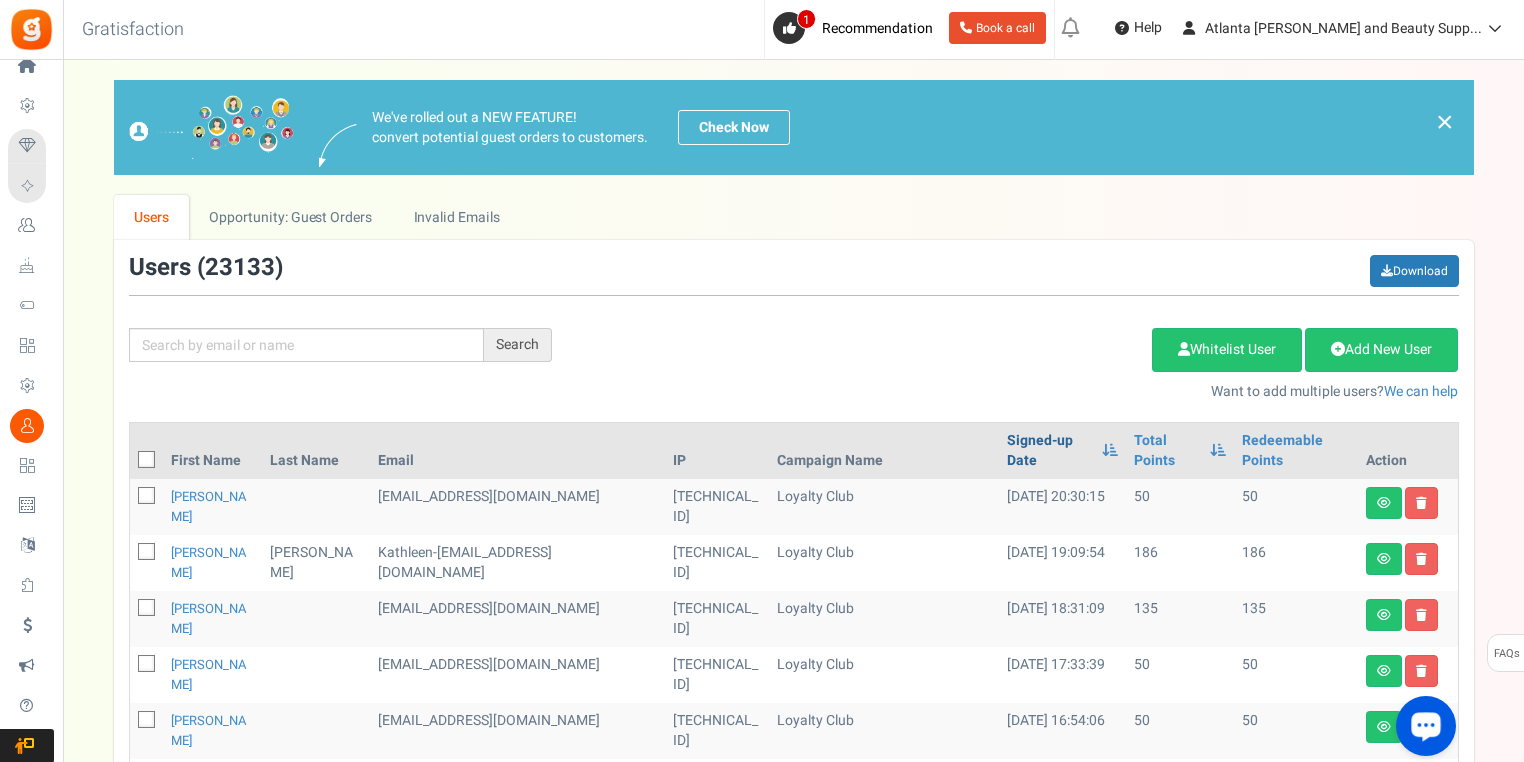 drag, startPoint x: 1040, startPoint y: 447, endPoint x: 1032, endPoint y: 467, distance: 21.540659 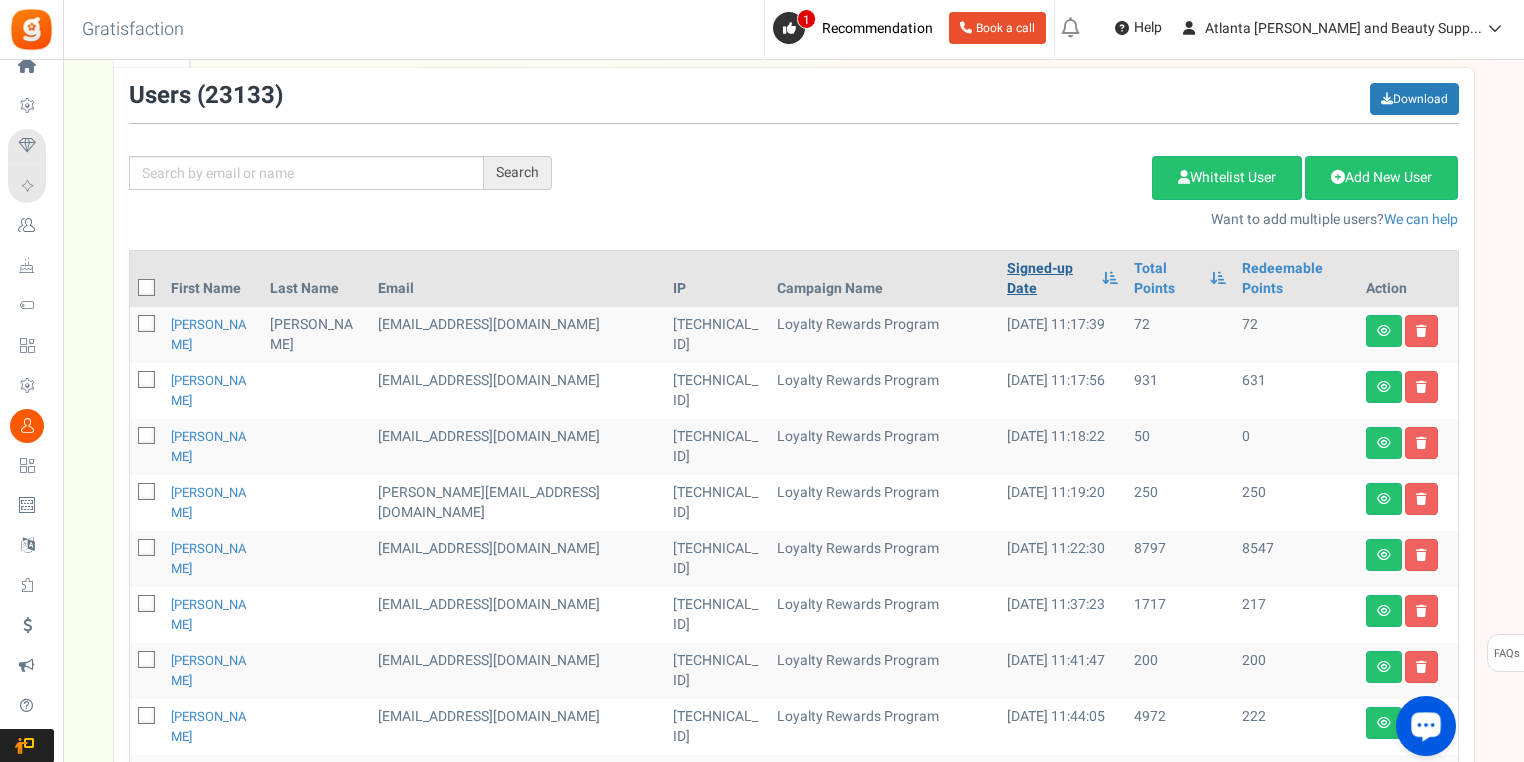 scroll, scrollTop: 192, scrollLeft: 0, axis: vertical 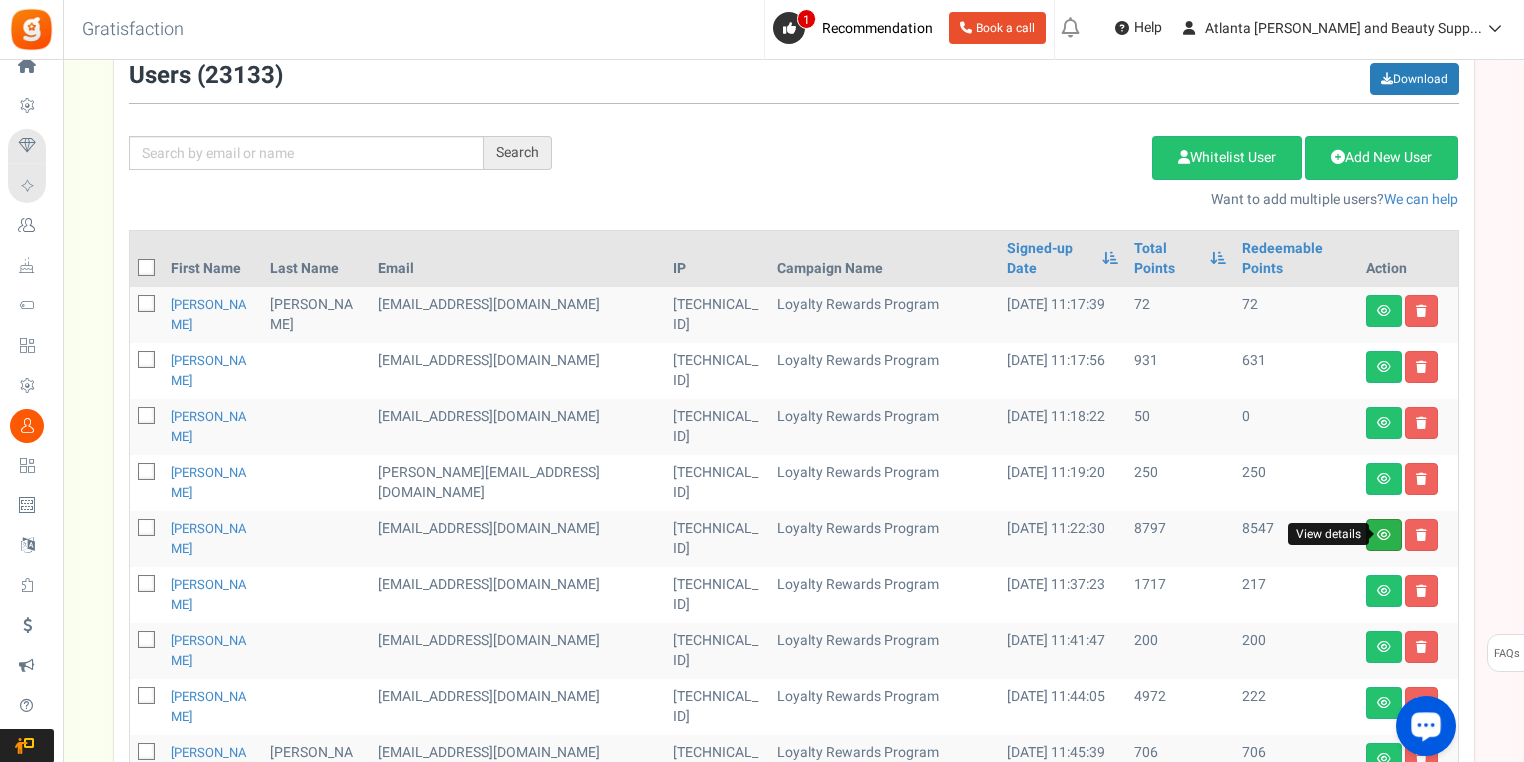 click at bounding box center [1384, 535] 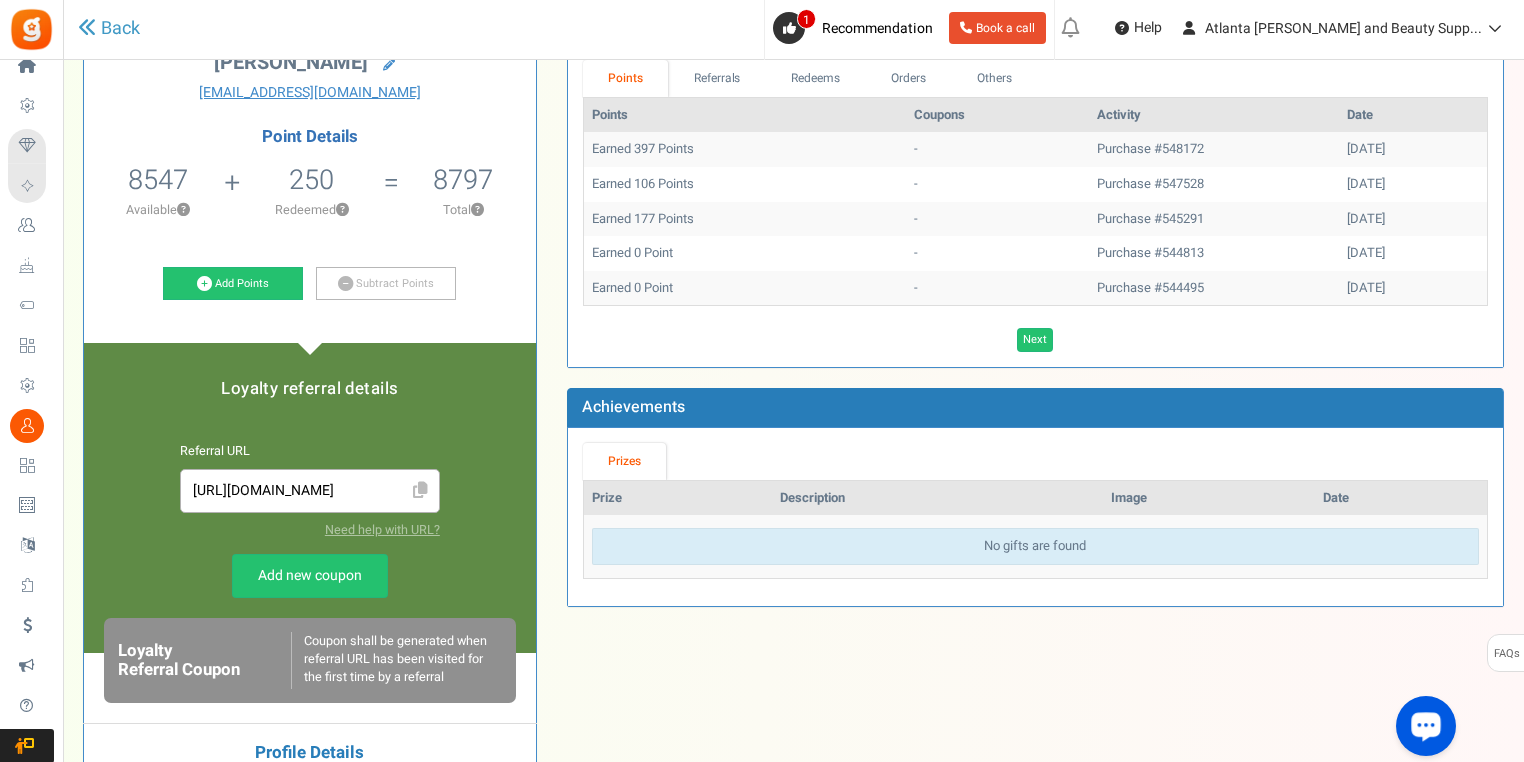 scroll, scrollTop: 0, scrollLeft: 0, axis: both 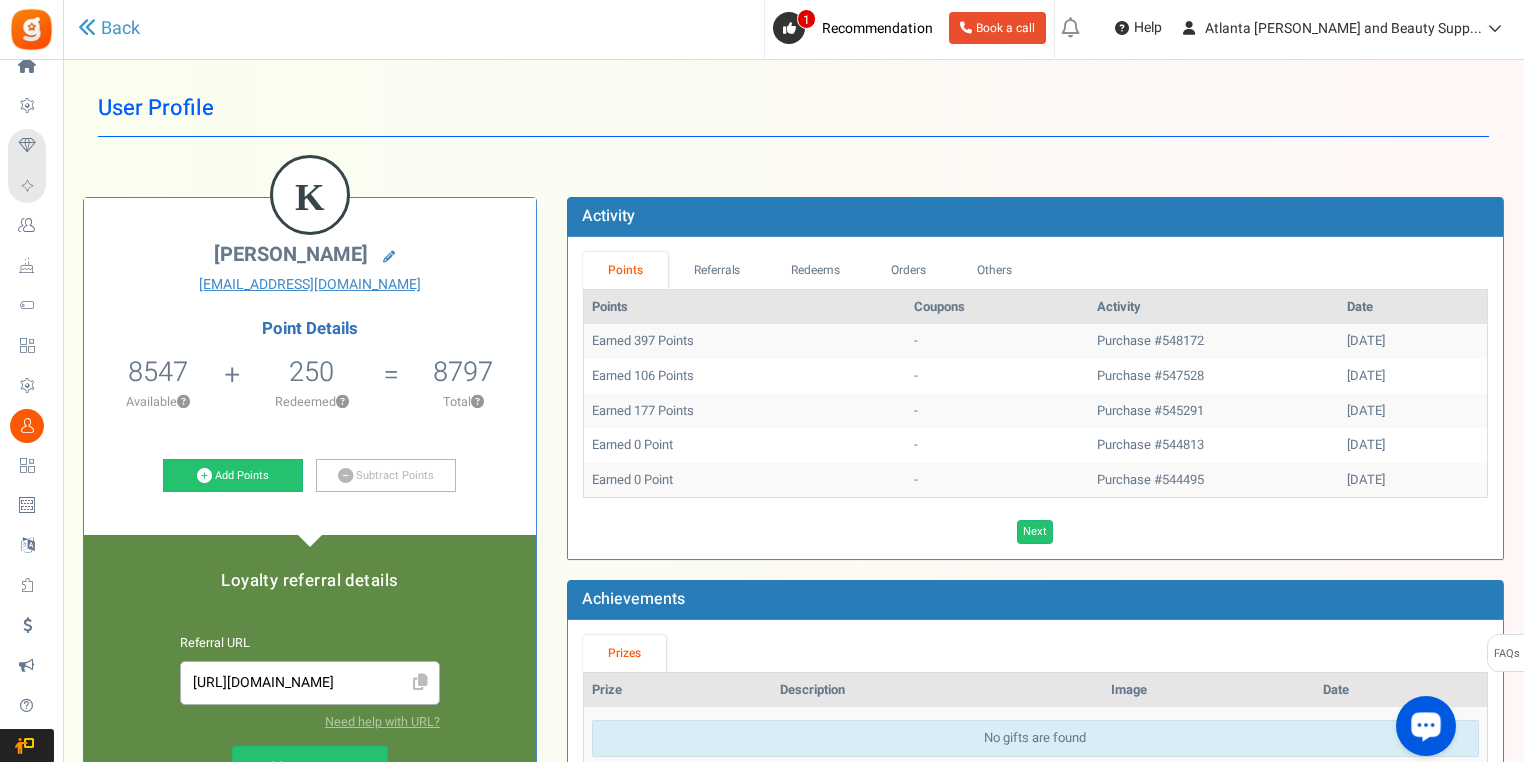 click on "Back" at bounding box center (344, 29) 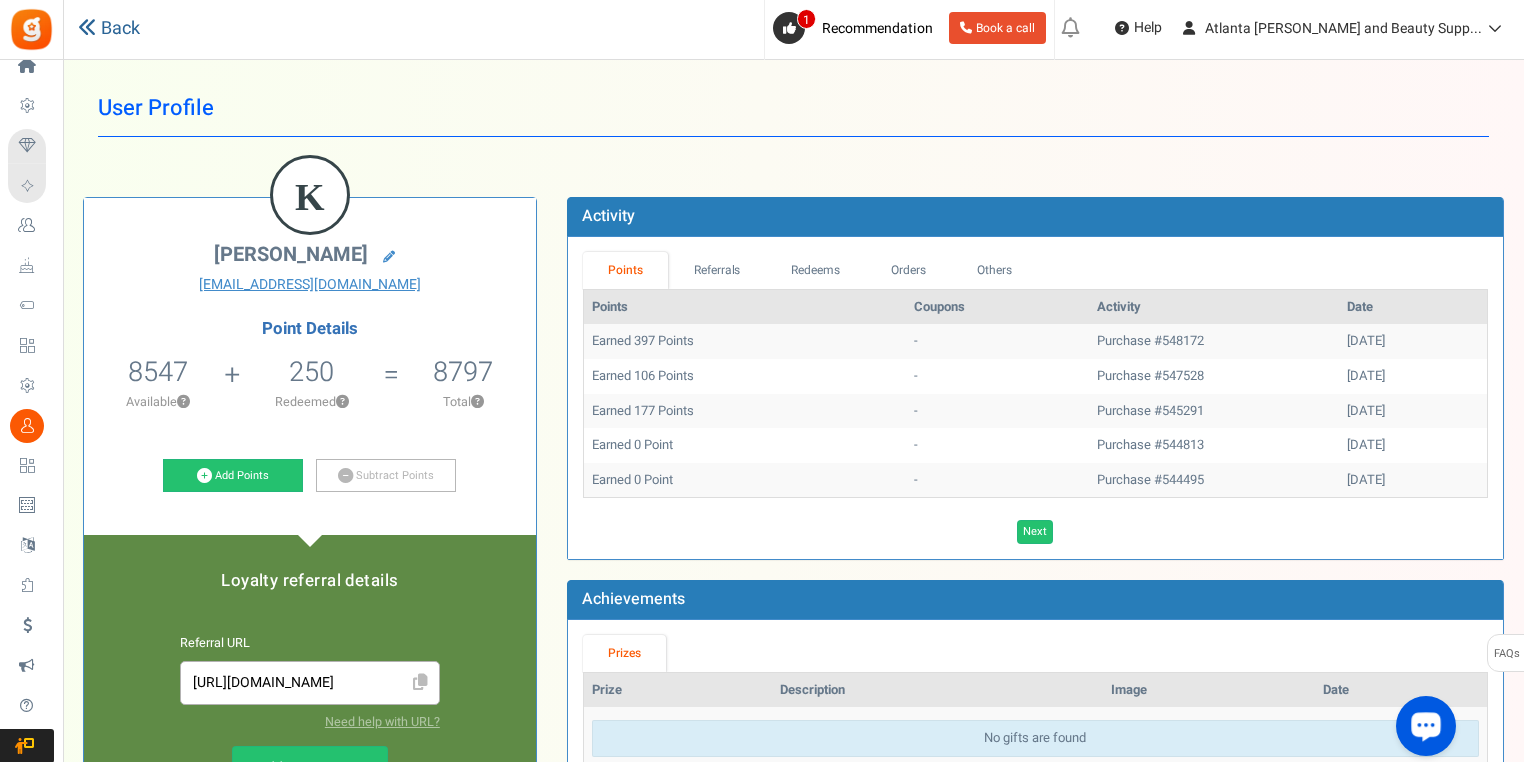 click on "Back" at bounding box center [109, 29] 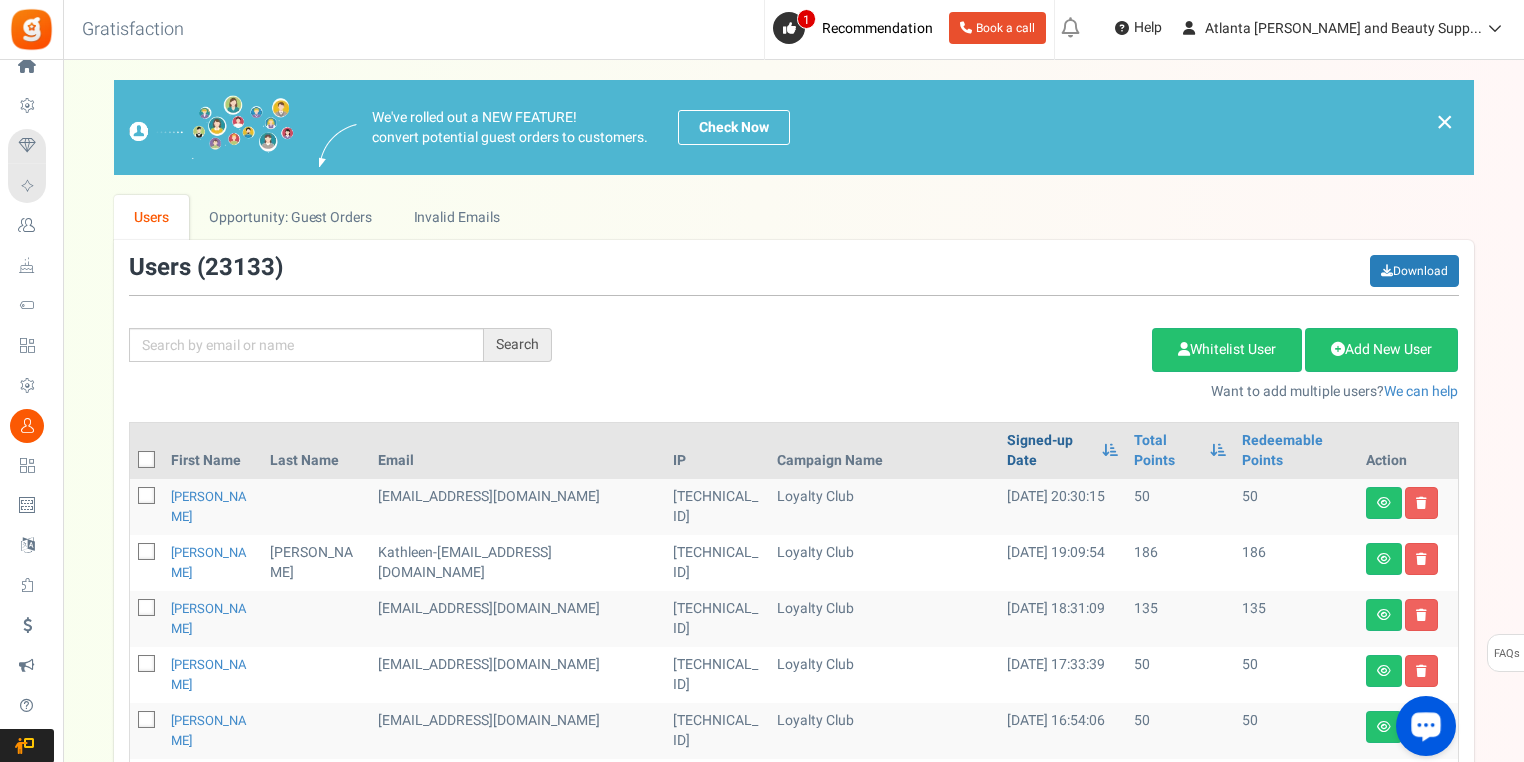 click on "Signed-up Date" at bounding box center [1049, 451] 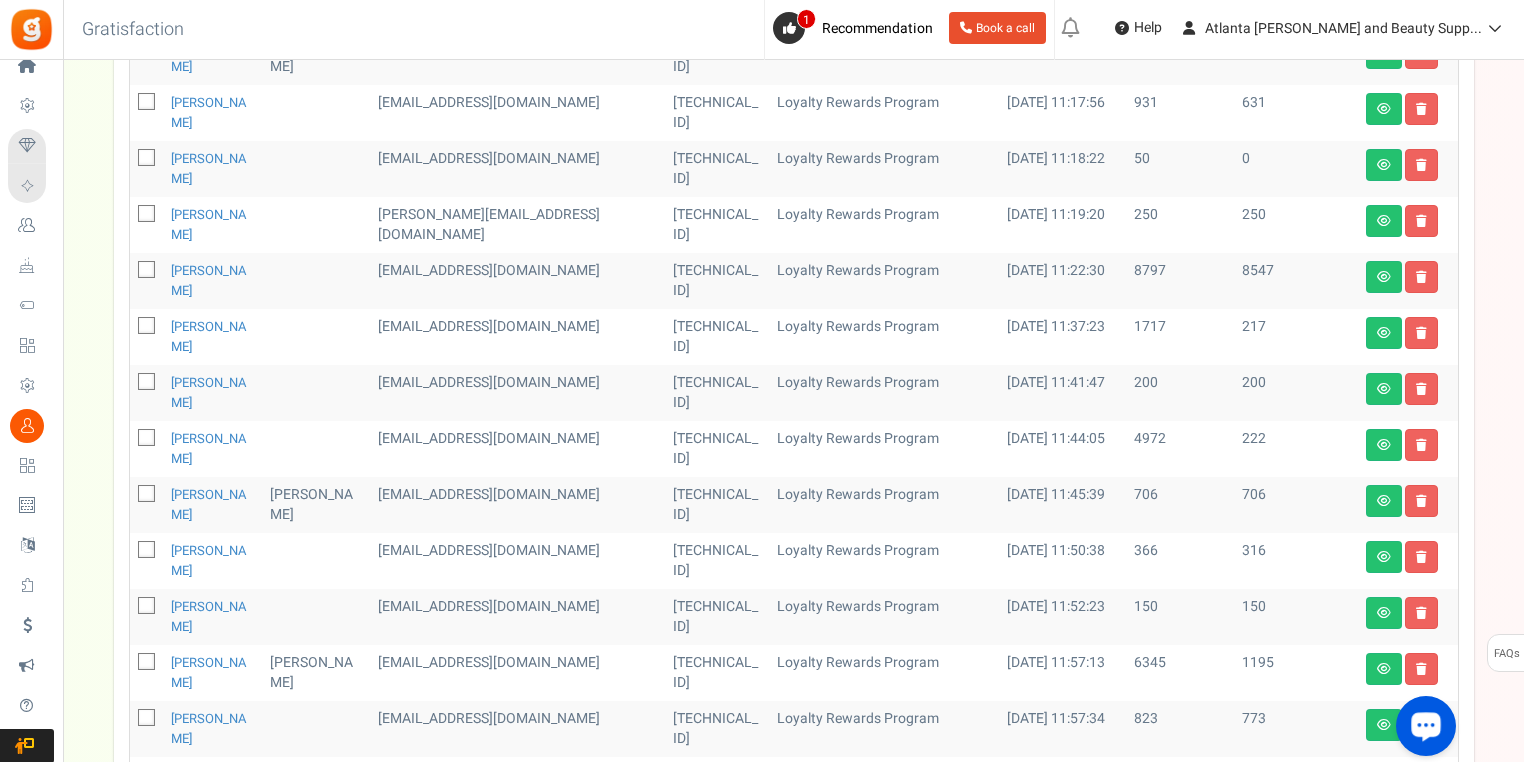 scroll, scrollTop: 459, scrollLeft: 0, axis: vertical 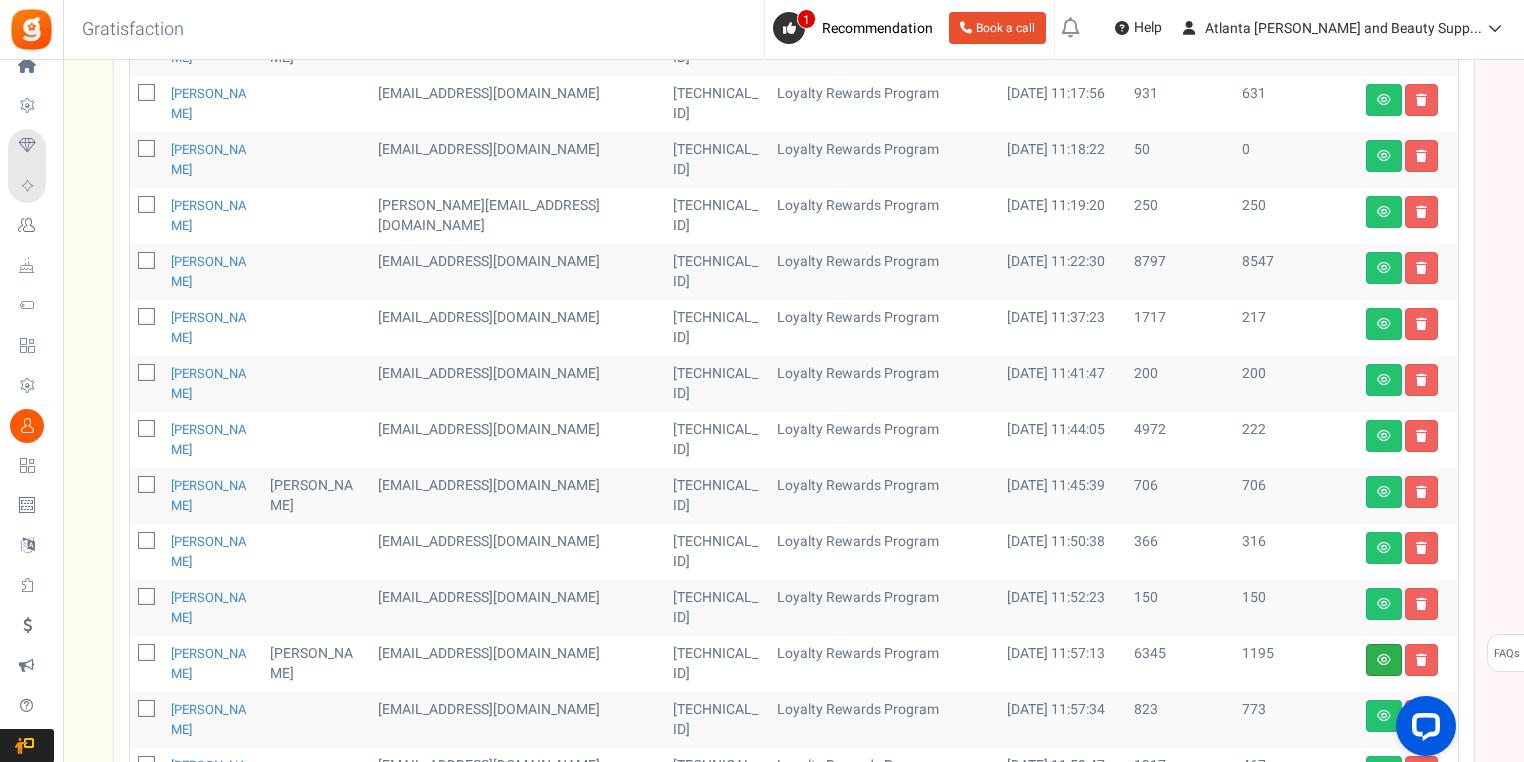click at bounding box center (1384, 660) 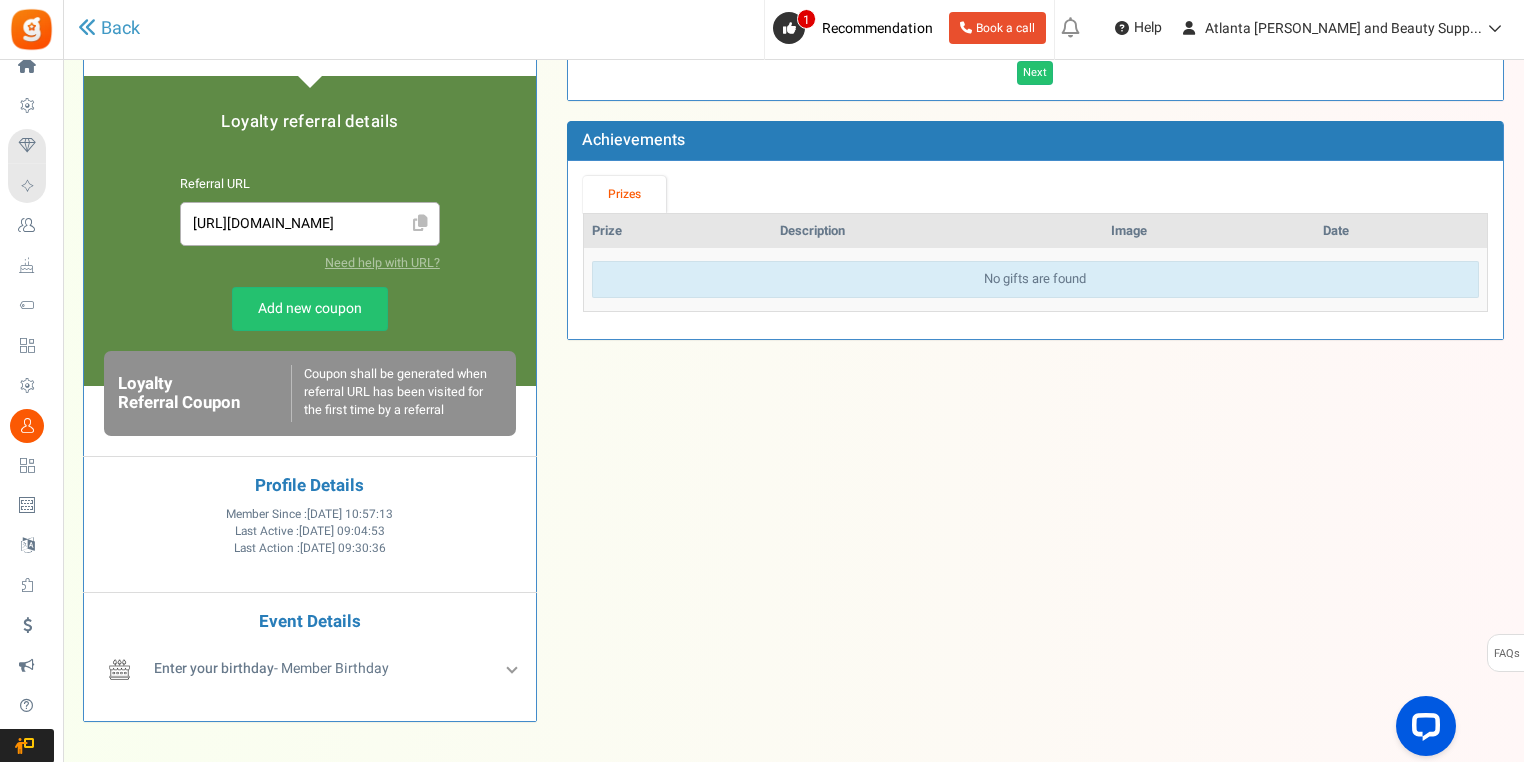 scroll, scrollTop: 0, scrollLeft: 0, axis: both 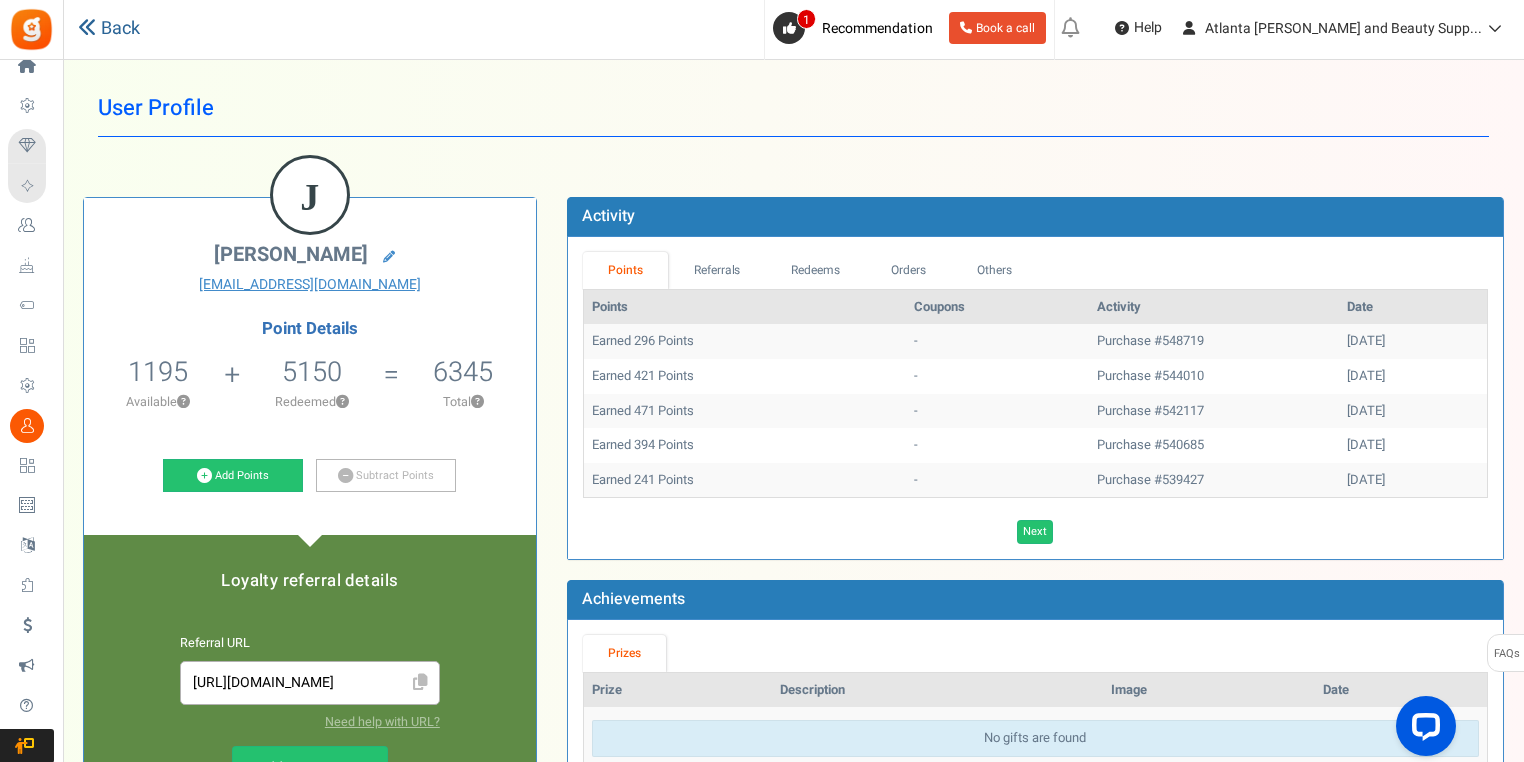 click on "Back" at bounding box center [109, 29] 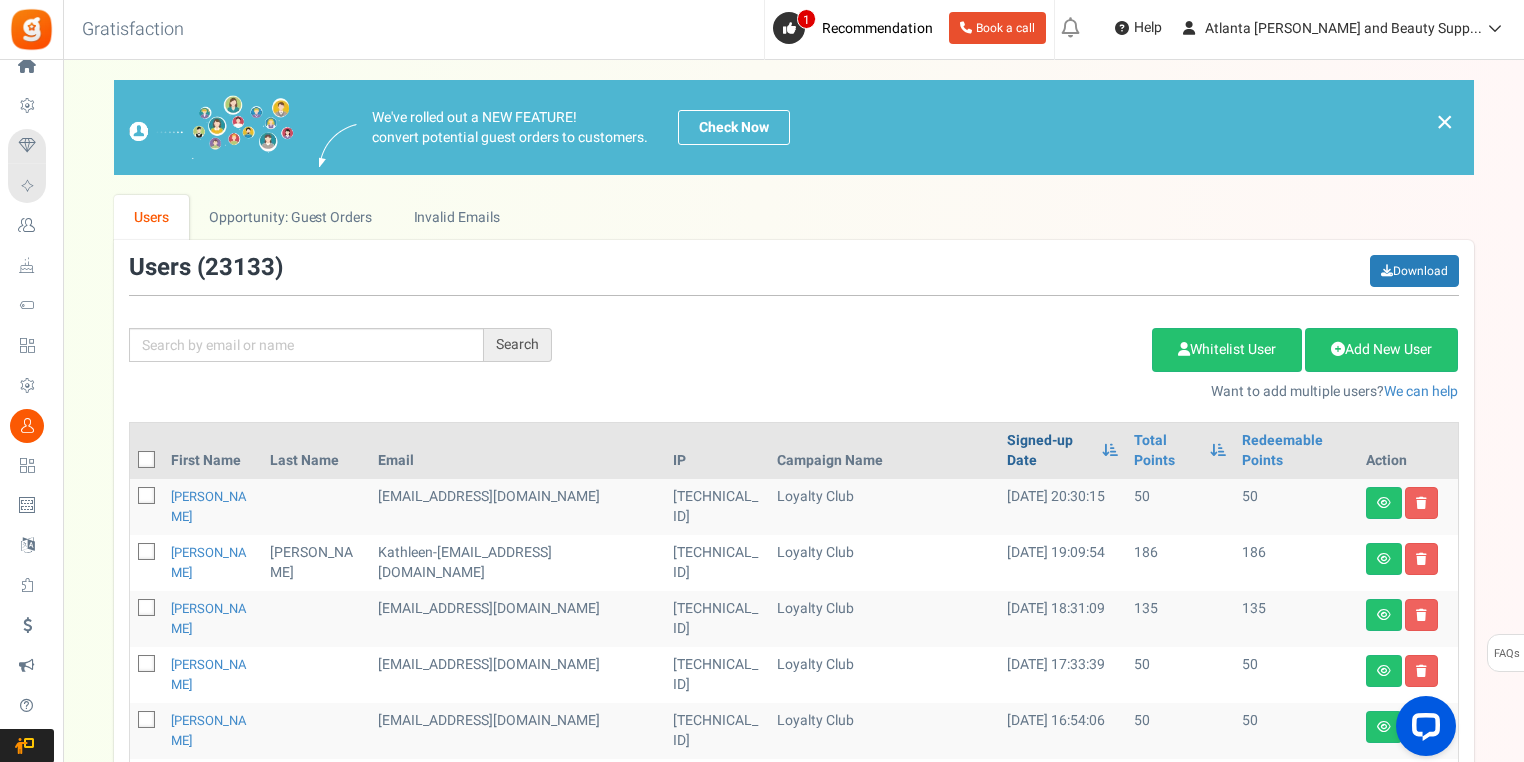 click on "Signed-up Date" at bounding box center [1049, 451] 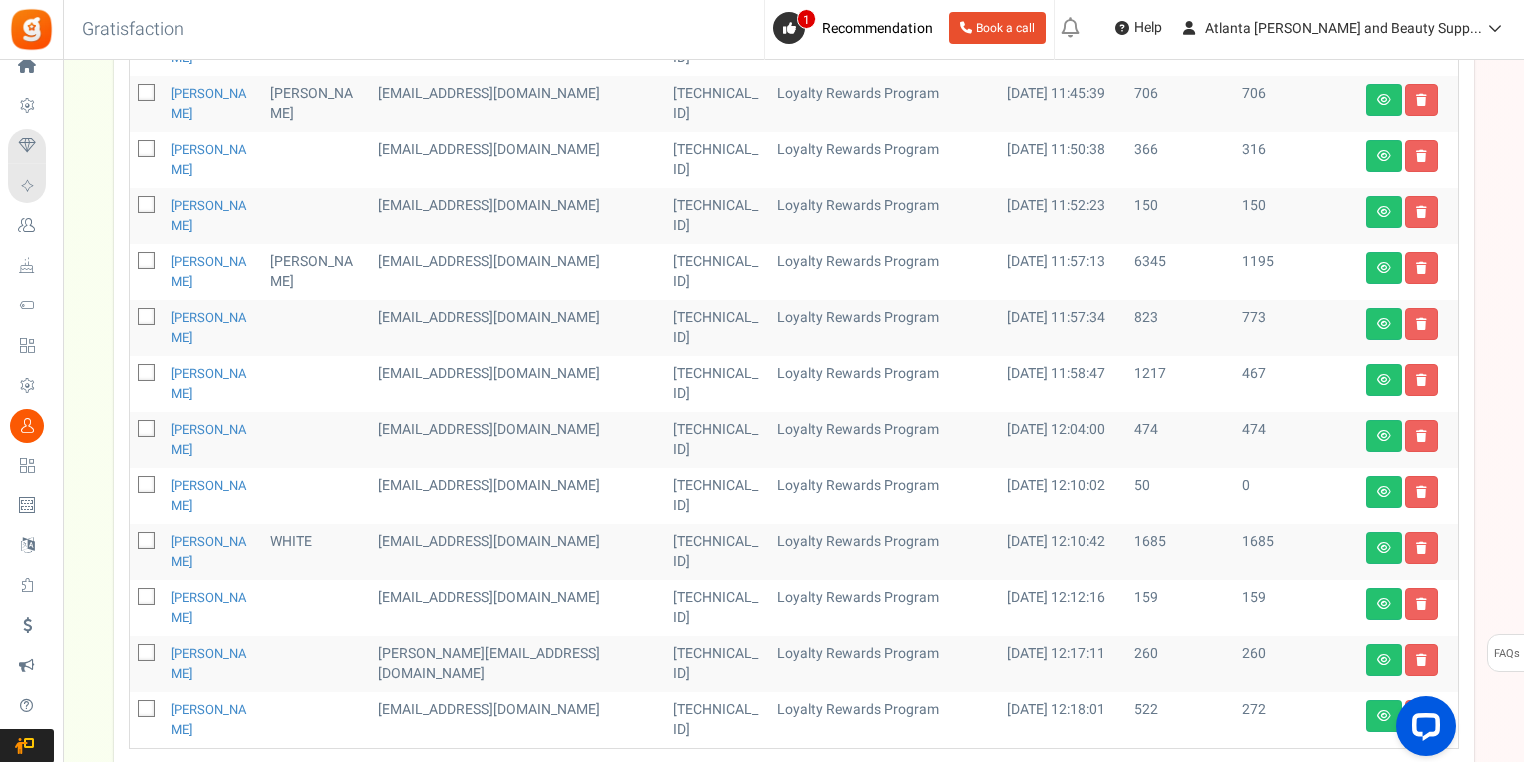 scroll, scrollTop: 1025, scrollLeft: 0, axis: vertical 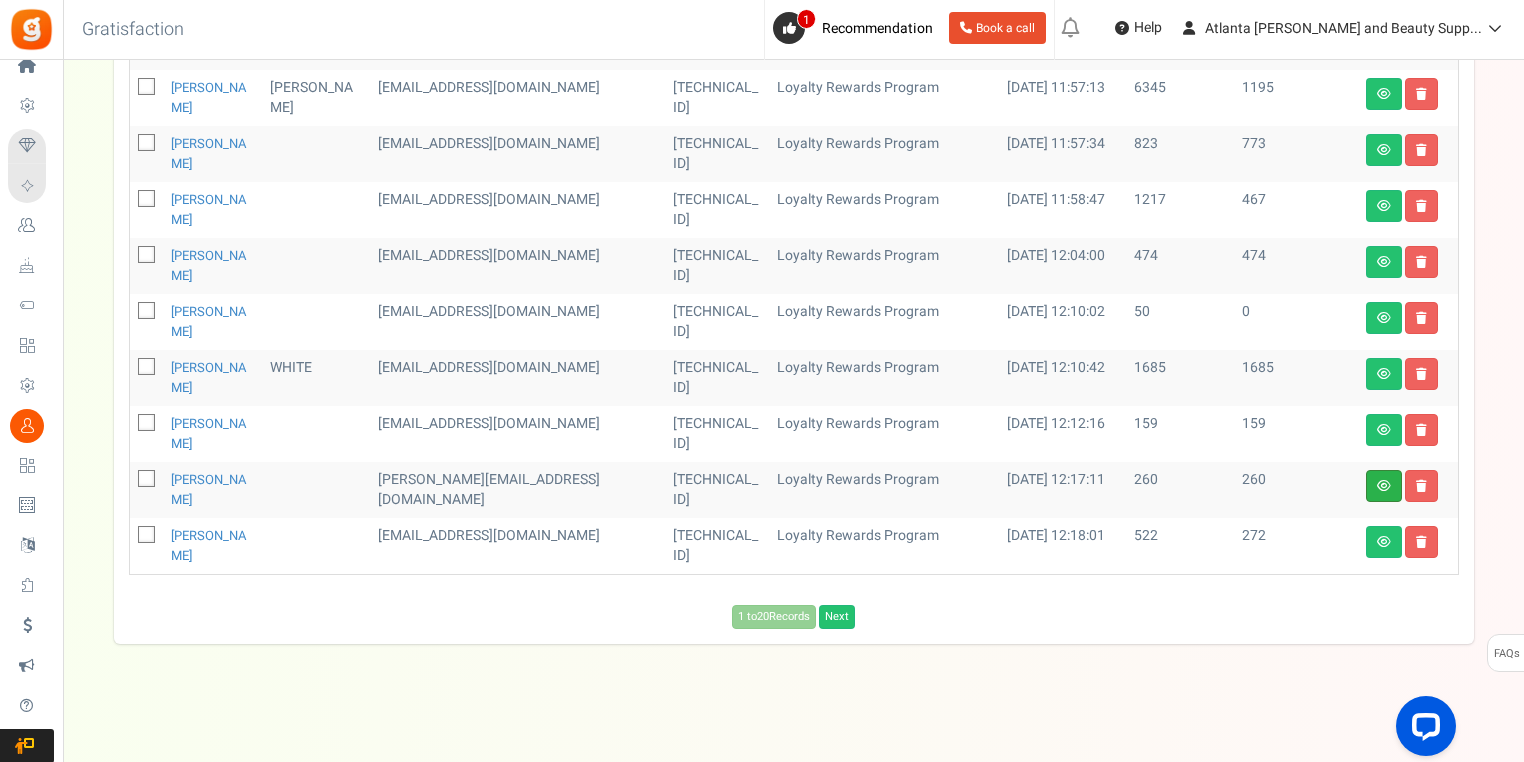 click at bounding box center (1384, 486) 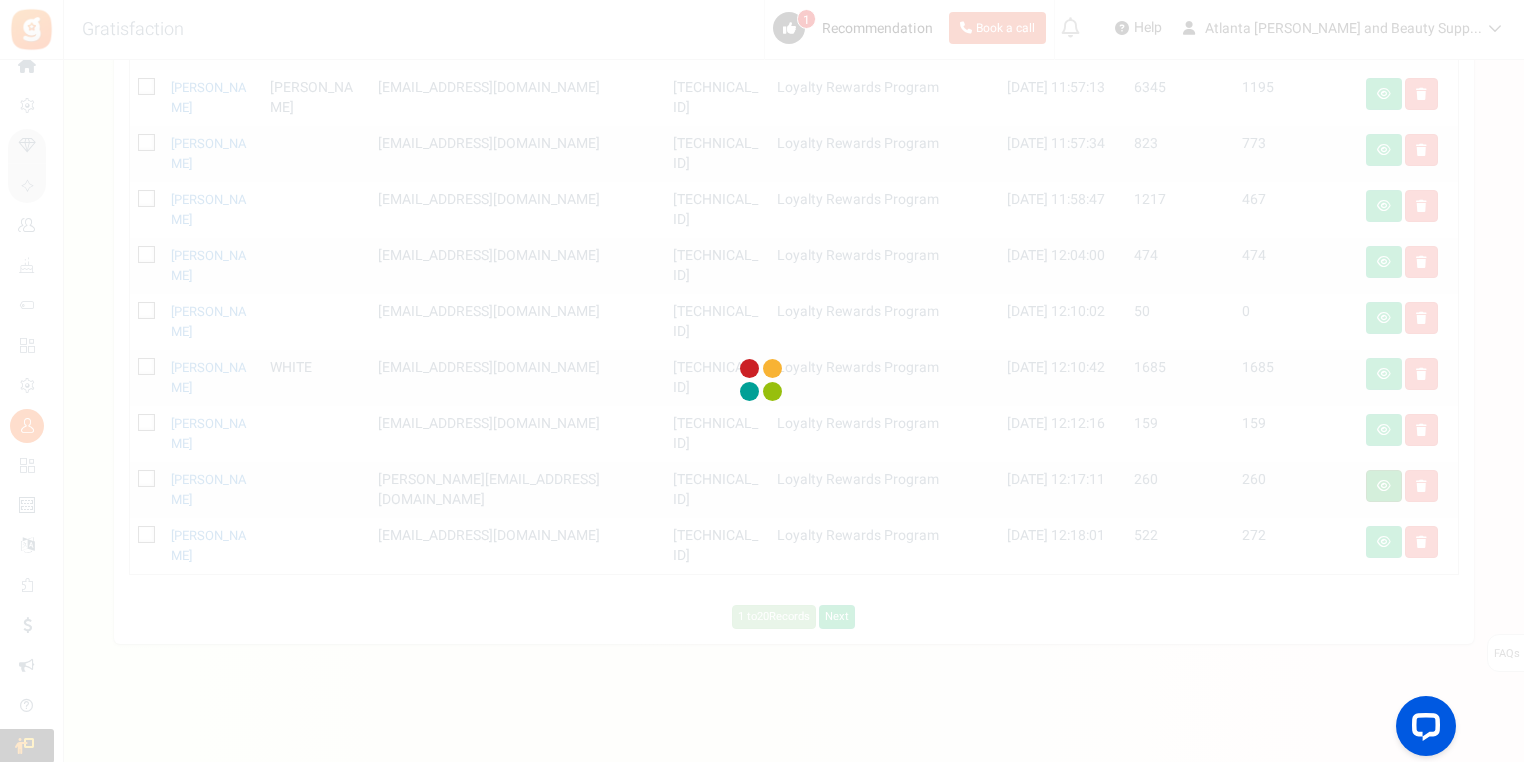 scroll, scrollTop: 0, scrollLeft: 0, axis: both 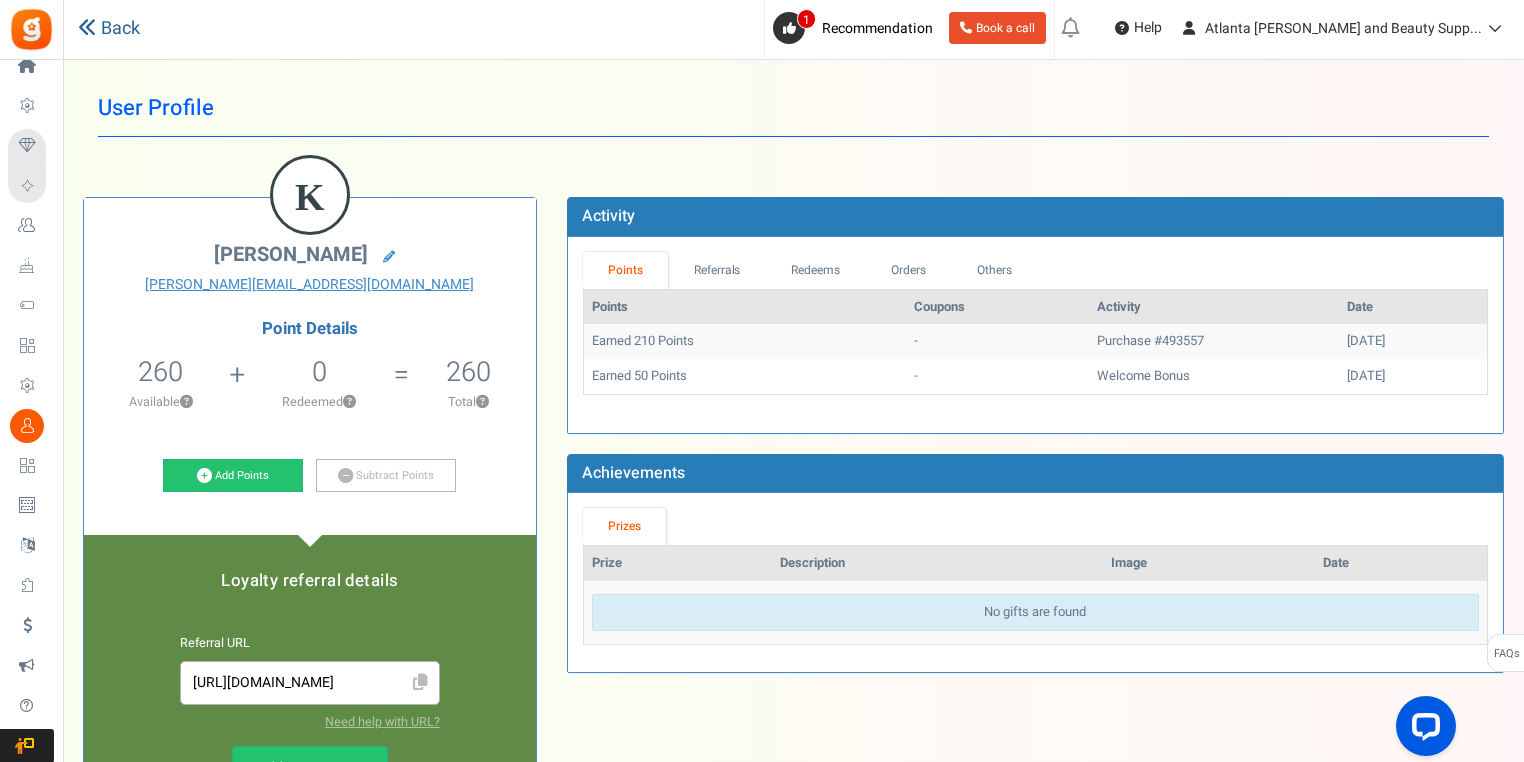 click on "Back" at bounding box center [109, 29] 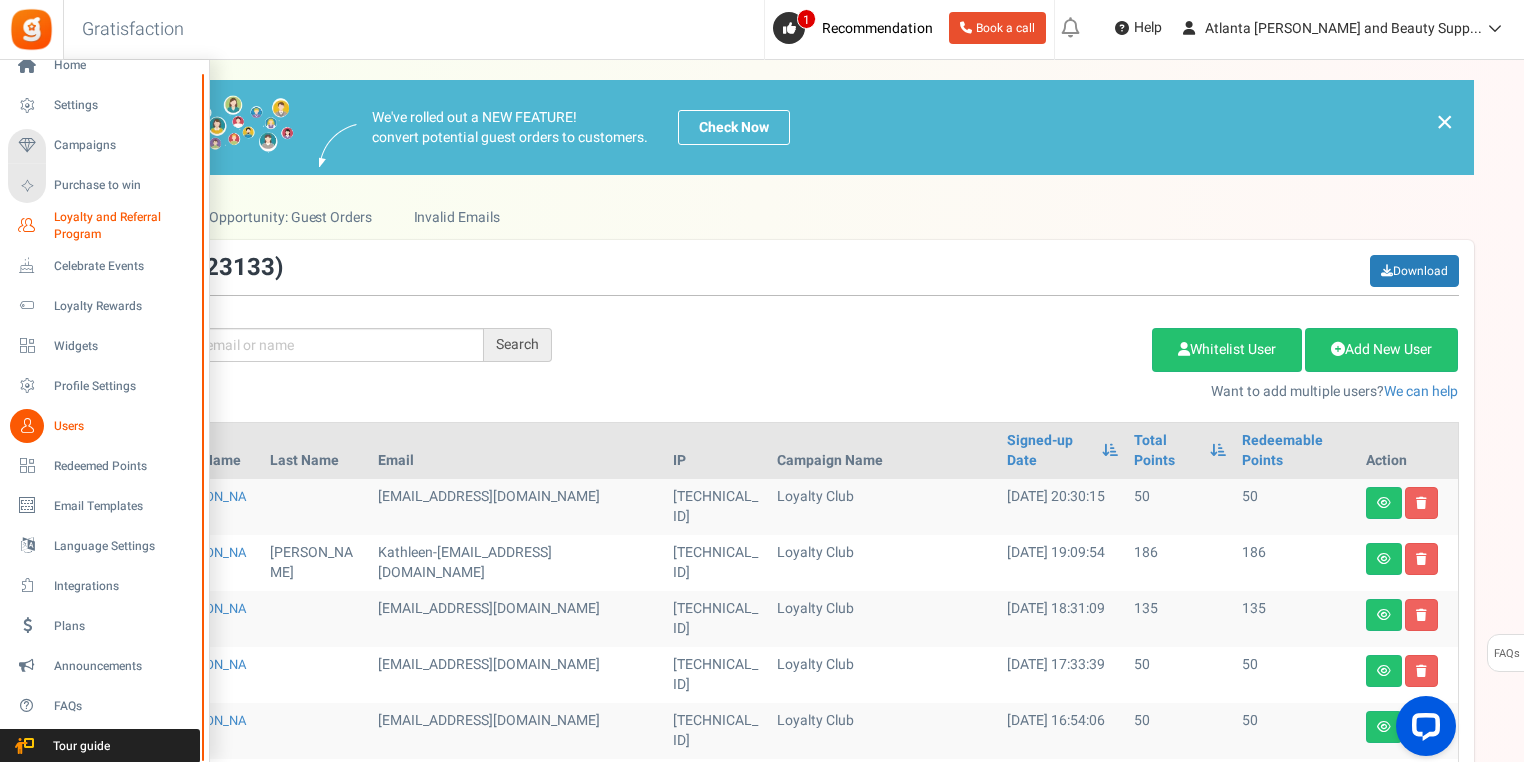 click on "Loyalty and Referral Program" at bounding box center [127, 226] 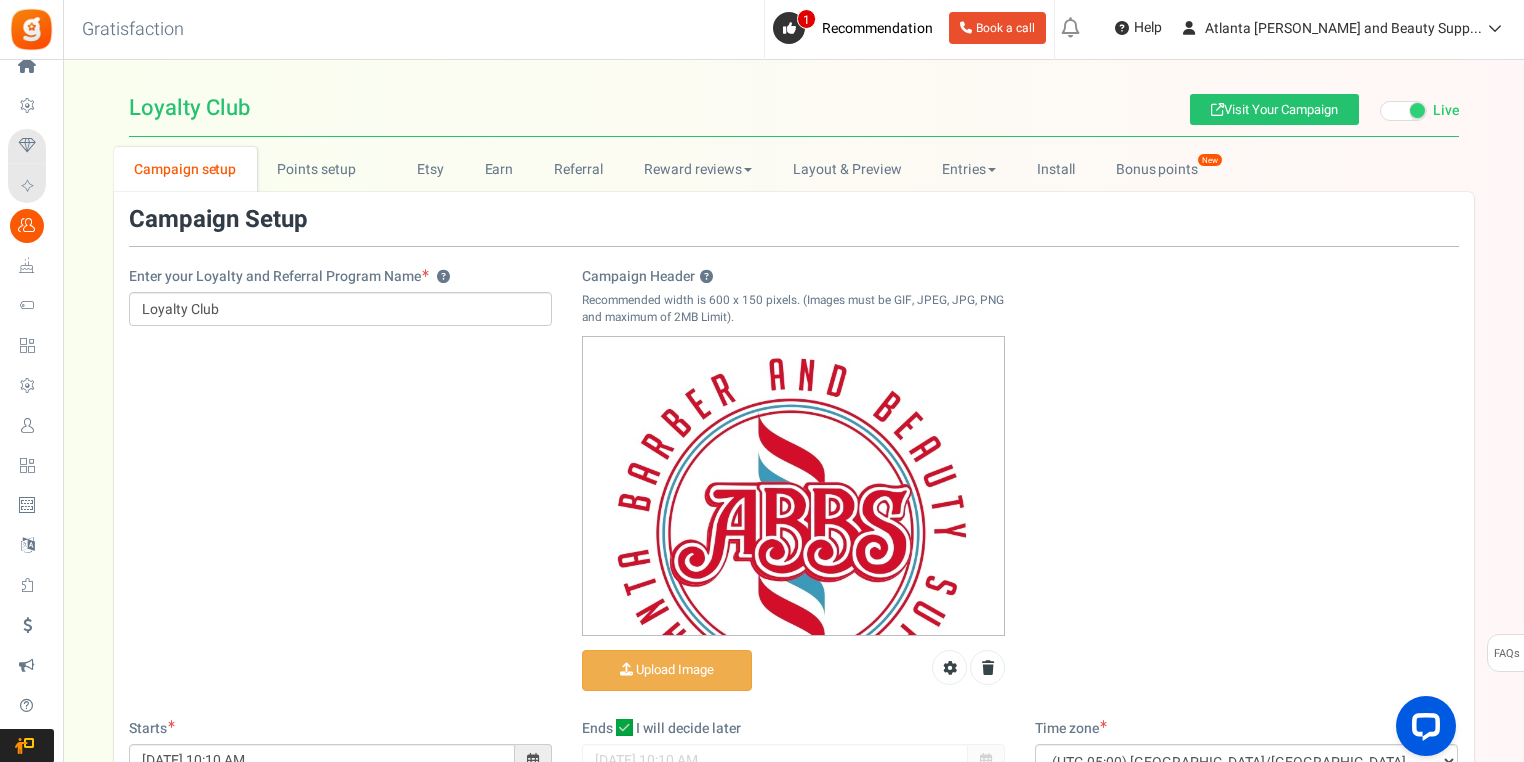 scroll, scrollTop: 0, scrollLeft: 0, axis: both 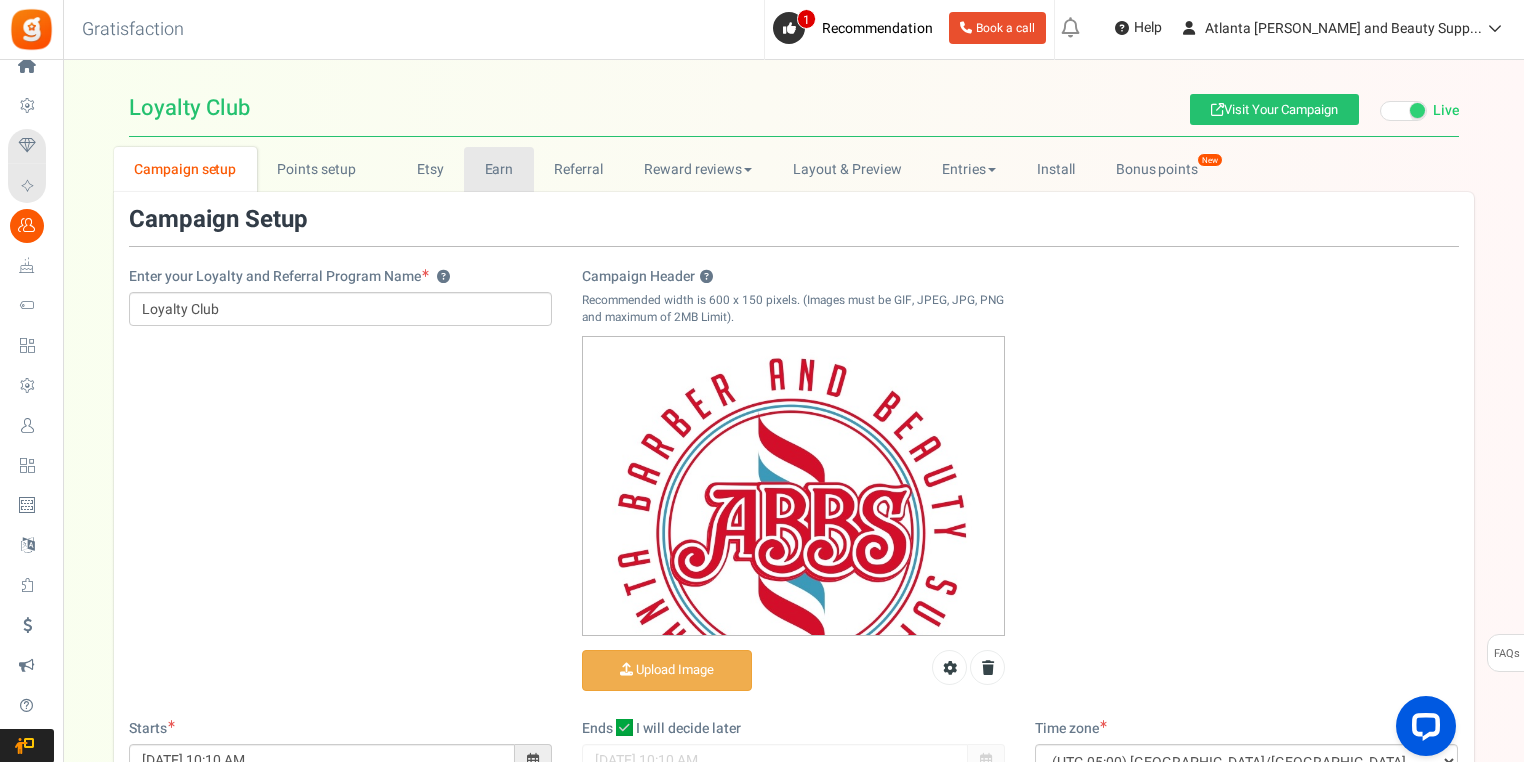 click on "Earn" at bounding box center (499, 169) 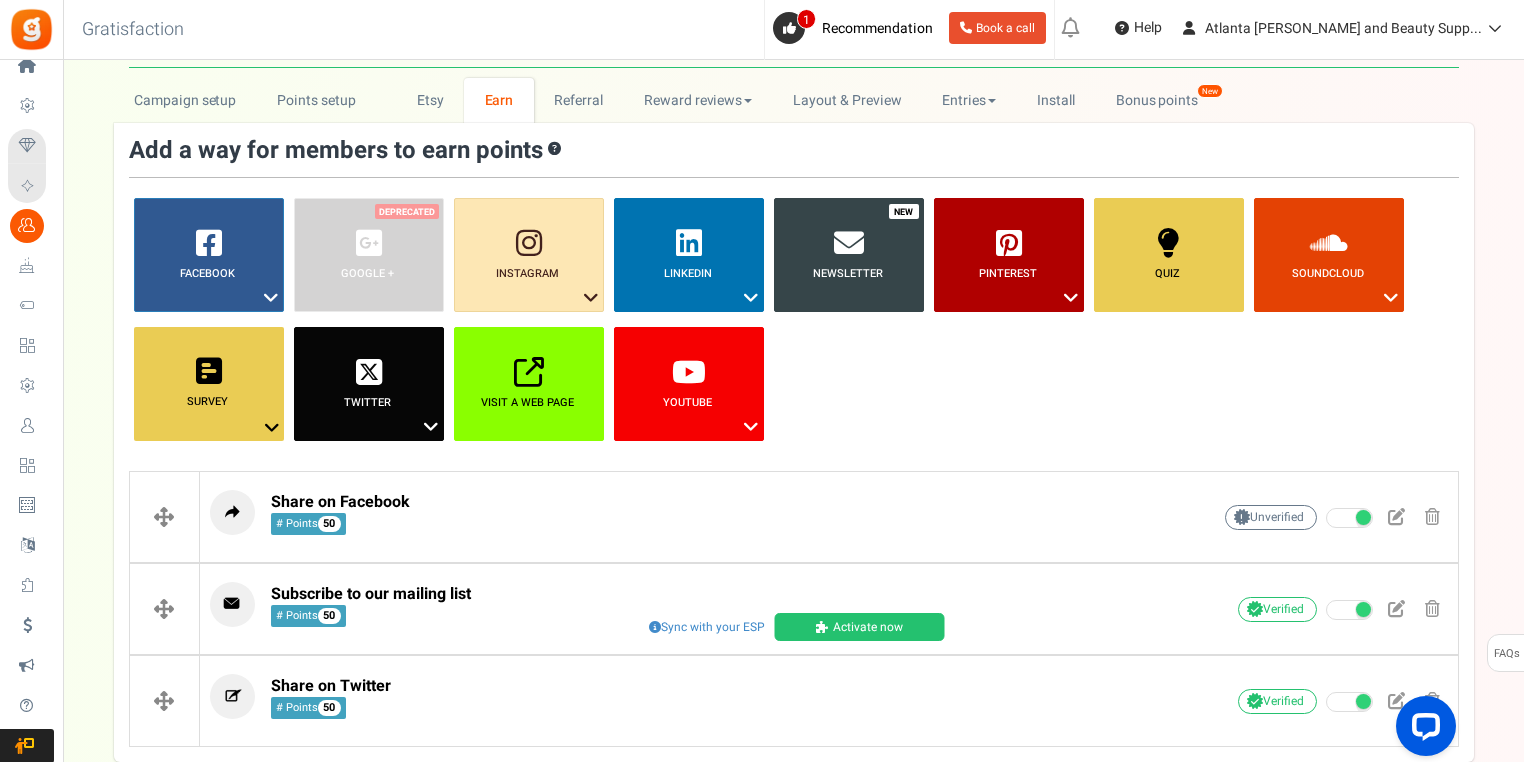 scroll, scrollTop: 0, scrollLeft: 0, axis: both 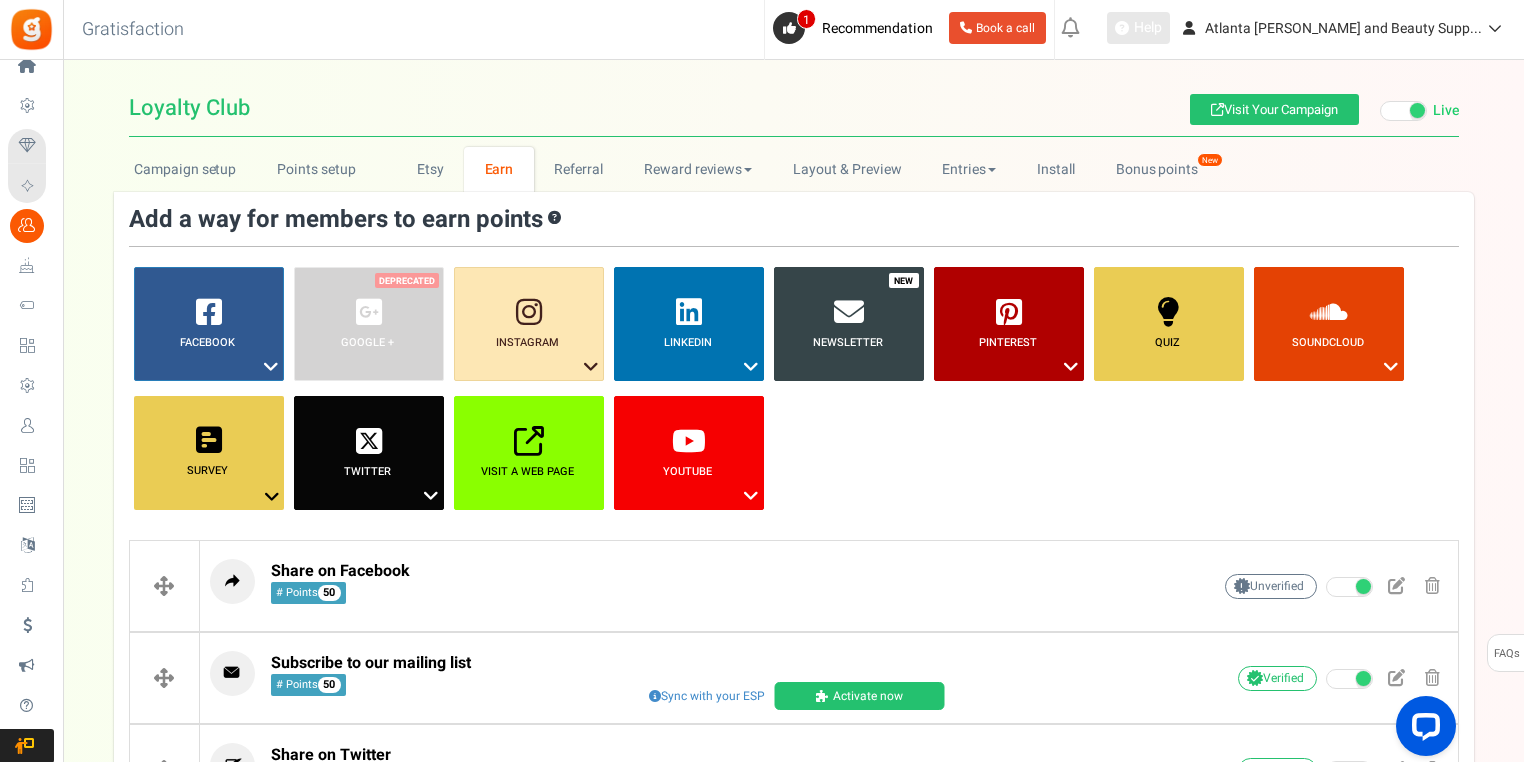 click on "Help" at bounding box center [1145, 28] 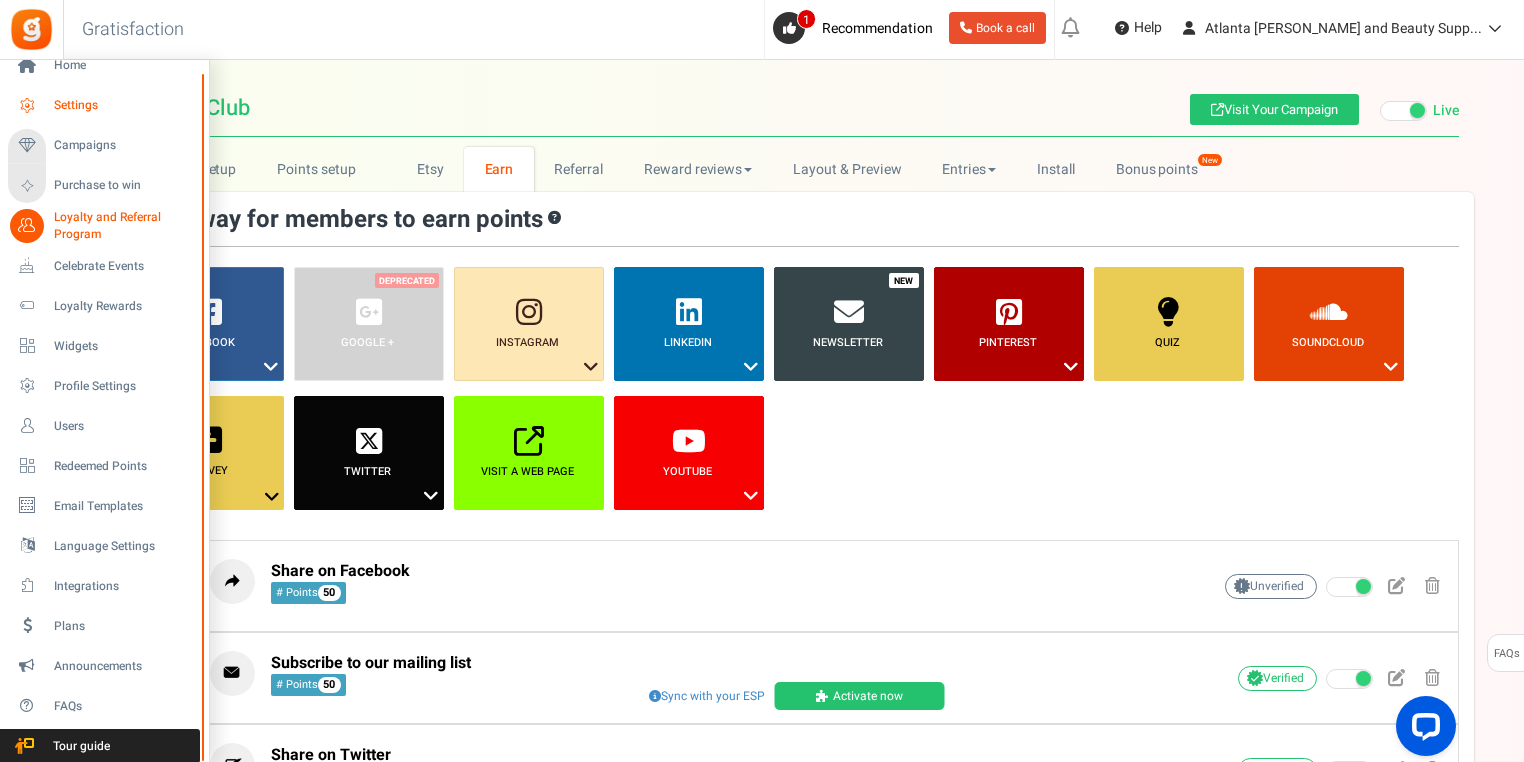 click on "Settings" at bounding box center (124, 105) 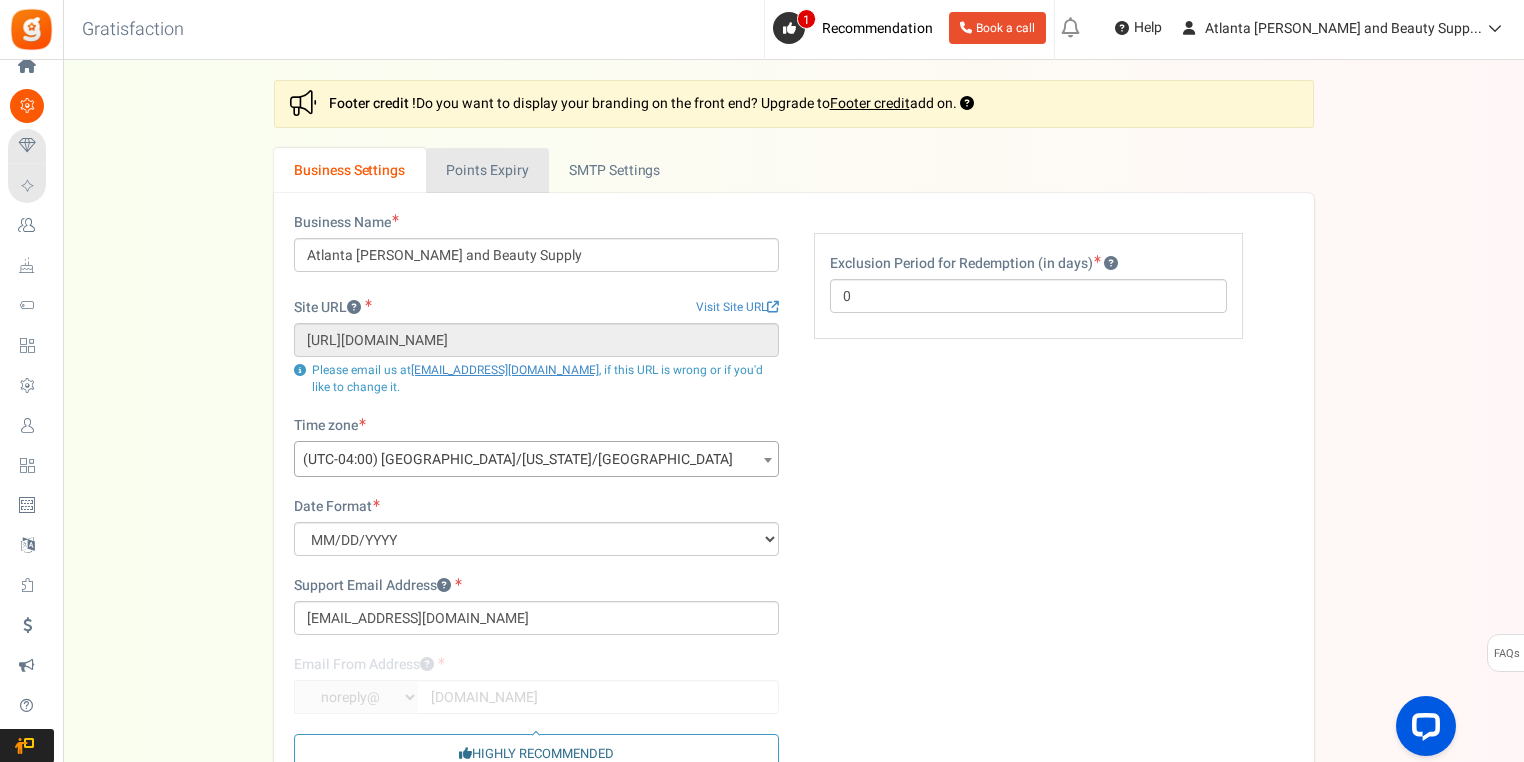 click on "Points Expiry" at bounding box center (487, 170) 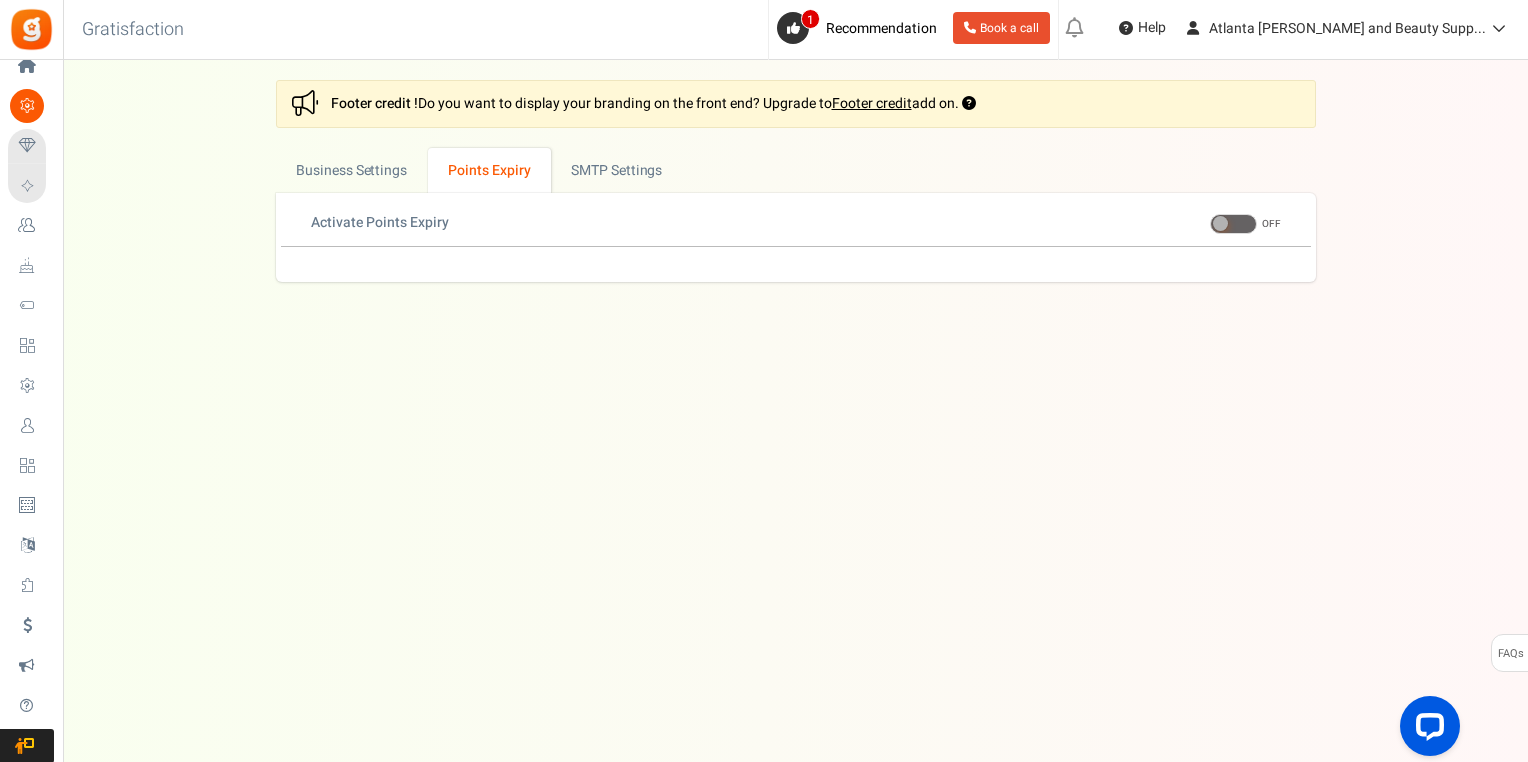 click on "Points Expiry" at bounding box center (489, 170) 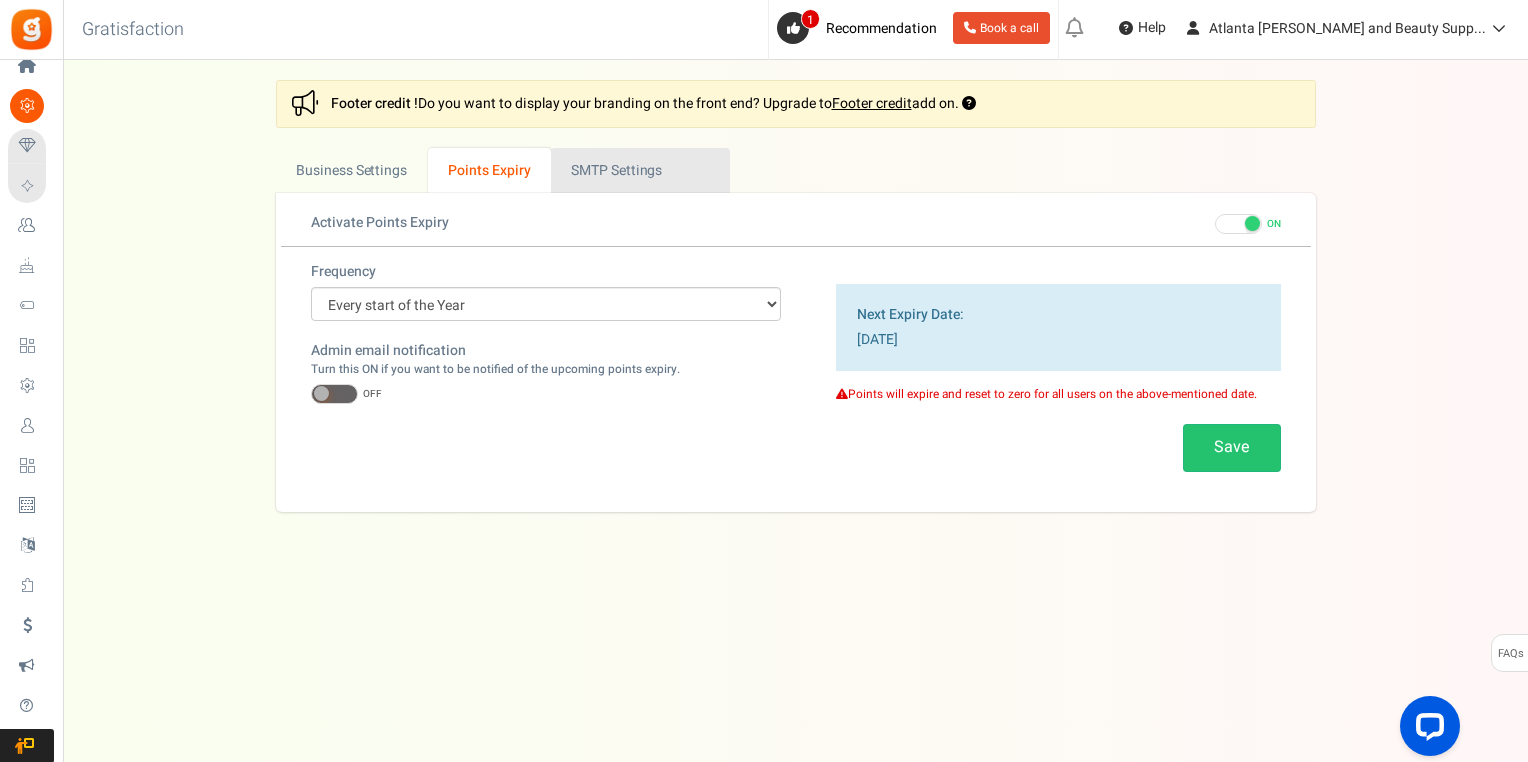 click on "Active SMTP Settings" at bounding box center [640, 170] 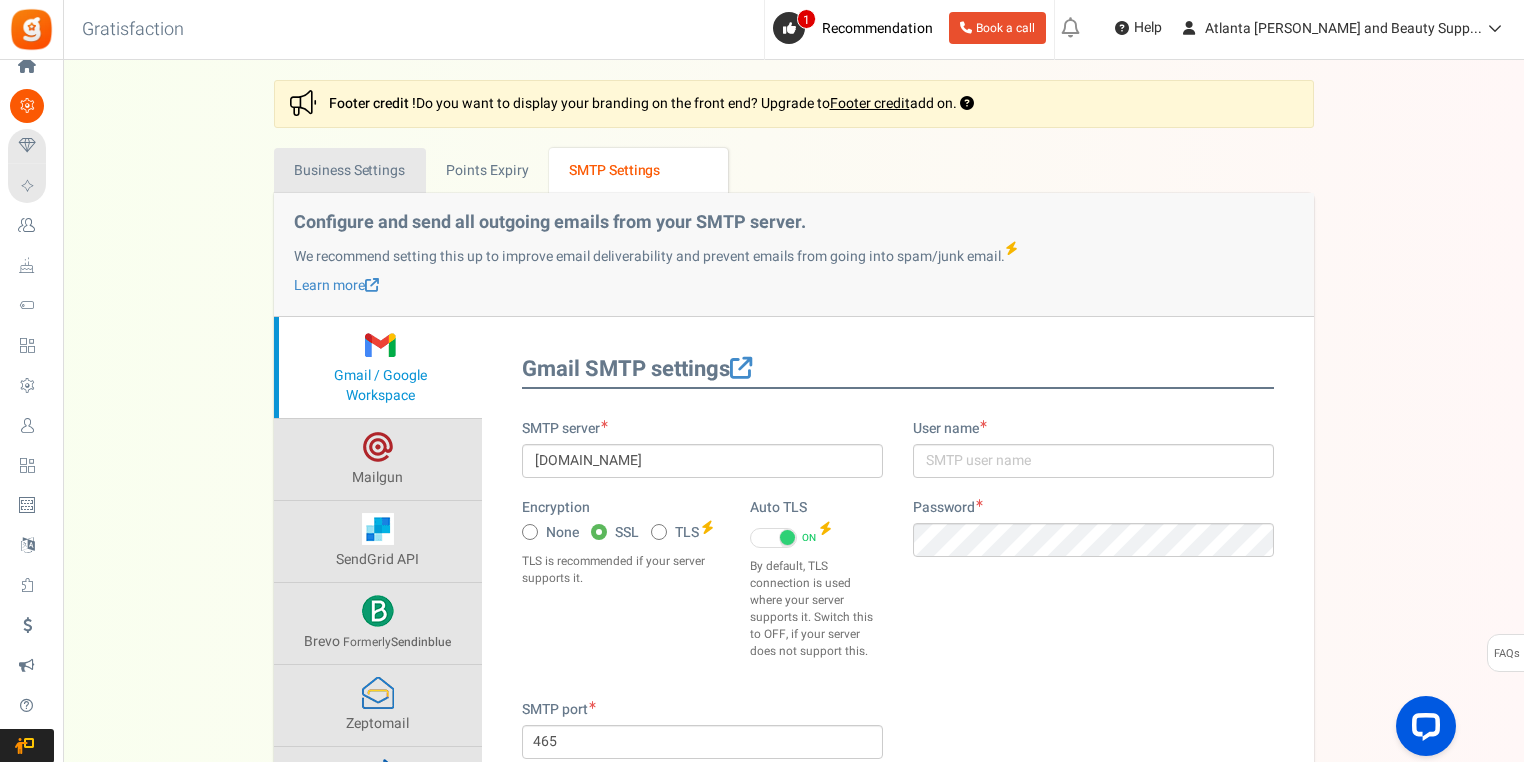 click on "Business Settings" at bounding box center [350, 170] 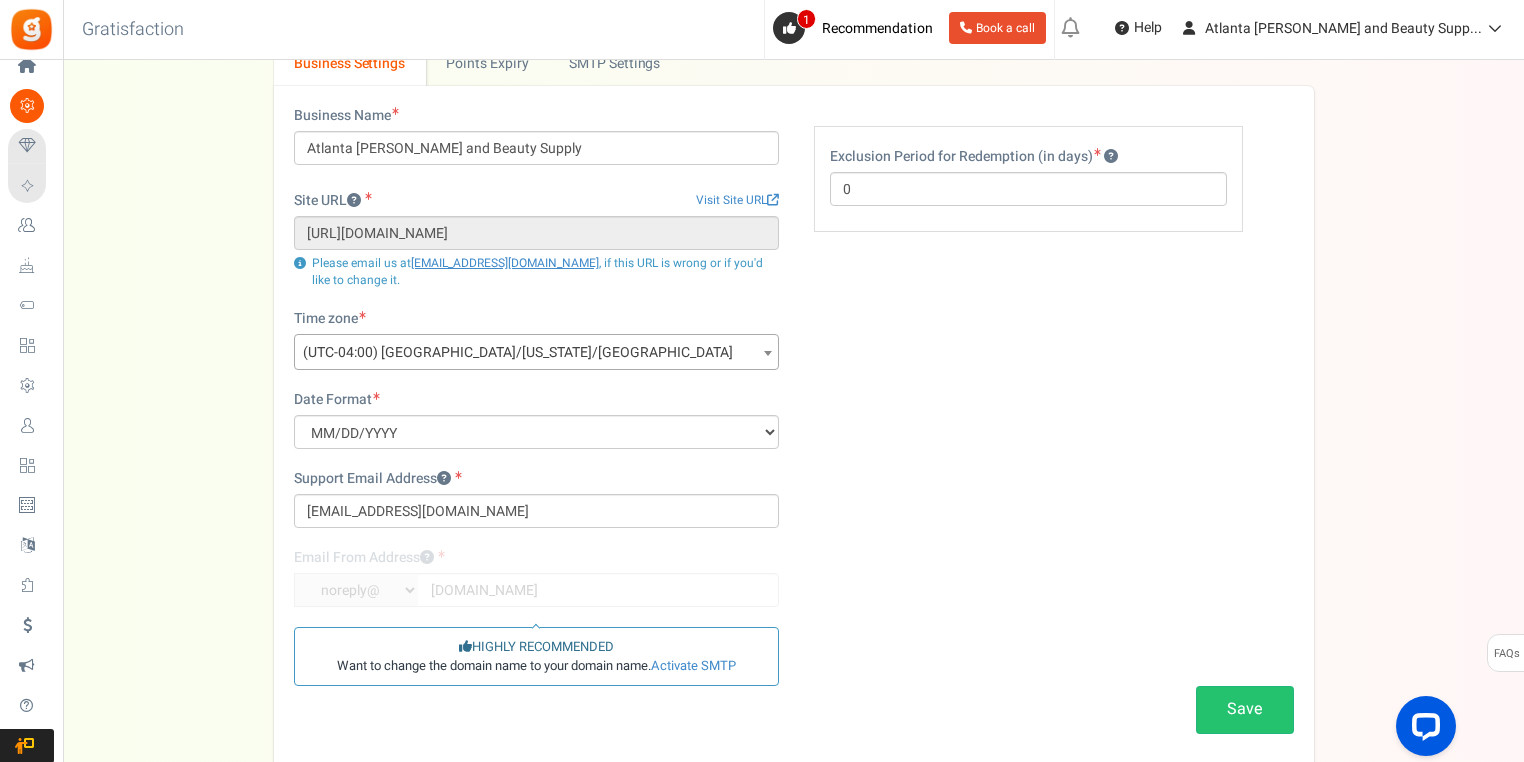 scroll, scrollTop: 0, scrollLeft: 0, axis: both 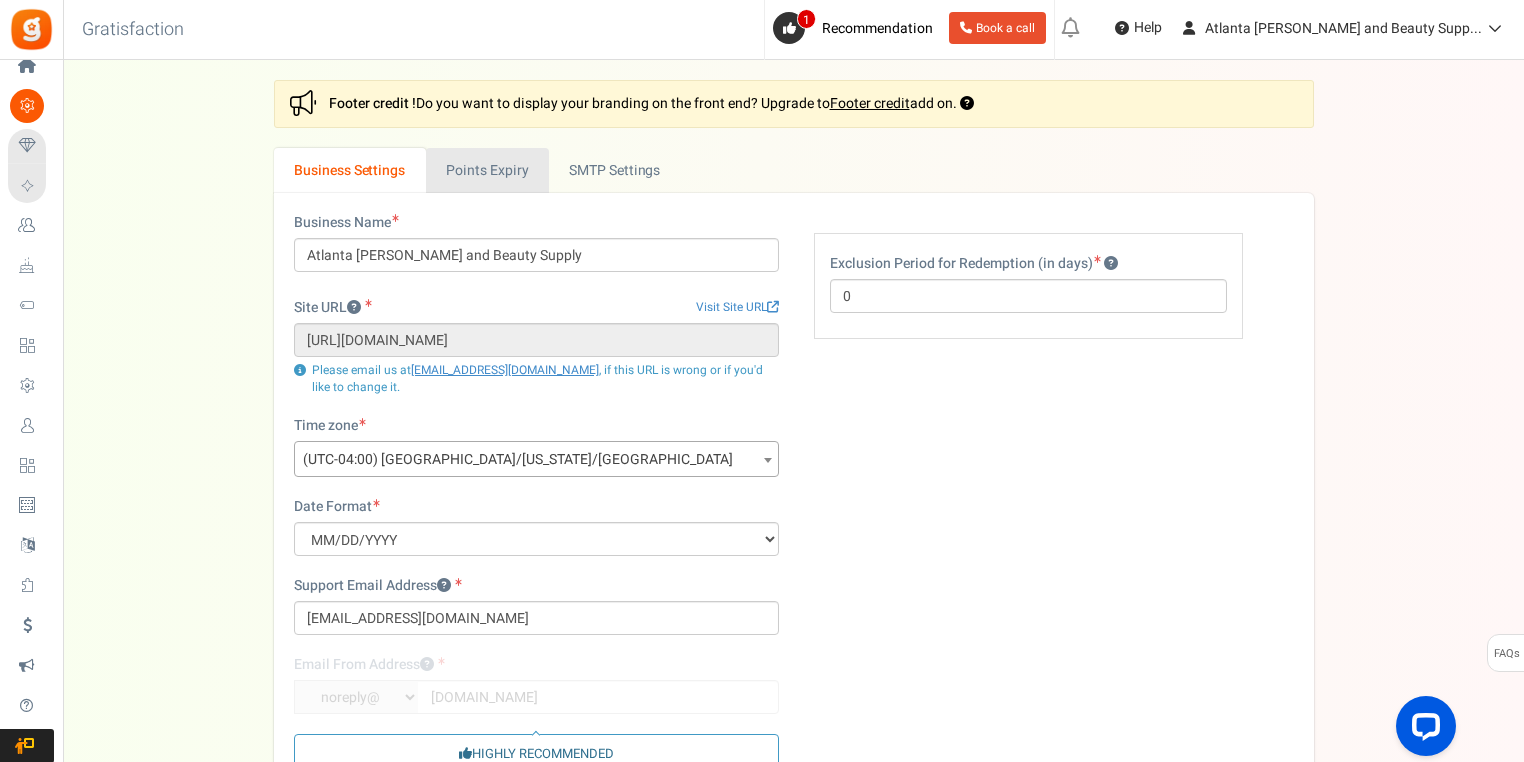 click on "Points Expiry" at bounding box center [487, 170] 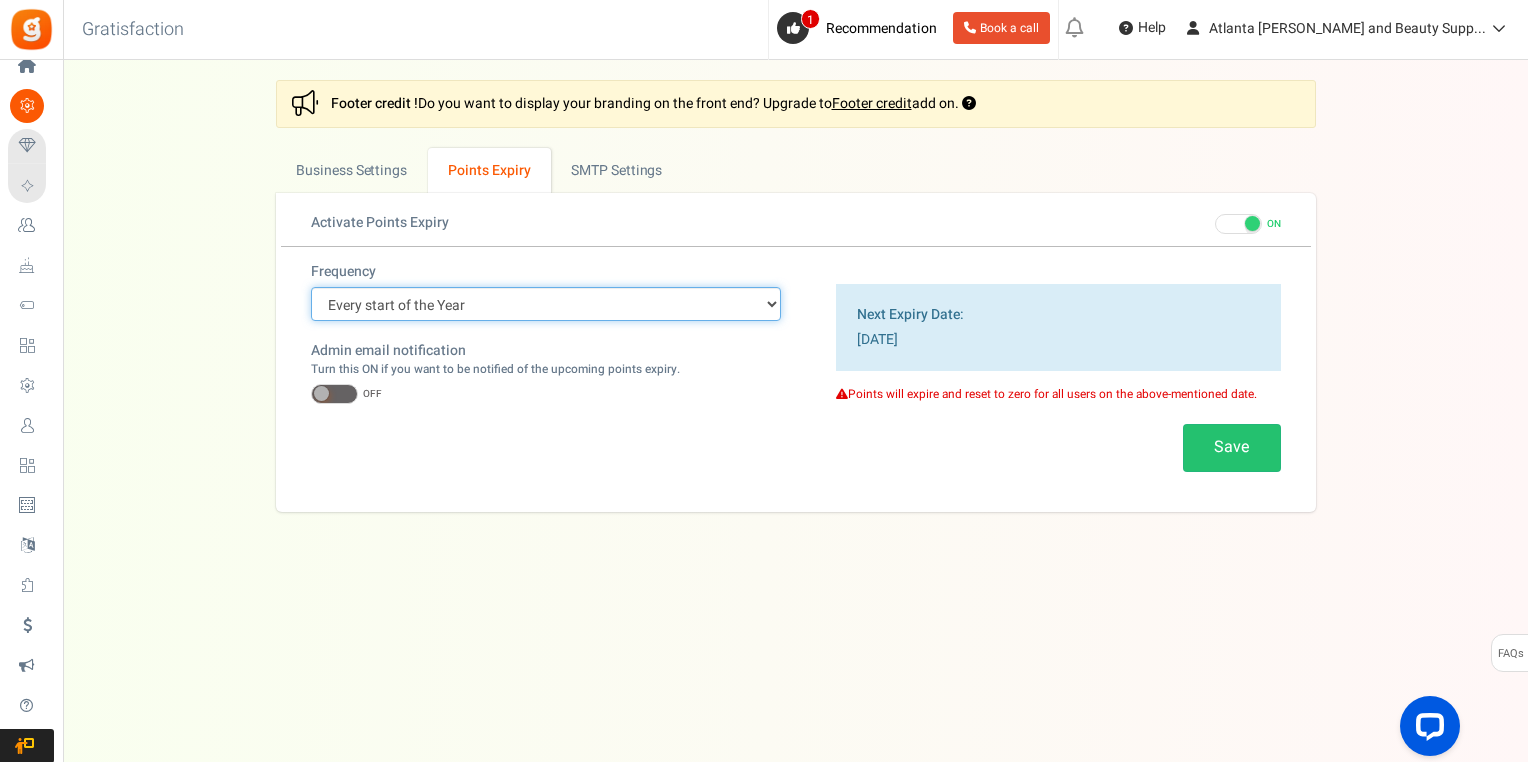 click on "Every start of the Year
Every start of the Month
Exact Date (one Time)" at bounding box center [546, 304] 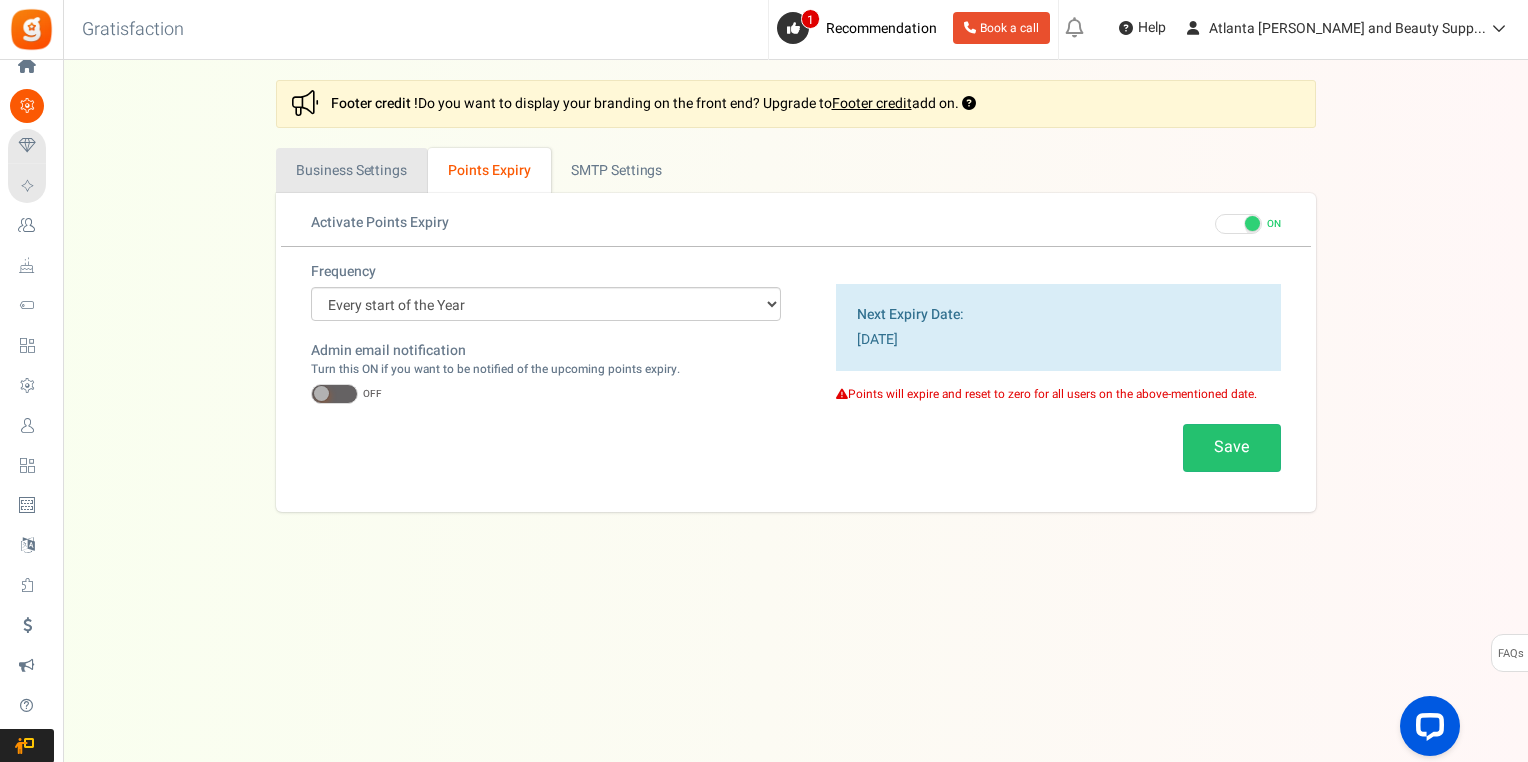 click on "Business Settings" at bounding box center [352, 170] 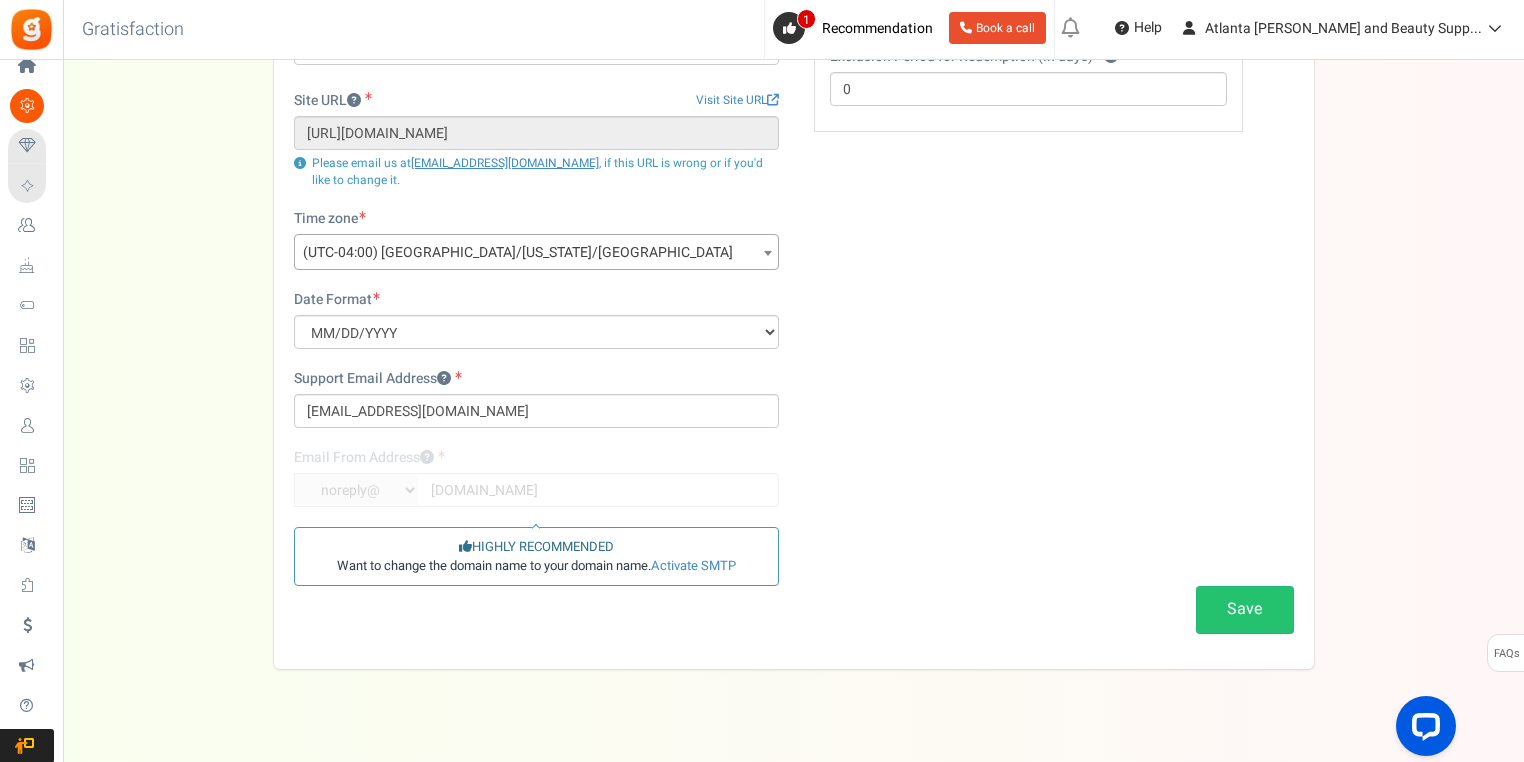 scroll, scrollTop: 211, scrollLeft: 0, axis: vertical 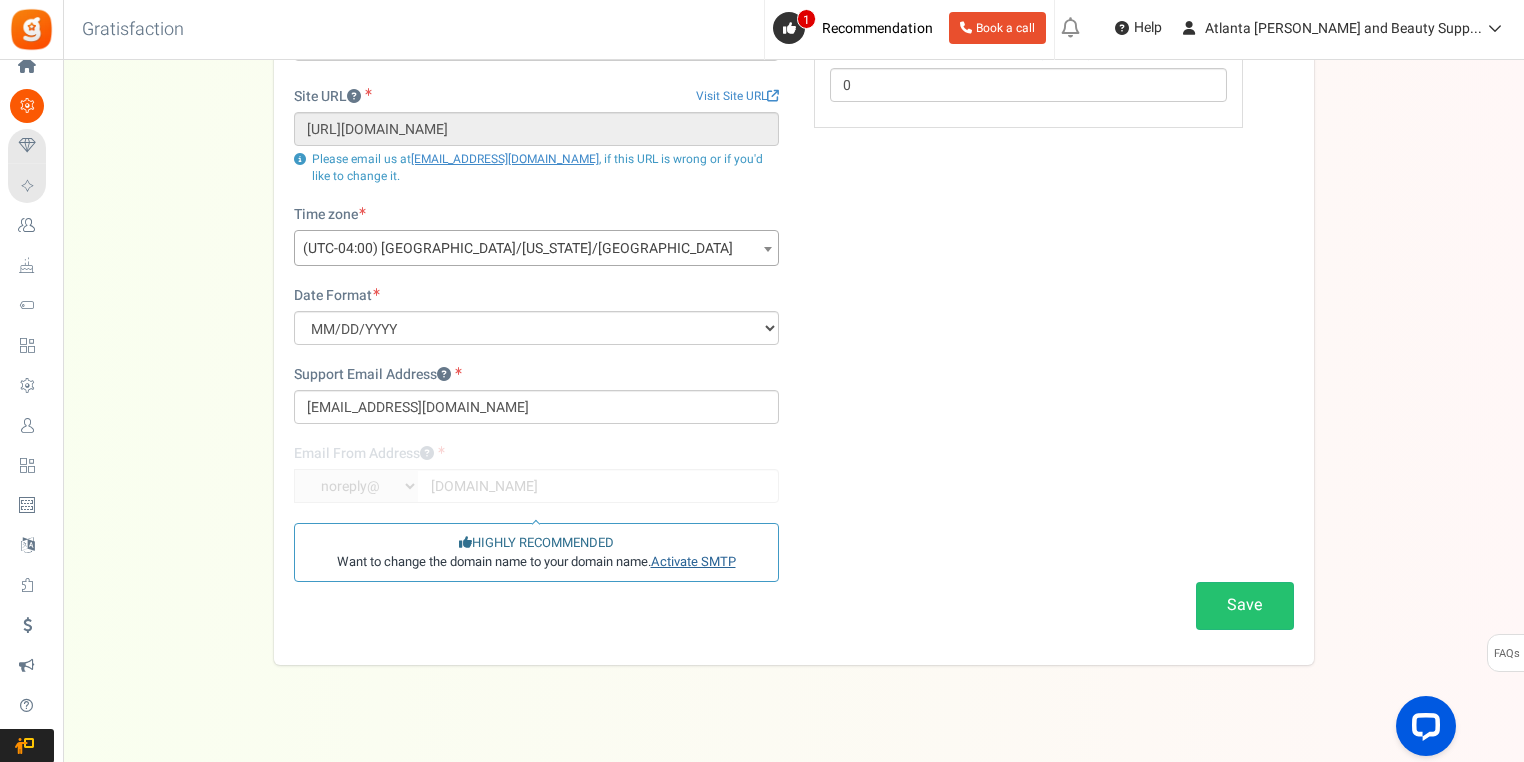 click on "Activate SMTP" at bounding box center (693, 561) 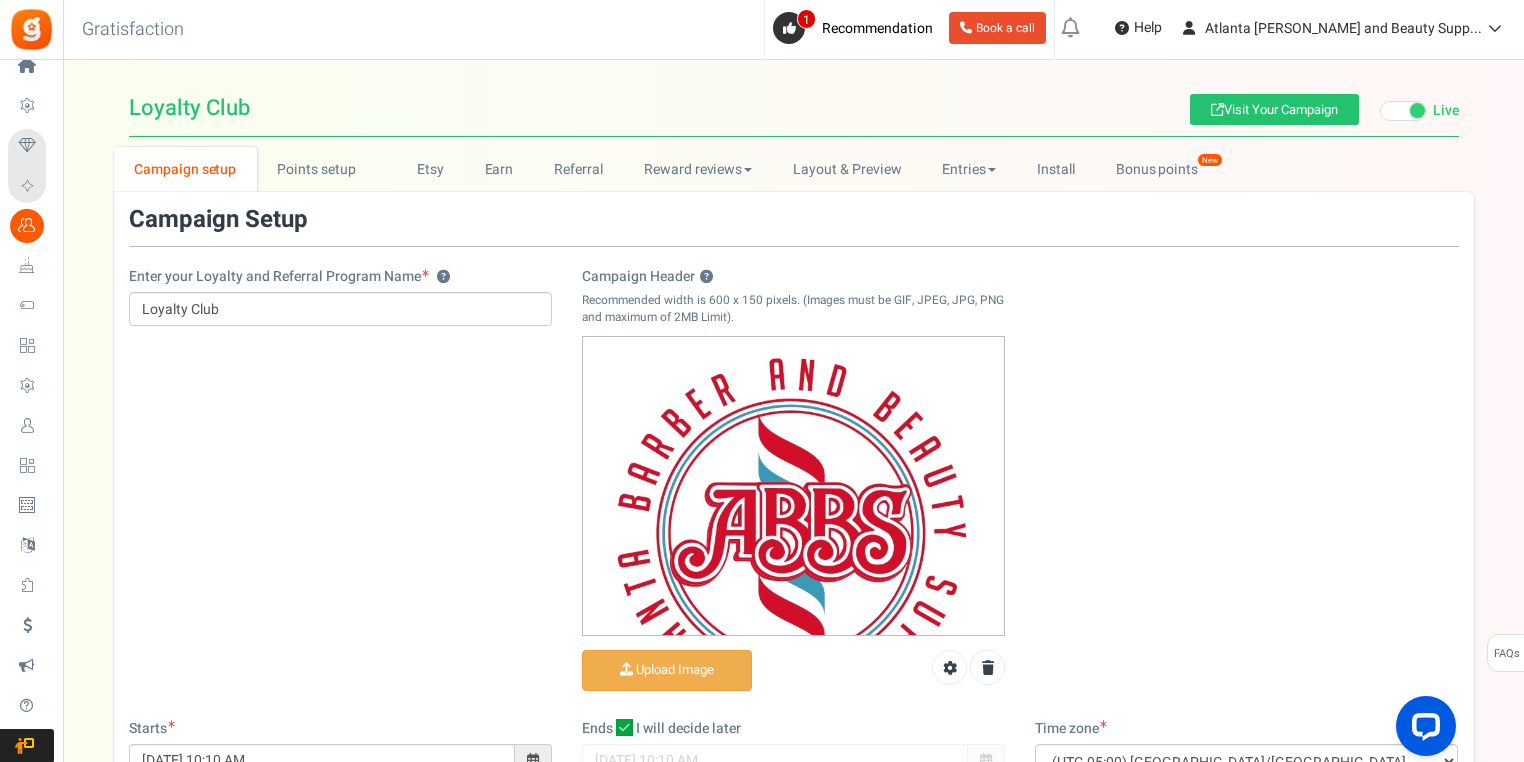 scroll, scrollTop: 0, scrollLeft: 0, axis: both 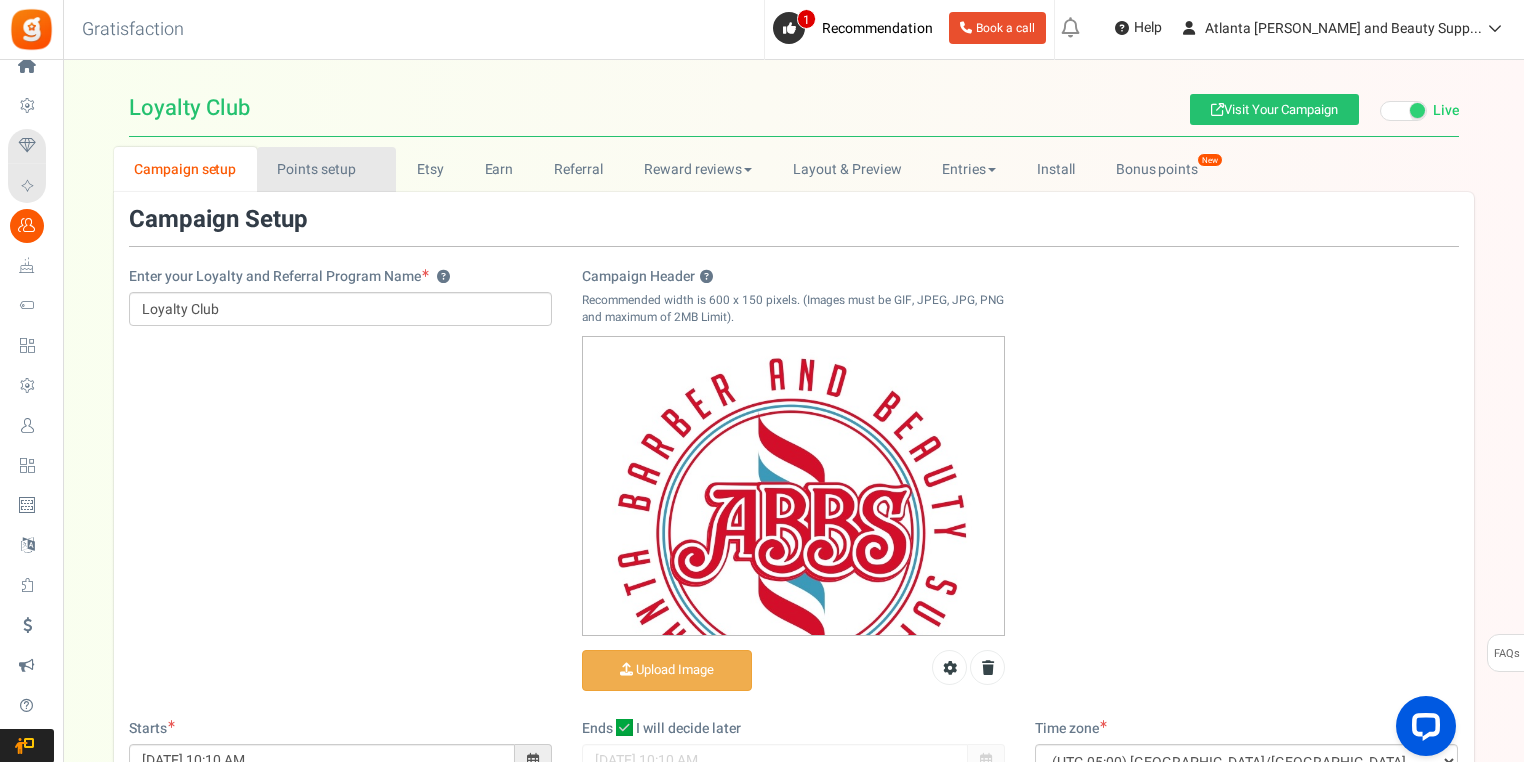 click on "Points setup
New" at bounding box center (326, 169) 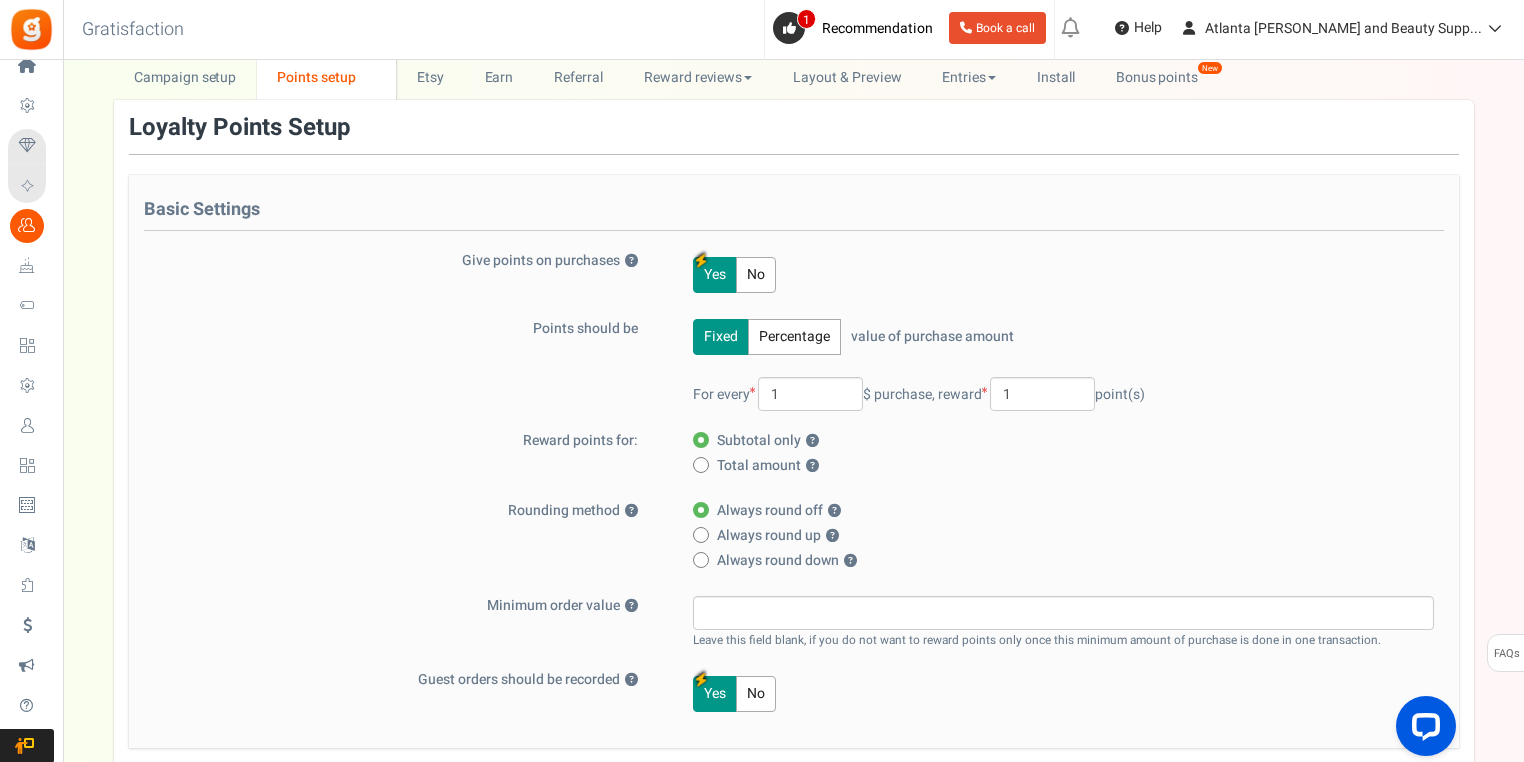 scroll, scrollTop: 0, scrollLeft: 0, axis: both 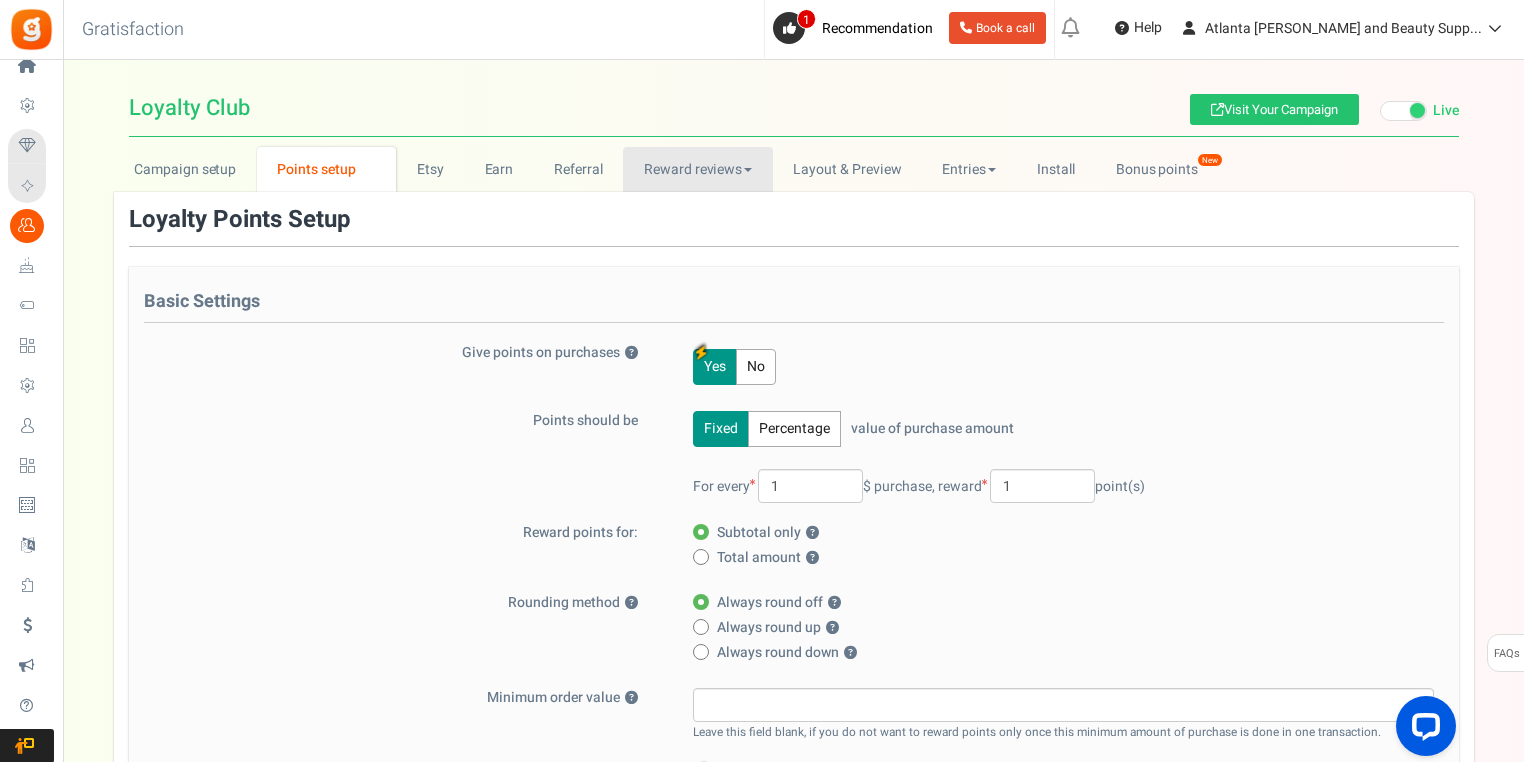 click on "Reward reviews" at bounding box center [697, 169] 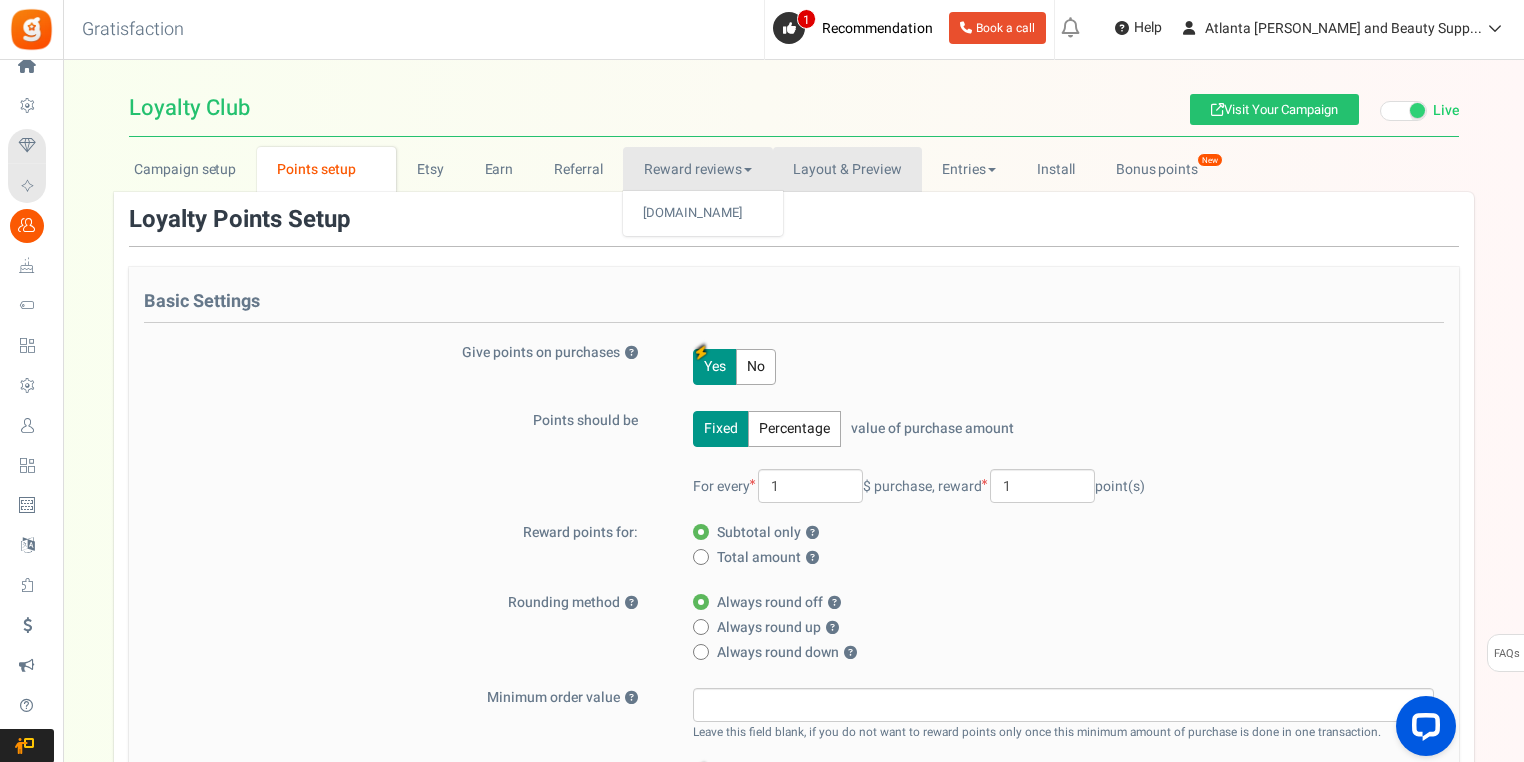 click on "Layout & Preview" at bounding box center (847, 169) 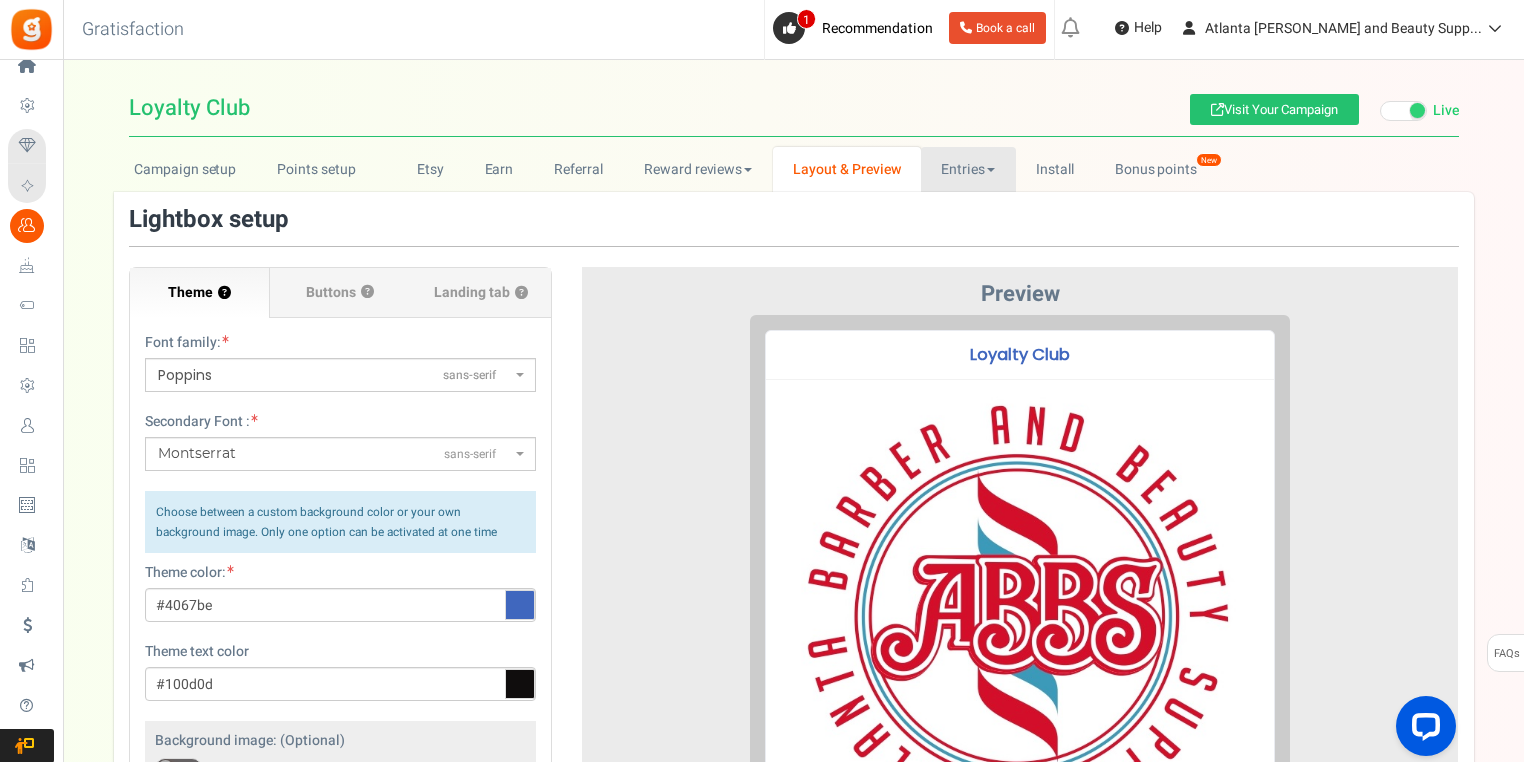 click on "Entries" at bounding box center [968, 169] 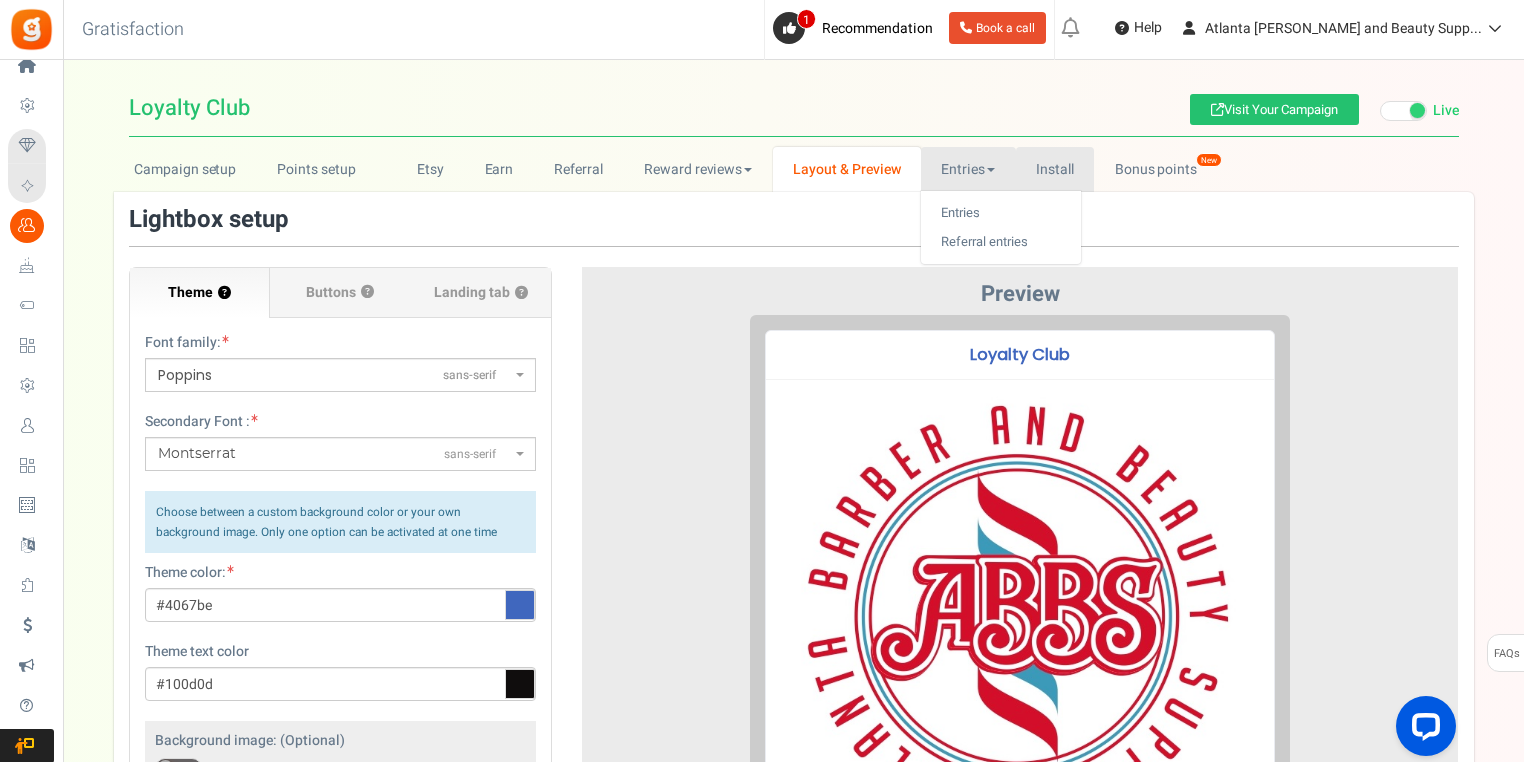 click on "Install" at bounding box center (1055, 169) 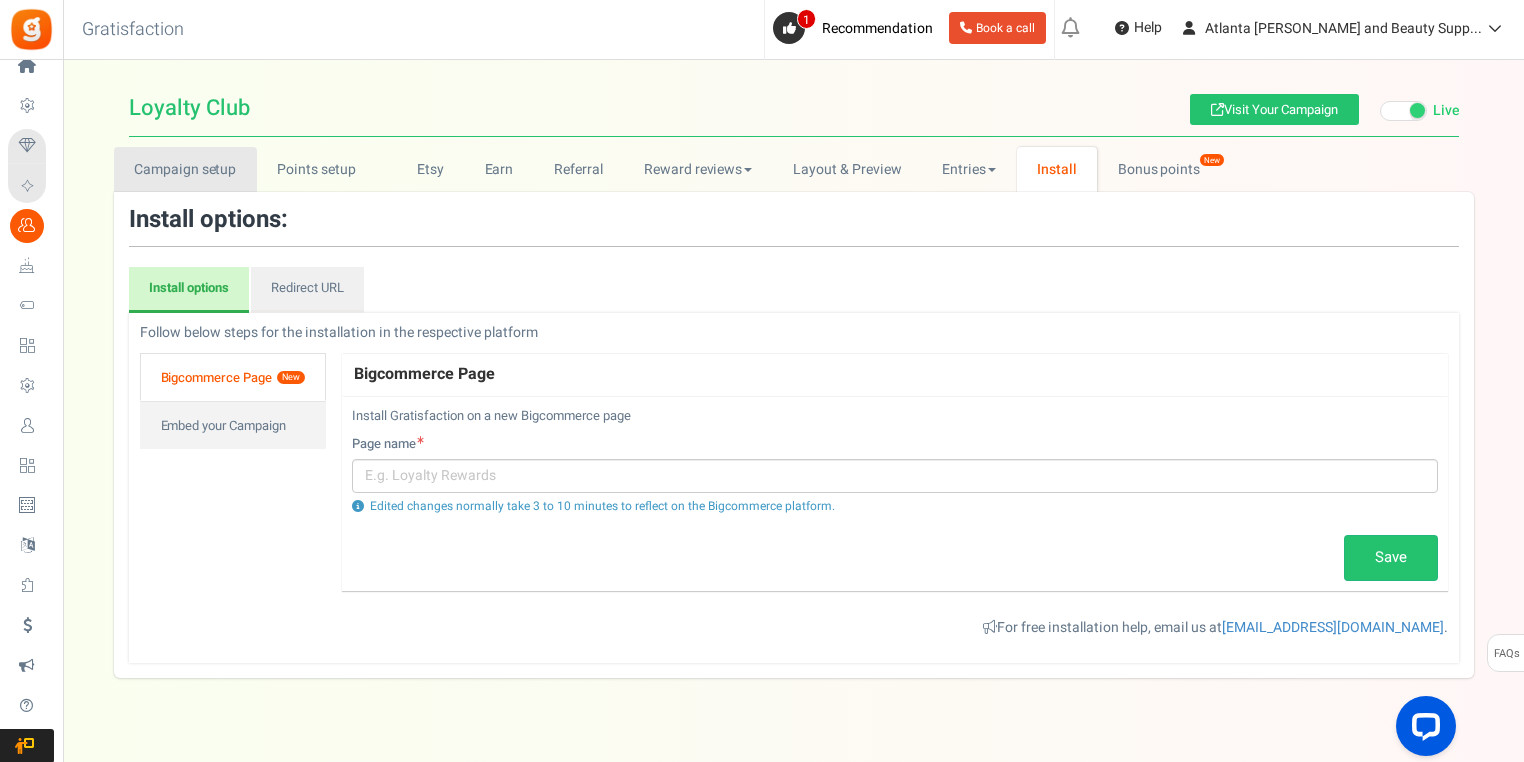 click on "Campaign setup" at bounding box center (185, 169) 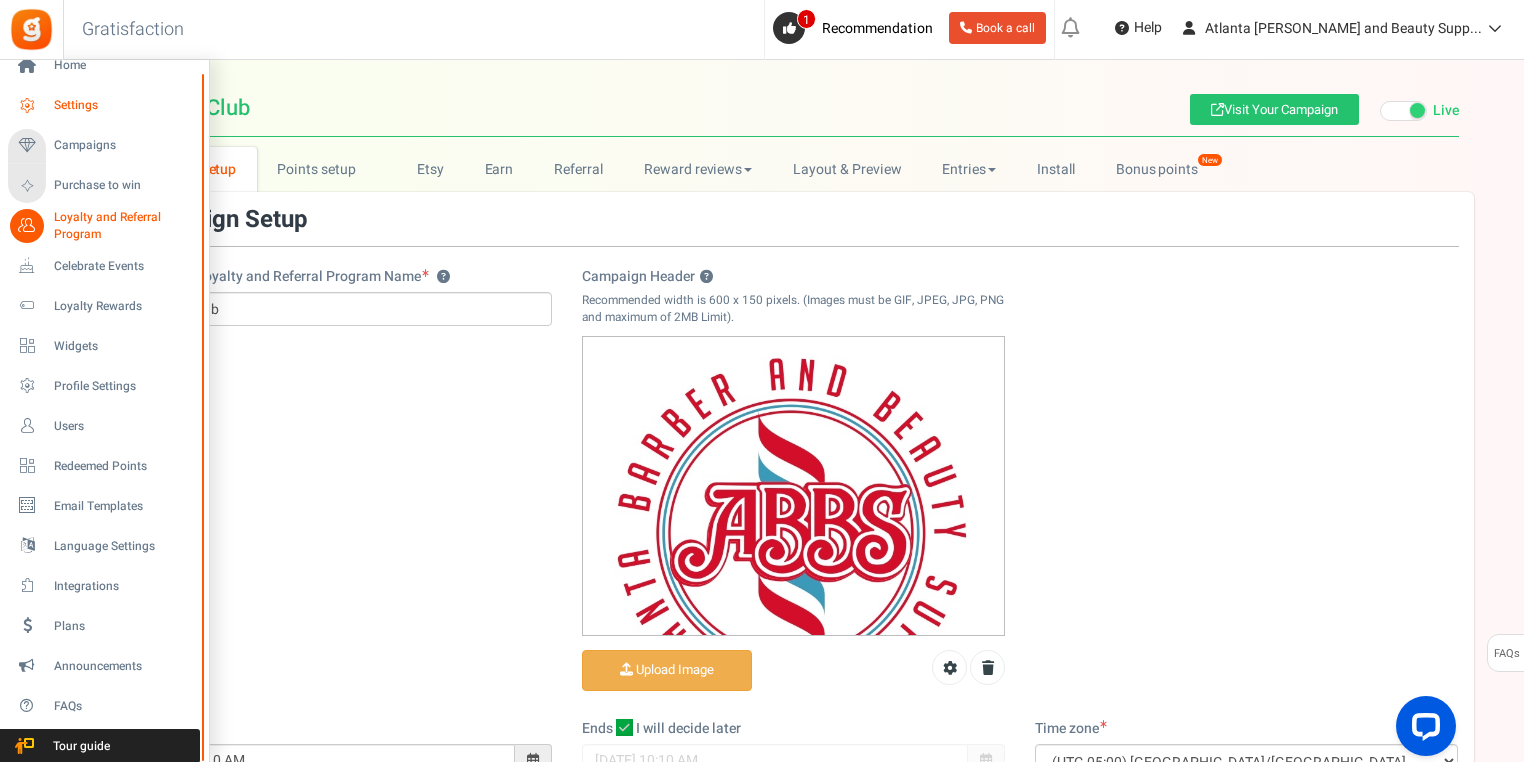 click on "Settings" at bounding box center [124, 105] 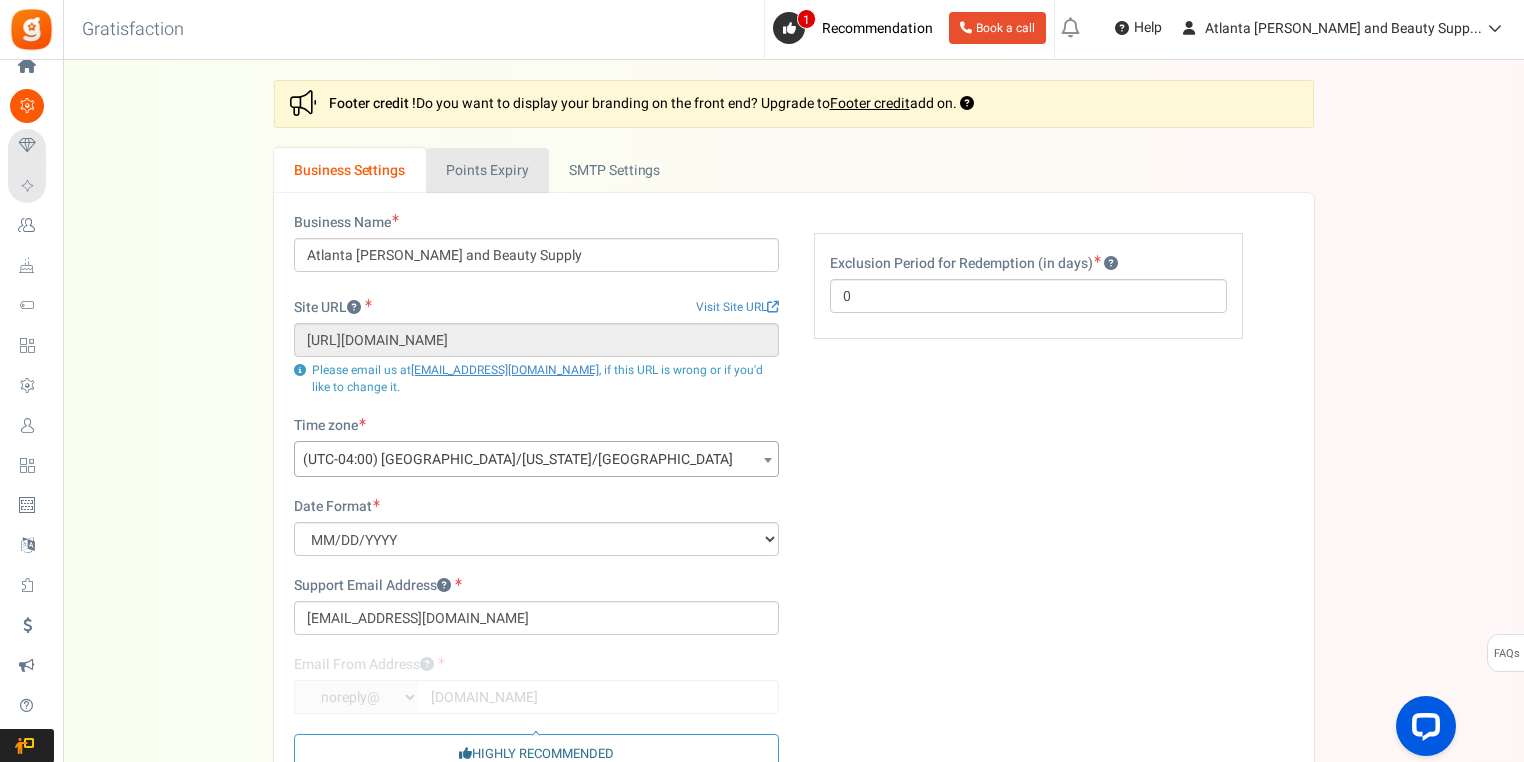 click on "Points Expiry" at bounding box center (487, 170) 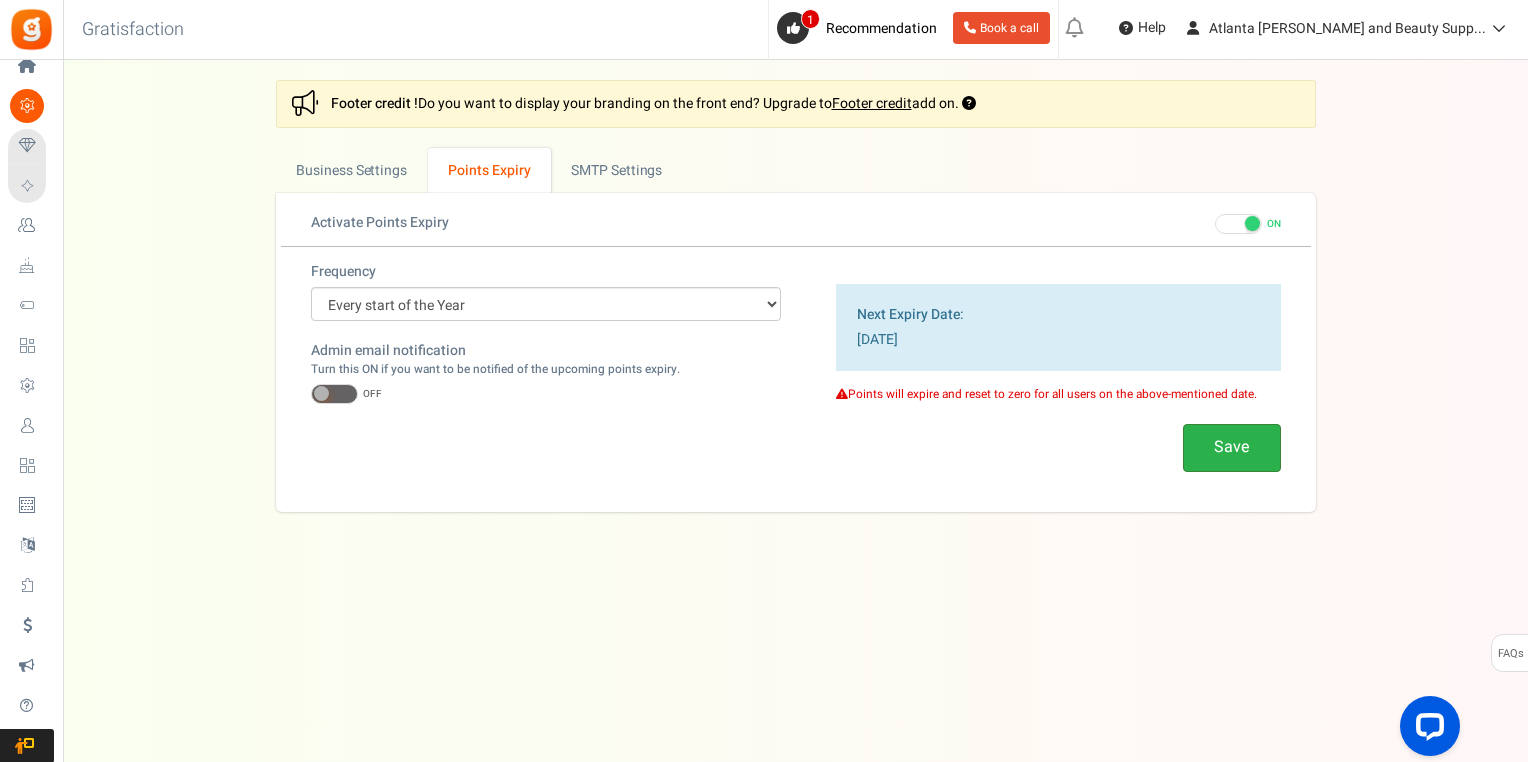 click on "Save" at bounding box center (1232, 447) 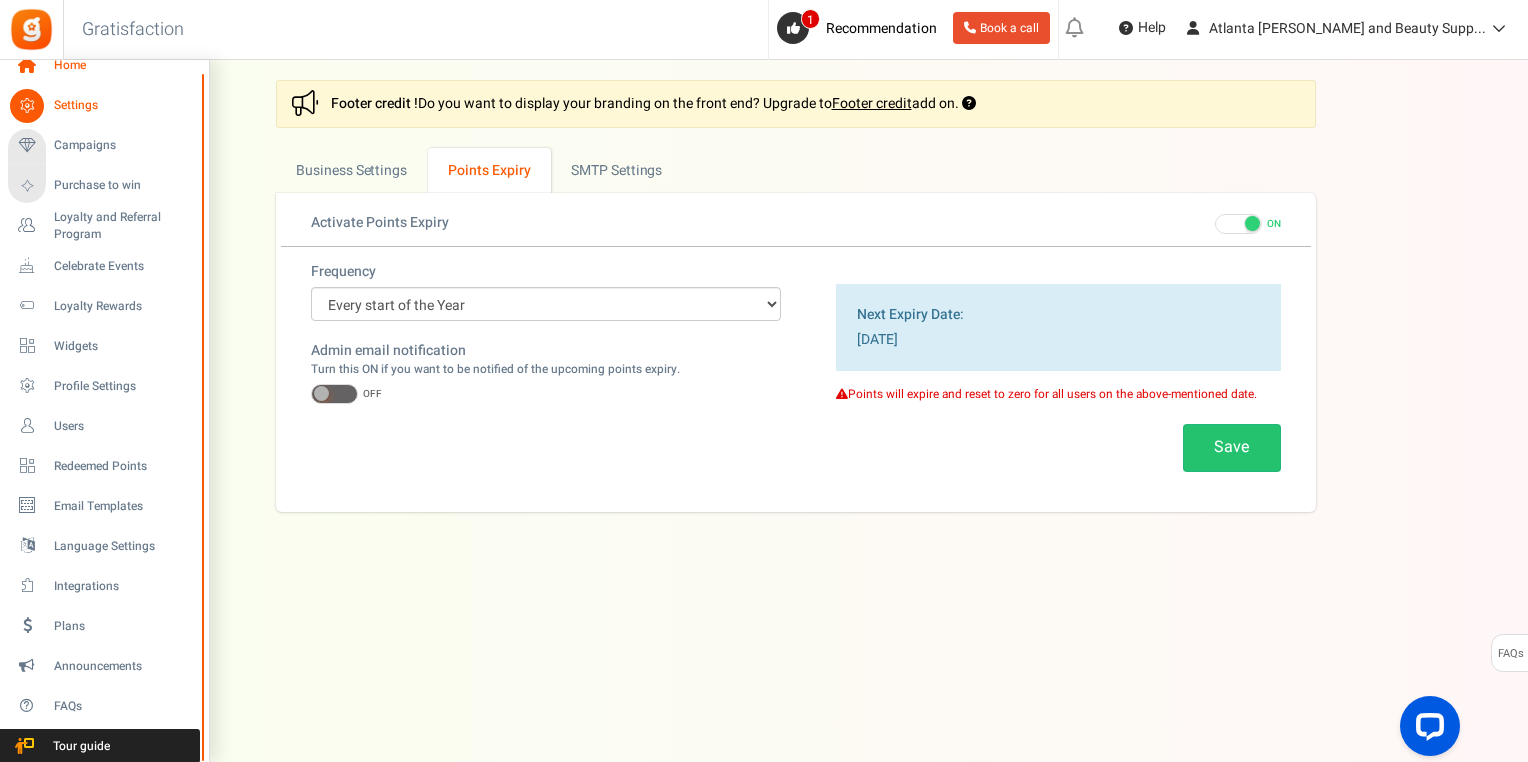 click on "Home" at bounding box center (124, 65) 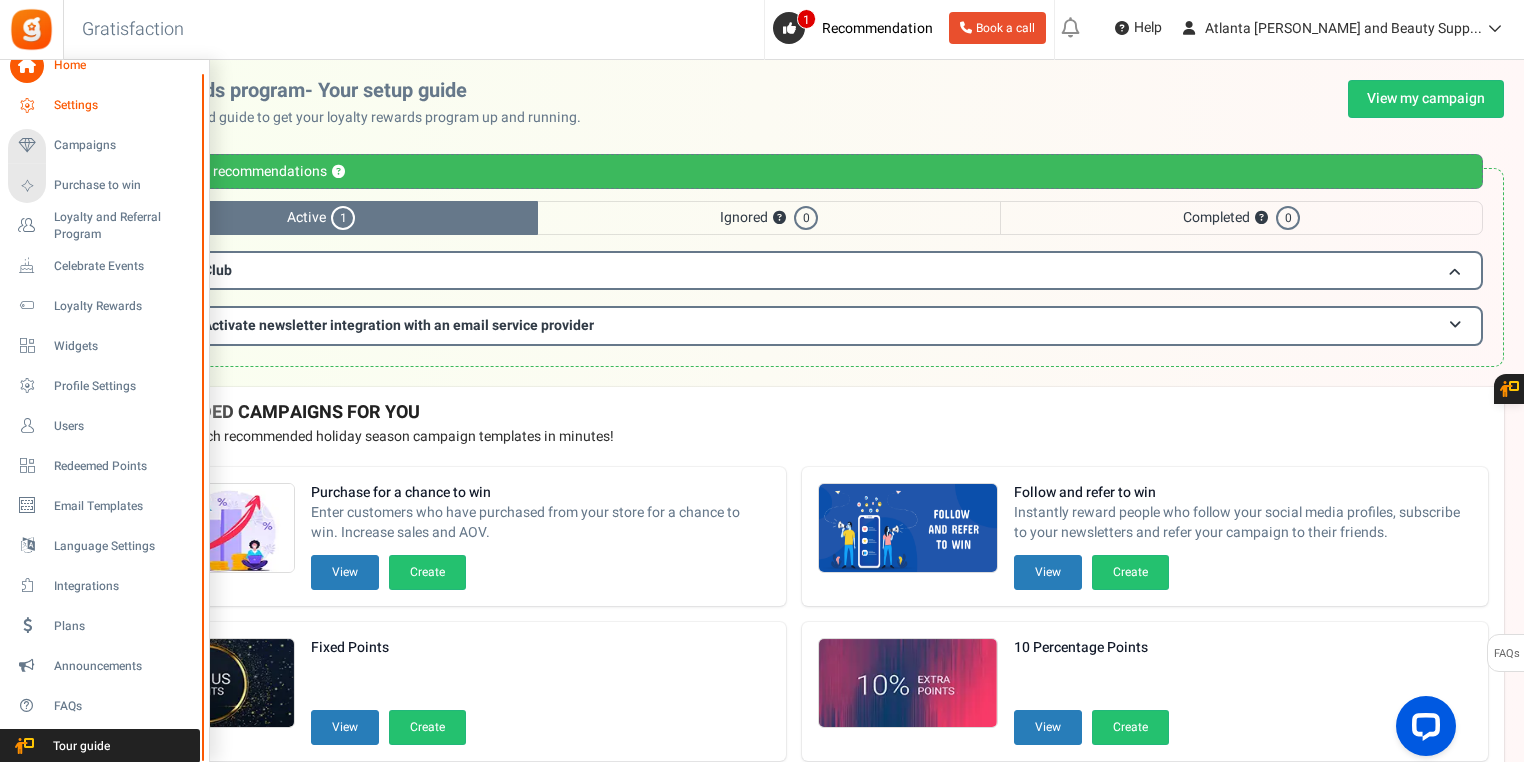 click on "Settings" at bounding box center (124, 105) 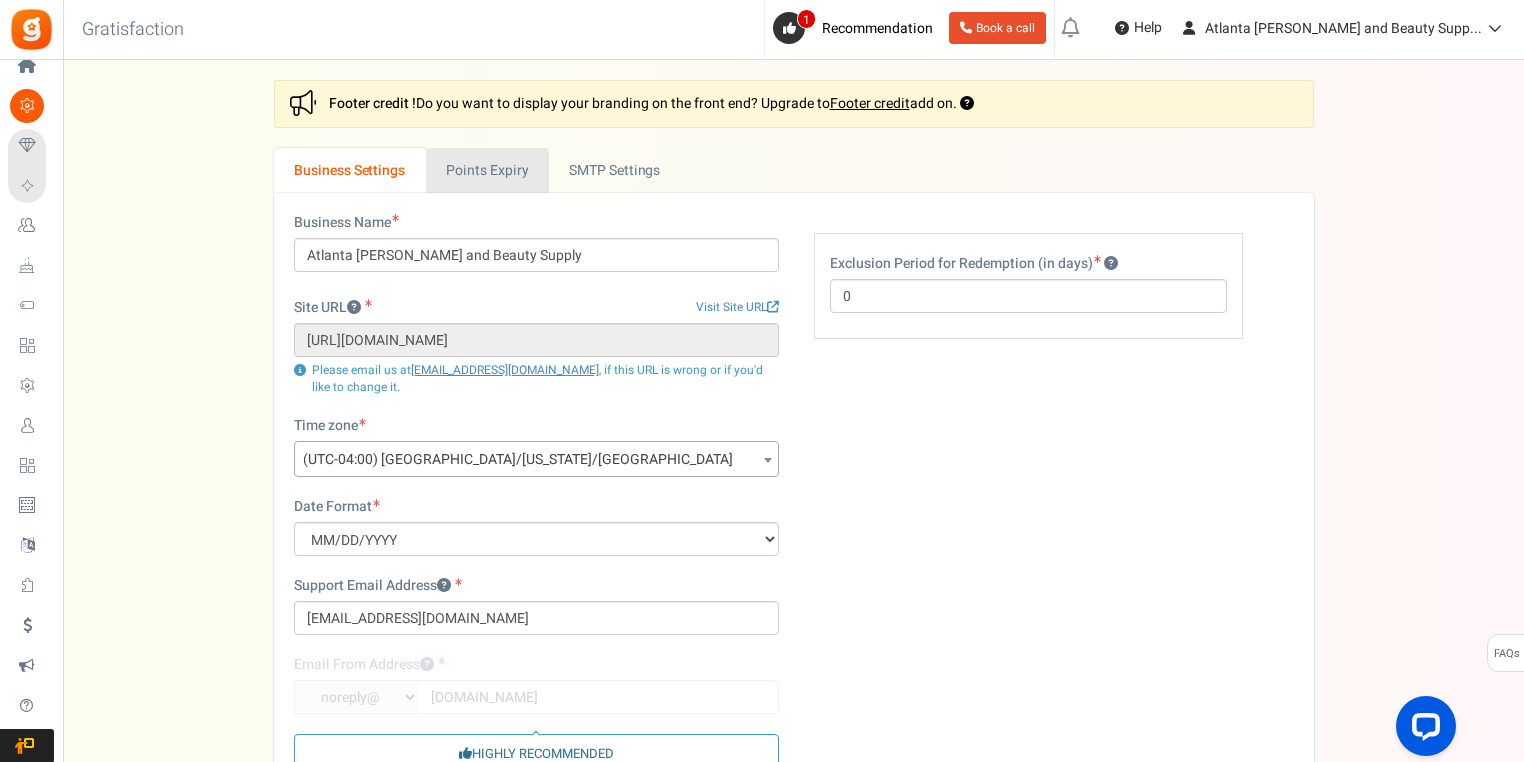 click on "Points Expiry" at bounding box center [487, 170] 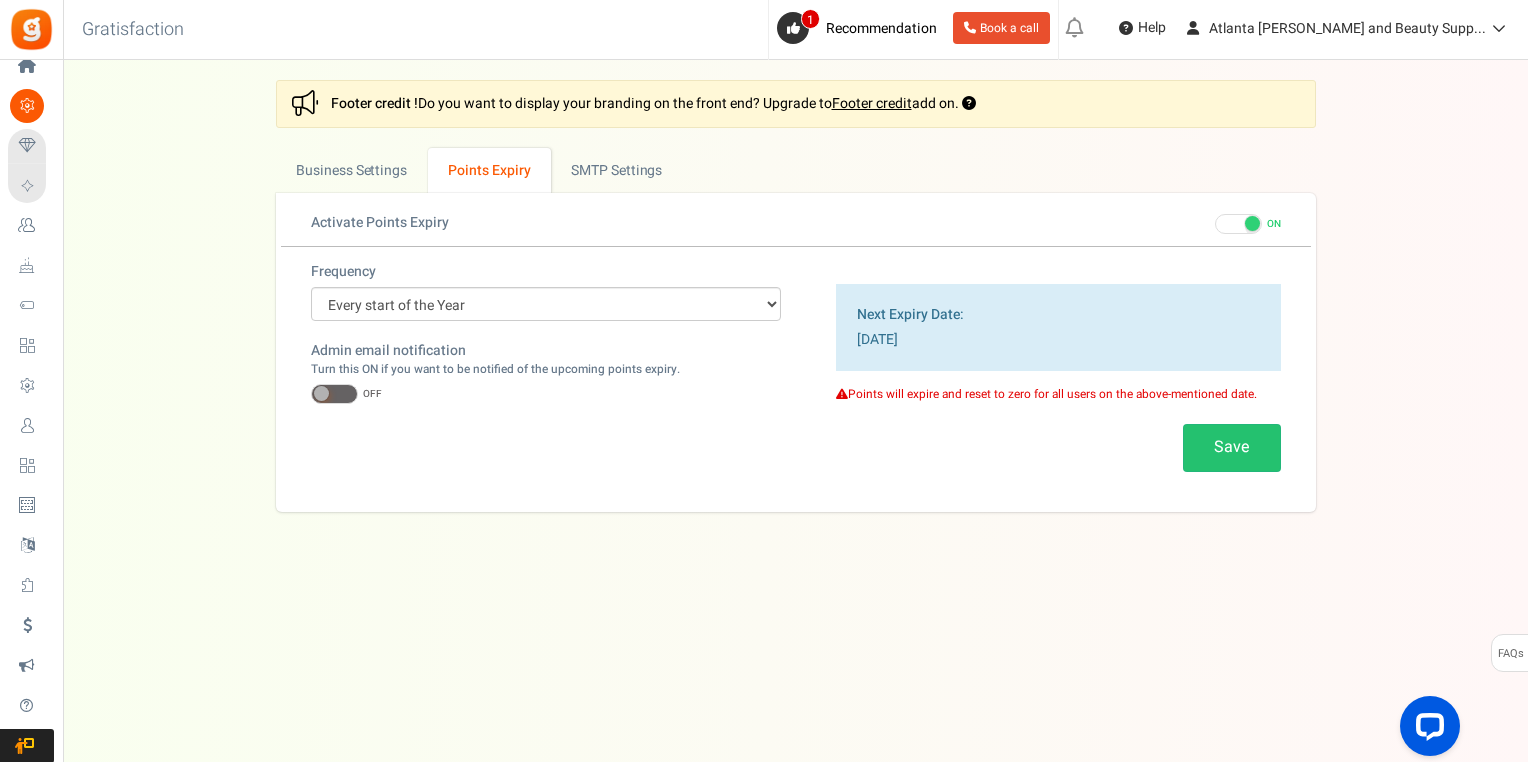 click at bounding box center [334, 394] 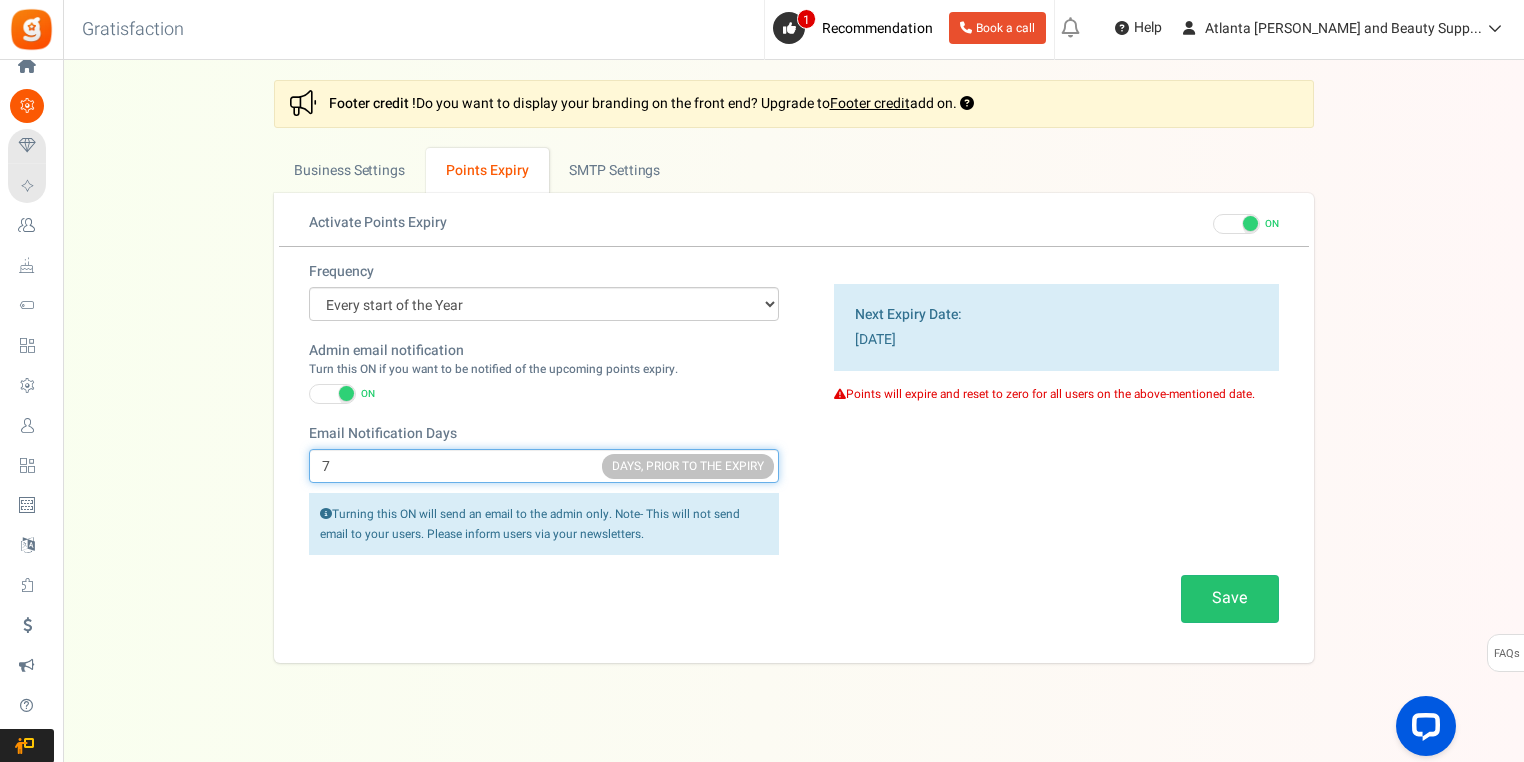 click on "7" at bounding box center [544, 466] 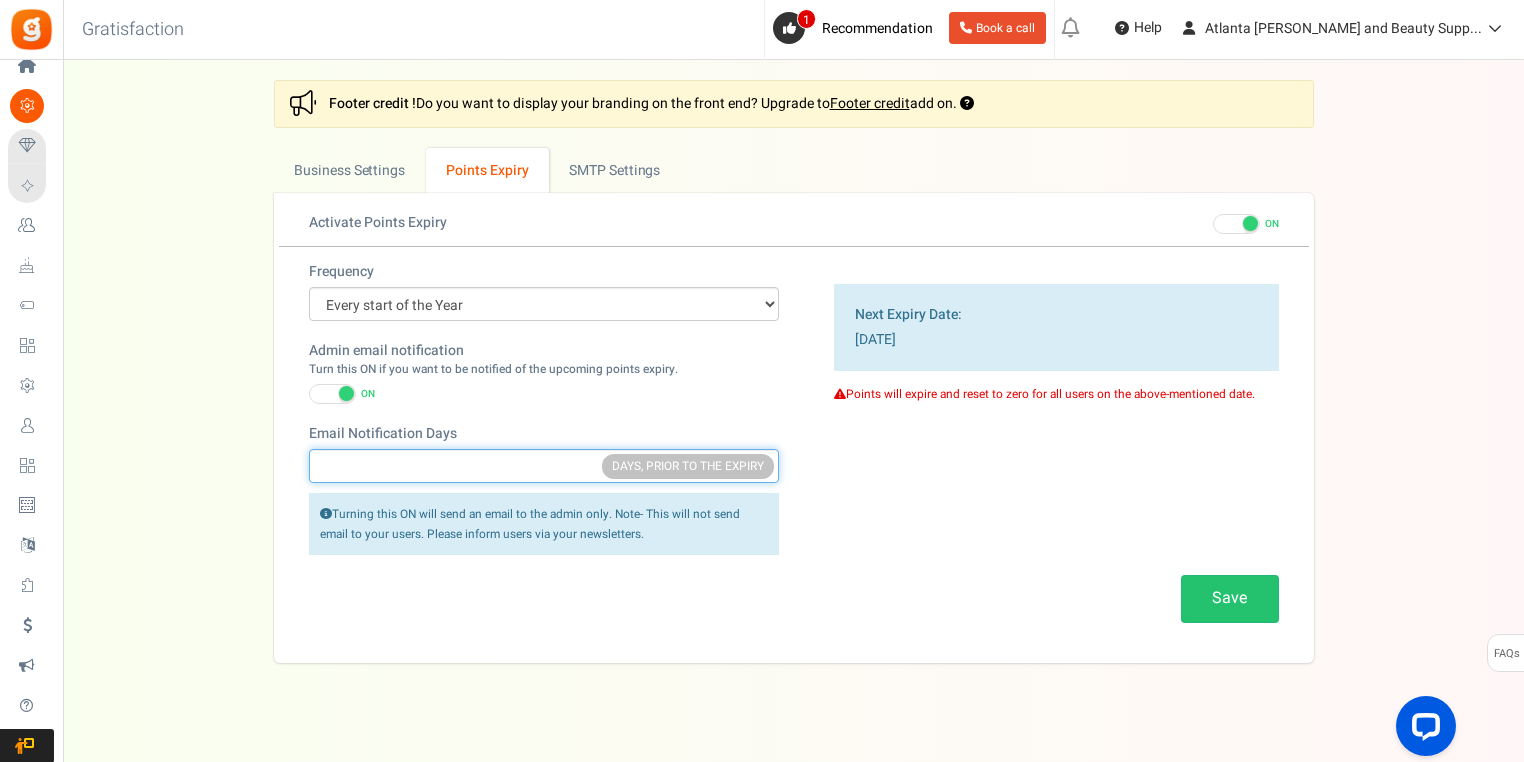type on "3" 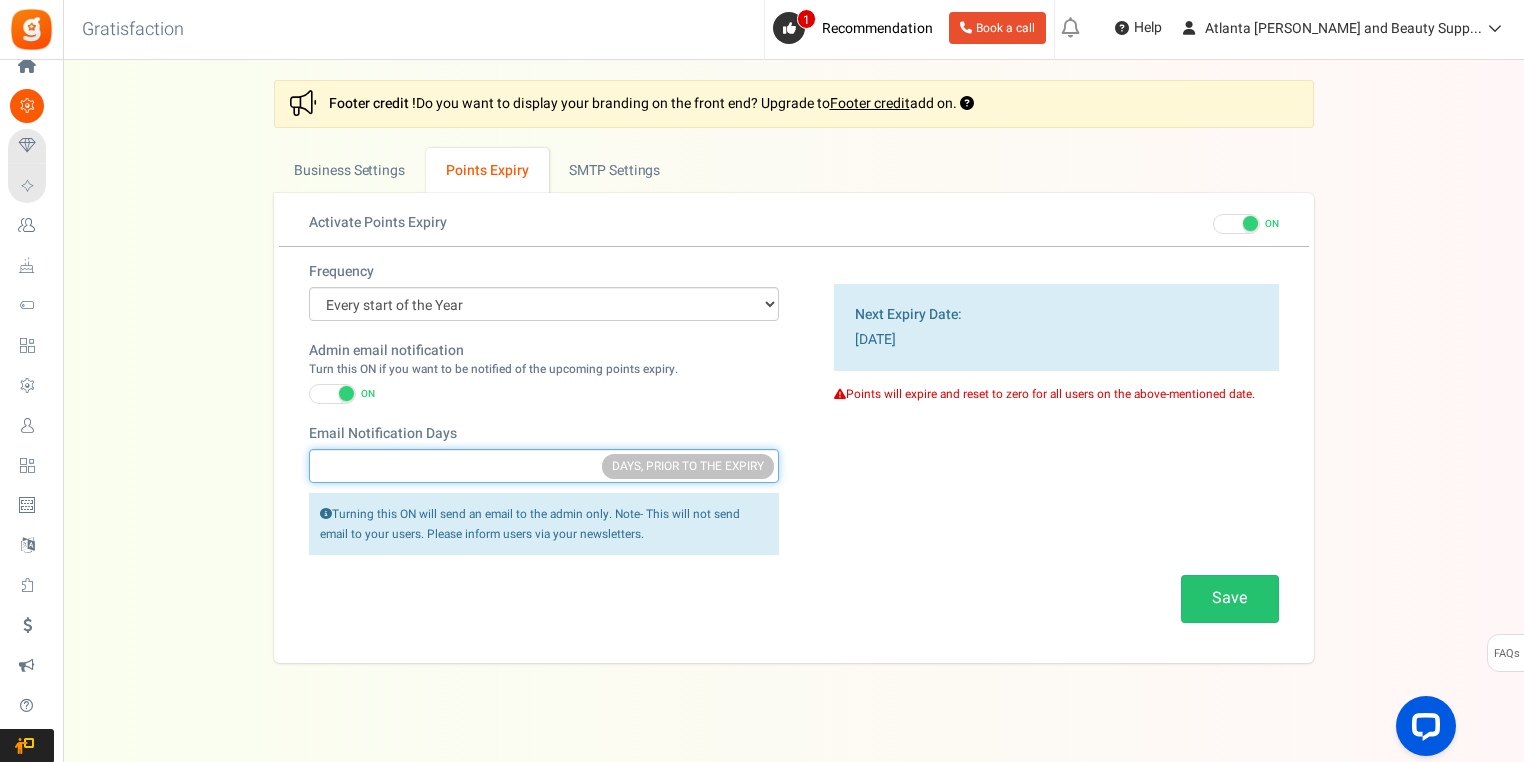 type on "7" 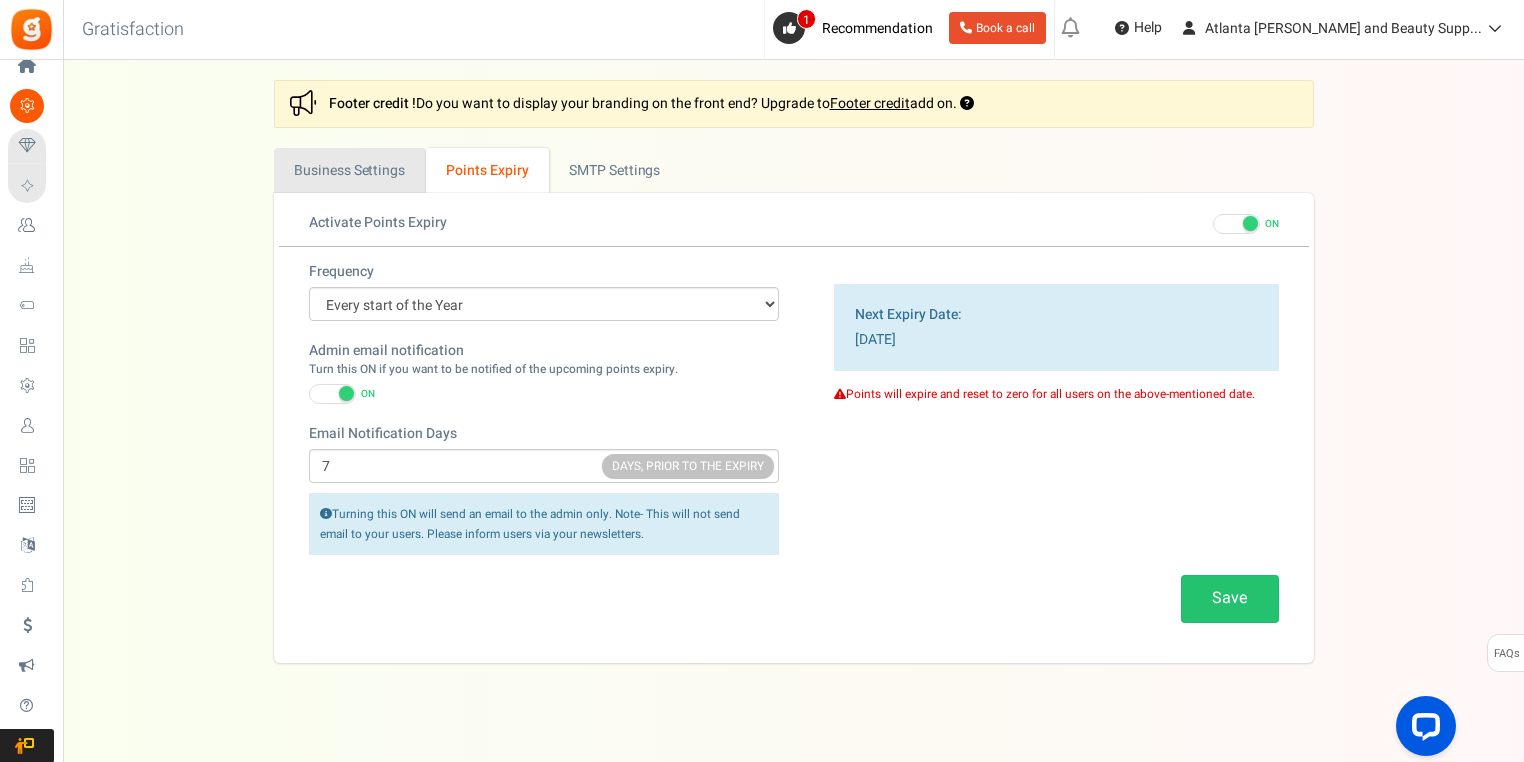 click on "Business Settings" at bounding box center [350, 170] 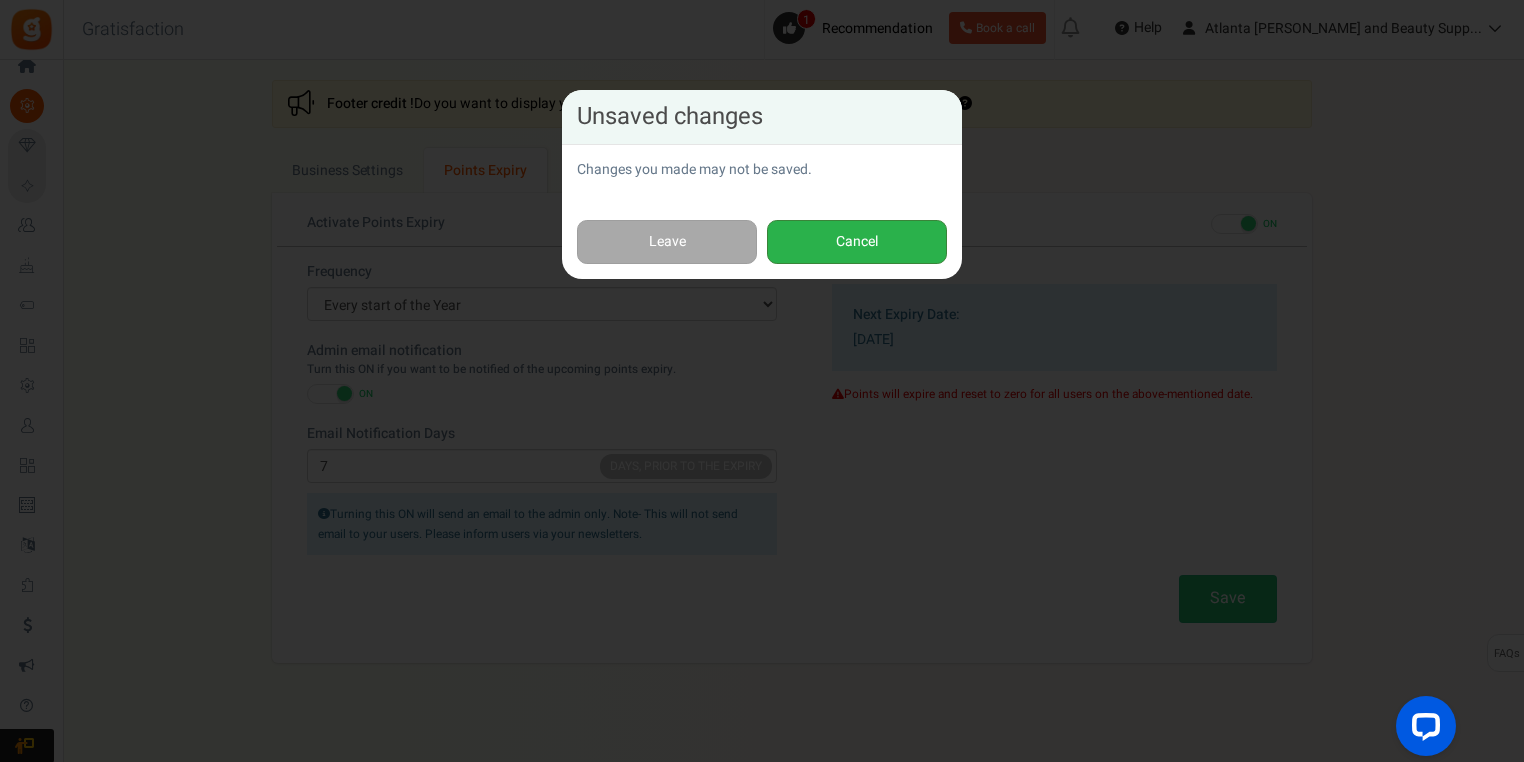 click on "Cancel" at bounding box center (857, 242) 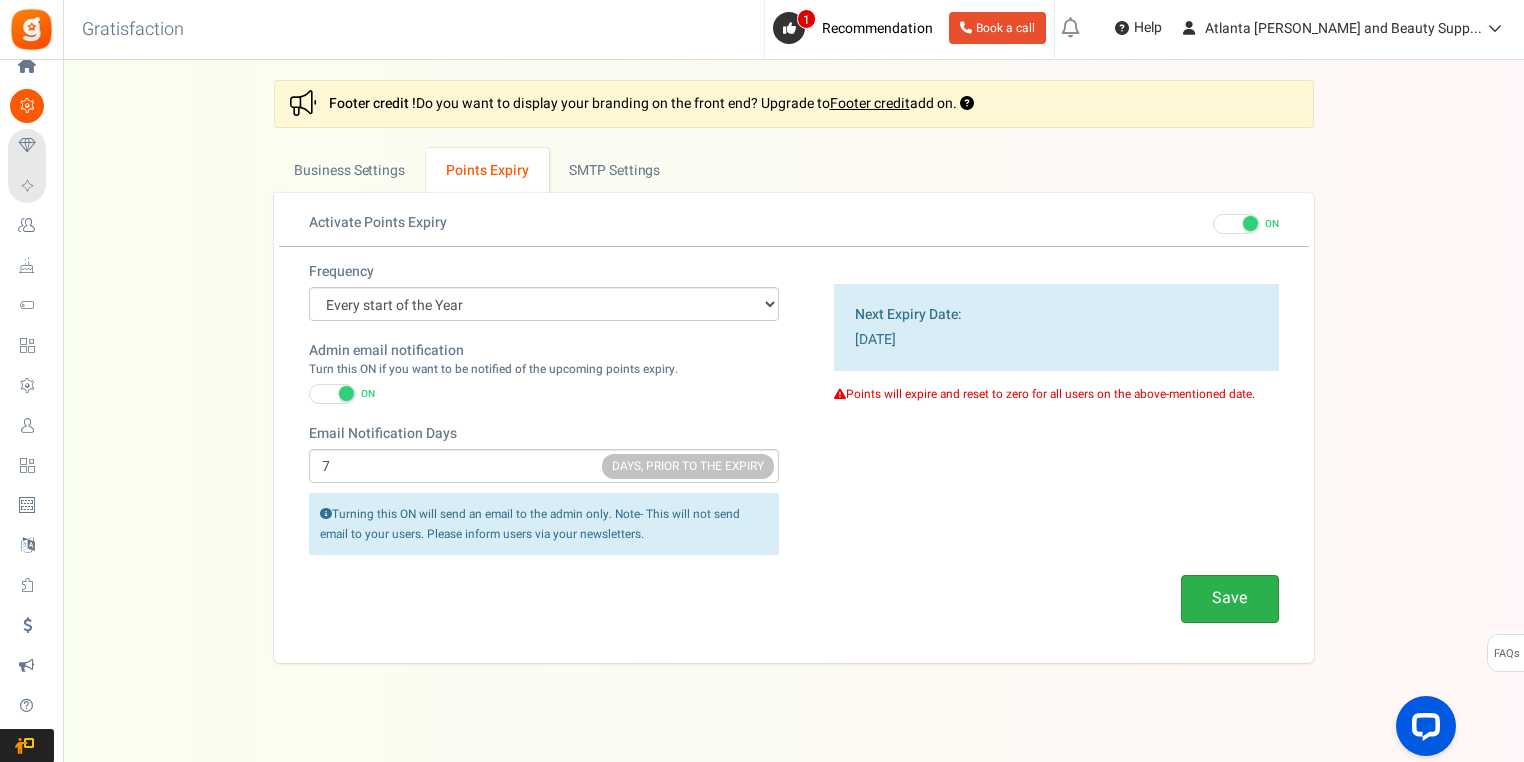 click on "Save" at bounding box center [1230, 598] 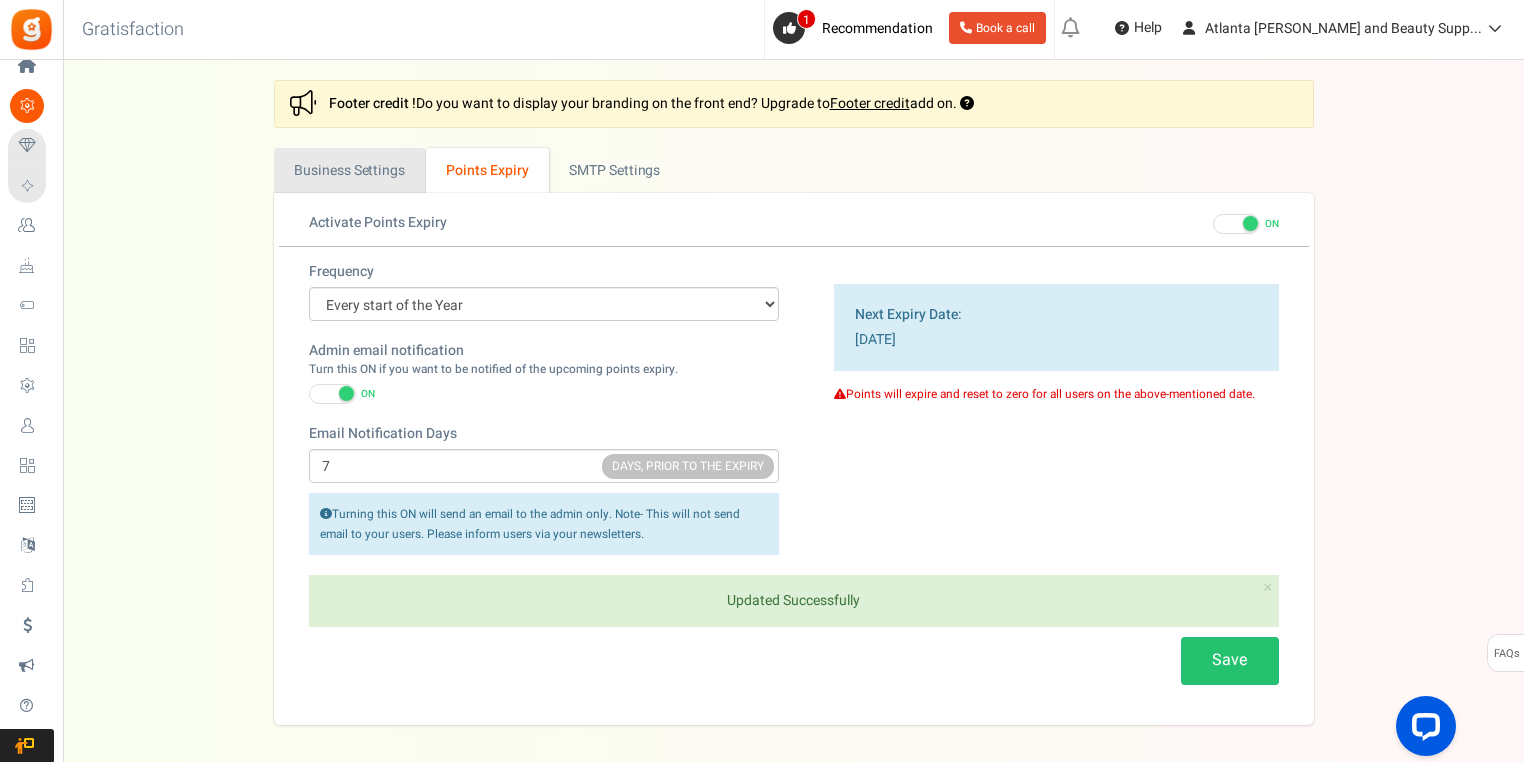 click on "Business Settings" at bounding box center (350, 170) 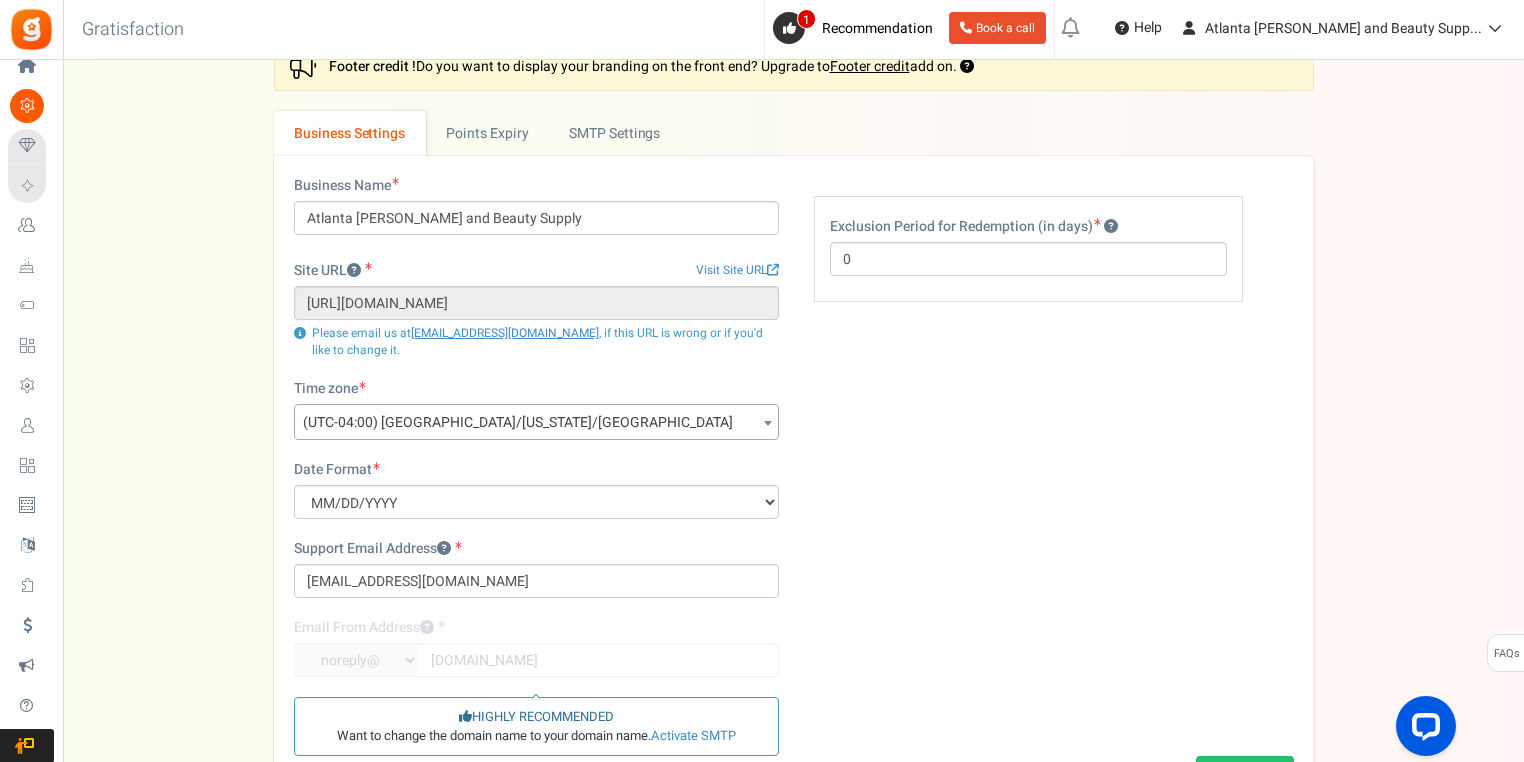 scroll, scrollTop: 0, scrollLeft: 0, axis: both 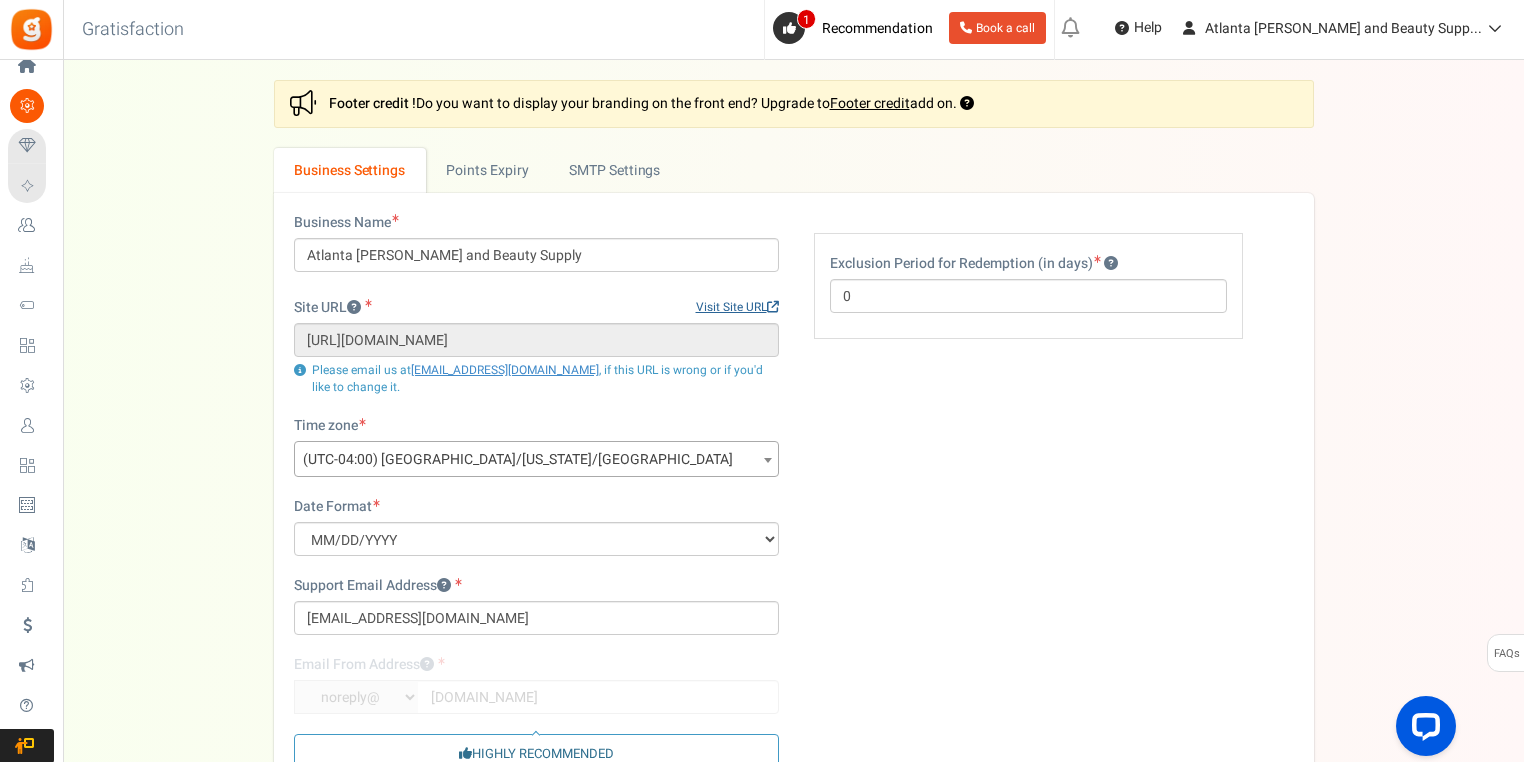 click on "Visit Site URL" at bounding box center (737, 307) 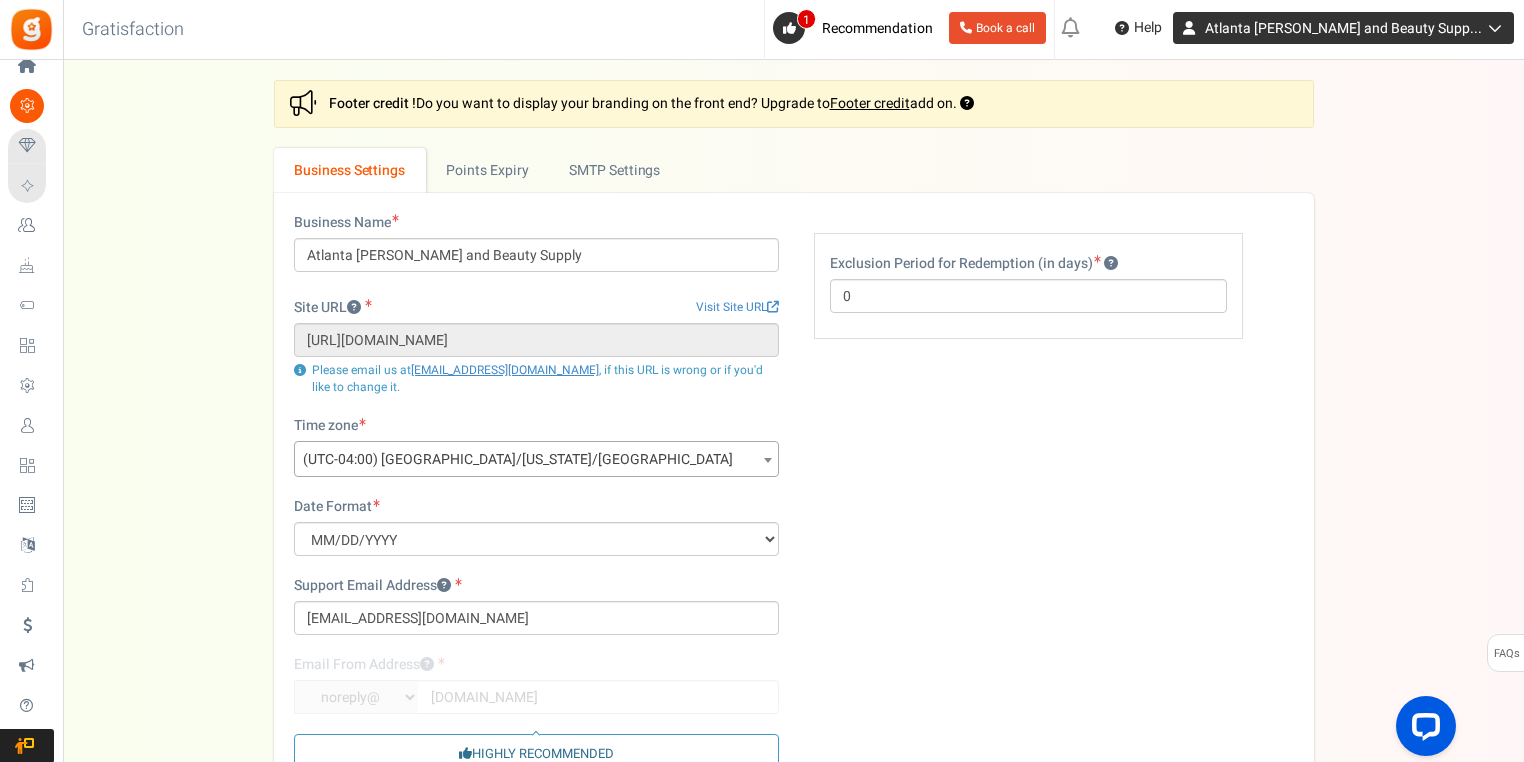 click on "Atlanta [PERSON_NAME] and Beauty Supp..." at bounding box center [1343, 28] 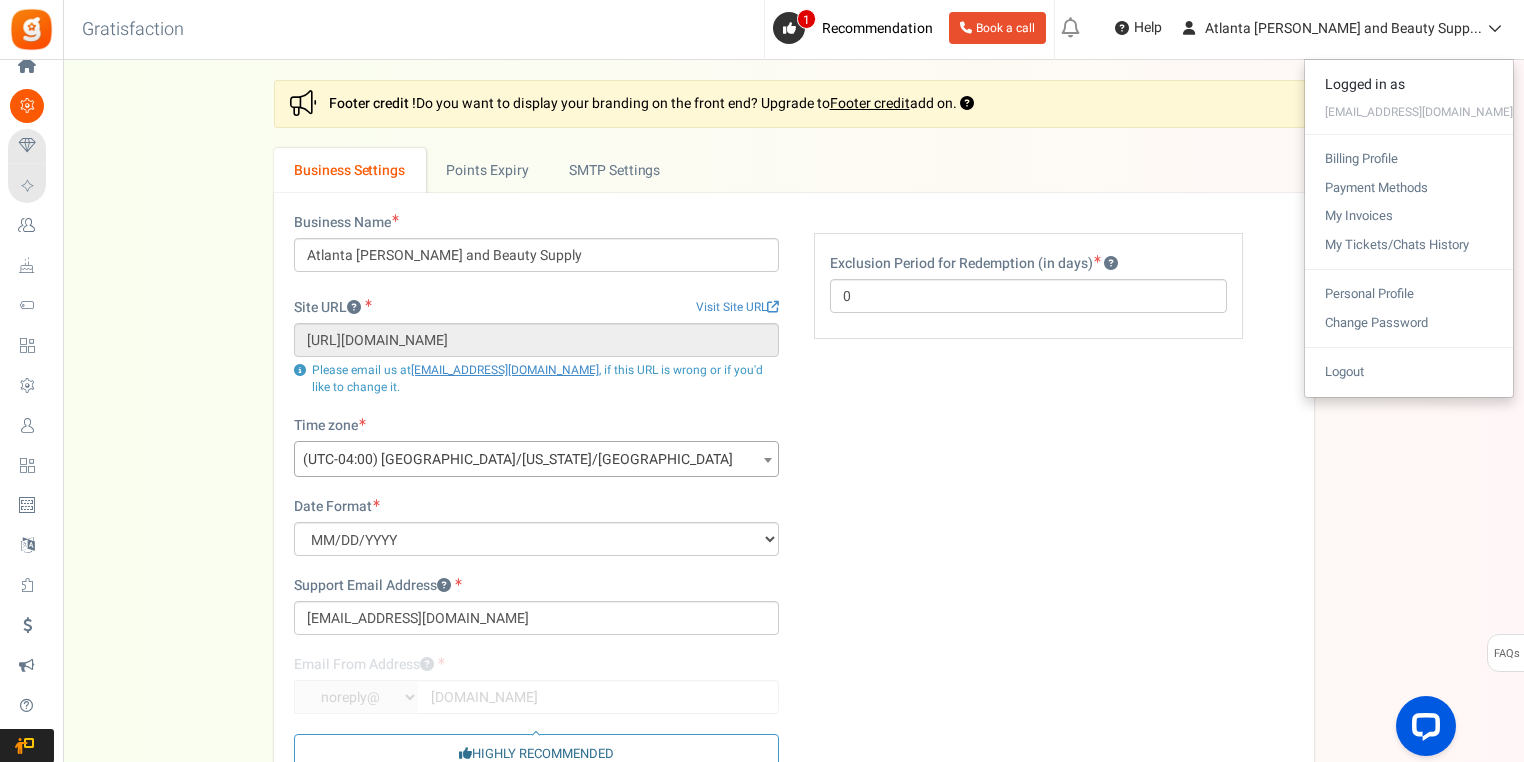 click on "Under
maintenance
we will be back soon
We apologize for any inconvenience. The app will be back up and operational soon.
Please do not refresh or close this page.
Maintenance process completed, Please proceed
Close
X
Settings
In this section you will setup your business details and points expiry
Footer credit !  Do you want to display your branding on the front end? Upgrade to
Footer credit  add on." at bounding box center [793, 468] 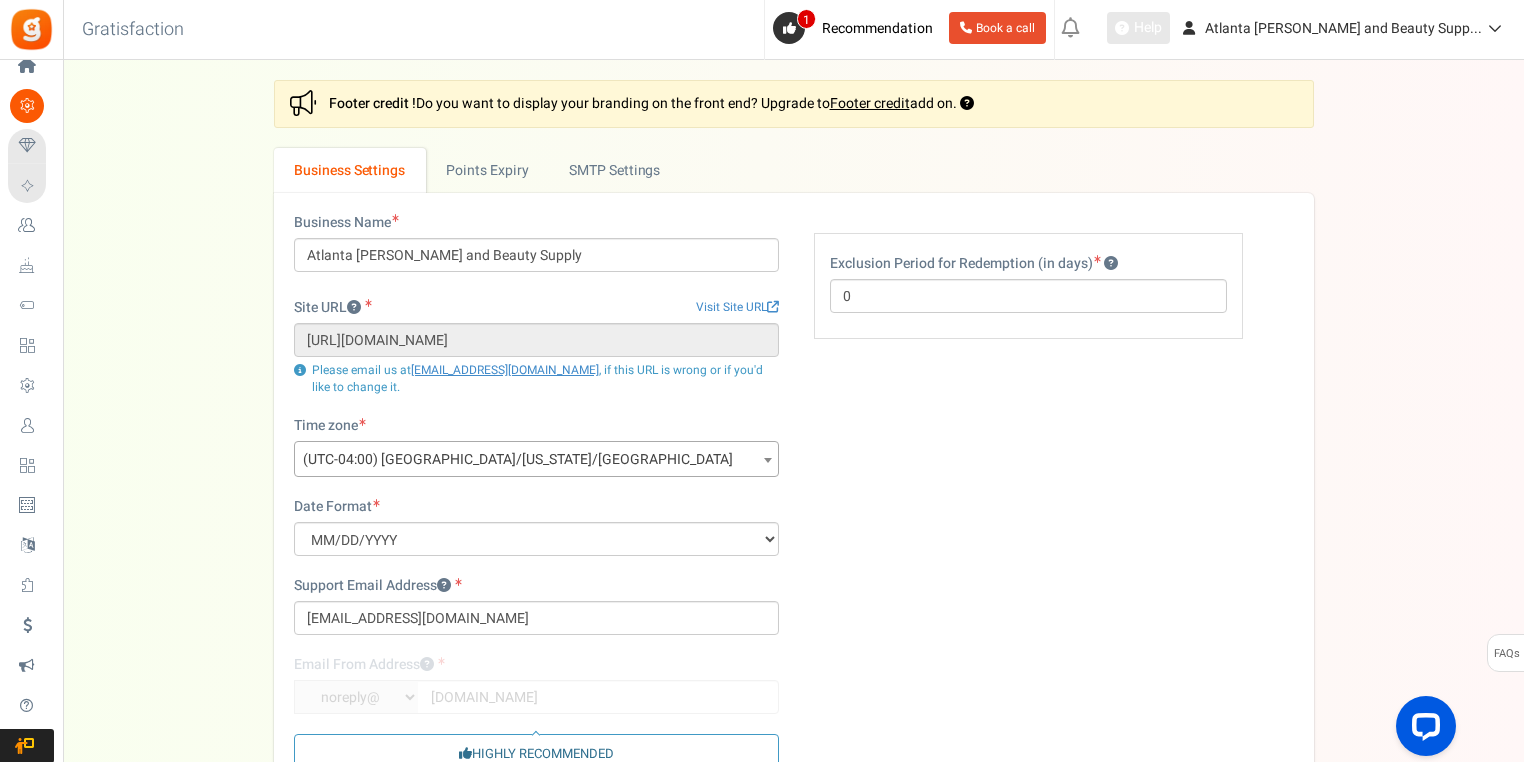 click on "Help" at bounding box center (1145, 28) 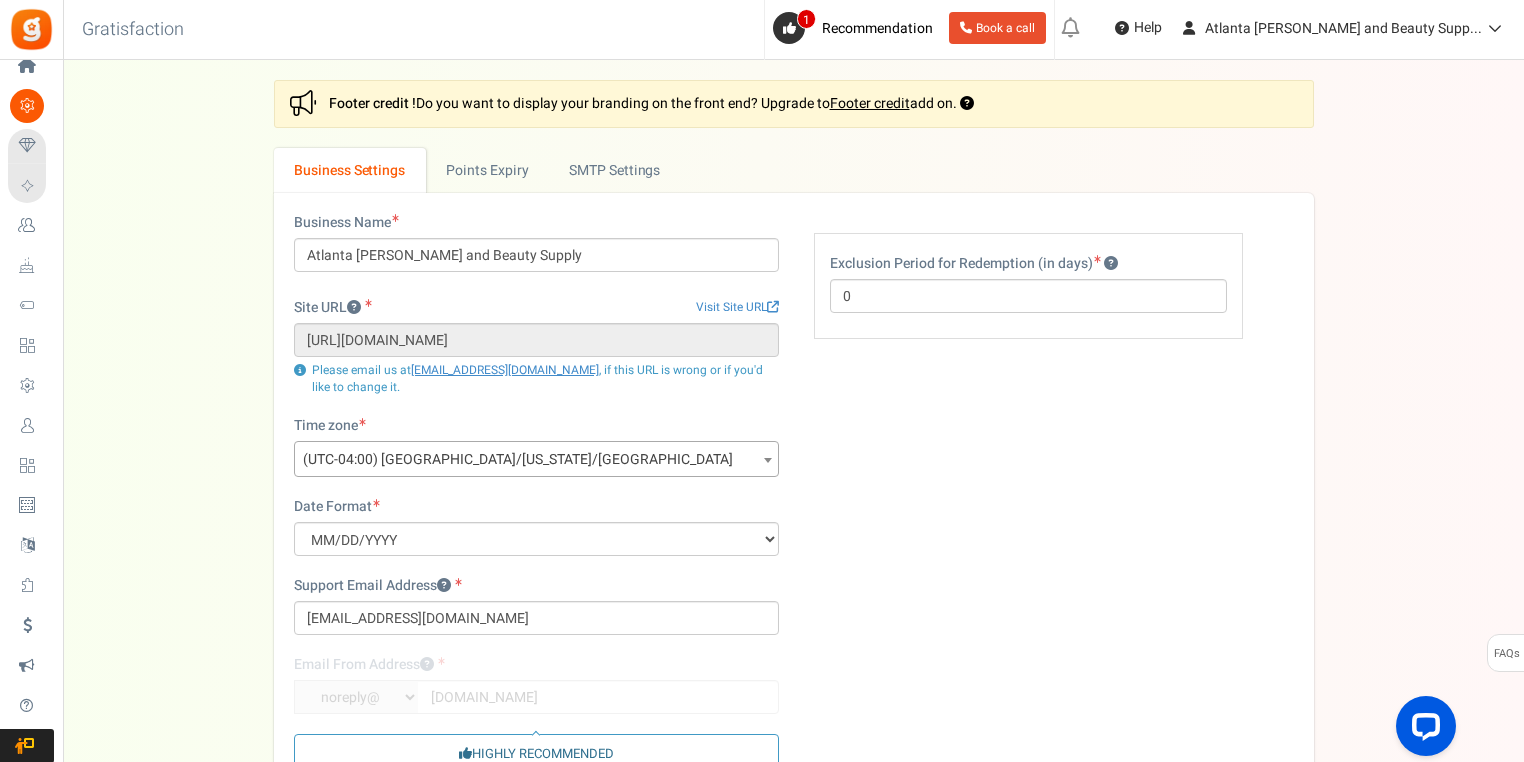 click on "FAQs" at bounding box center [1506, 654] 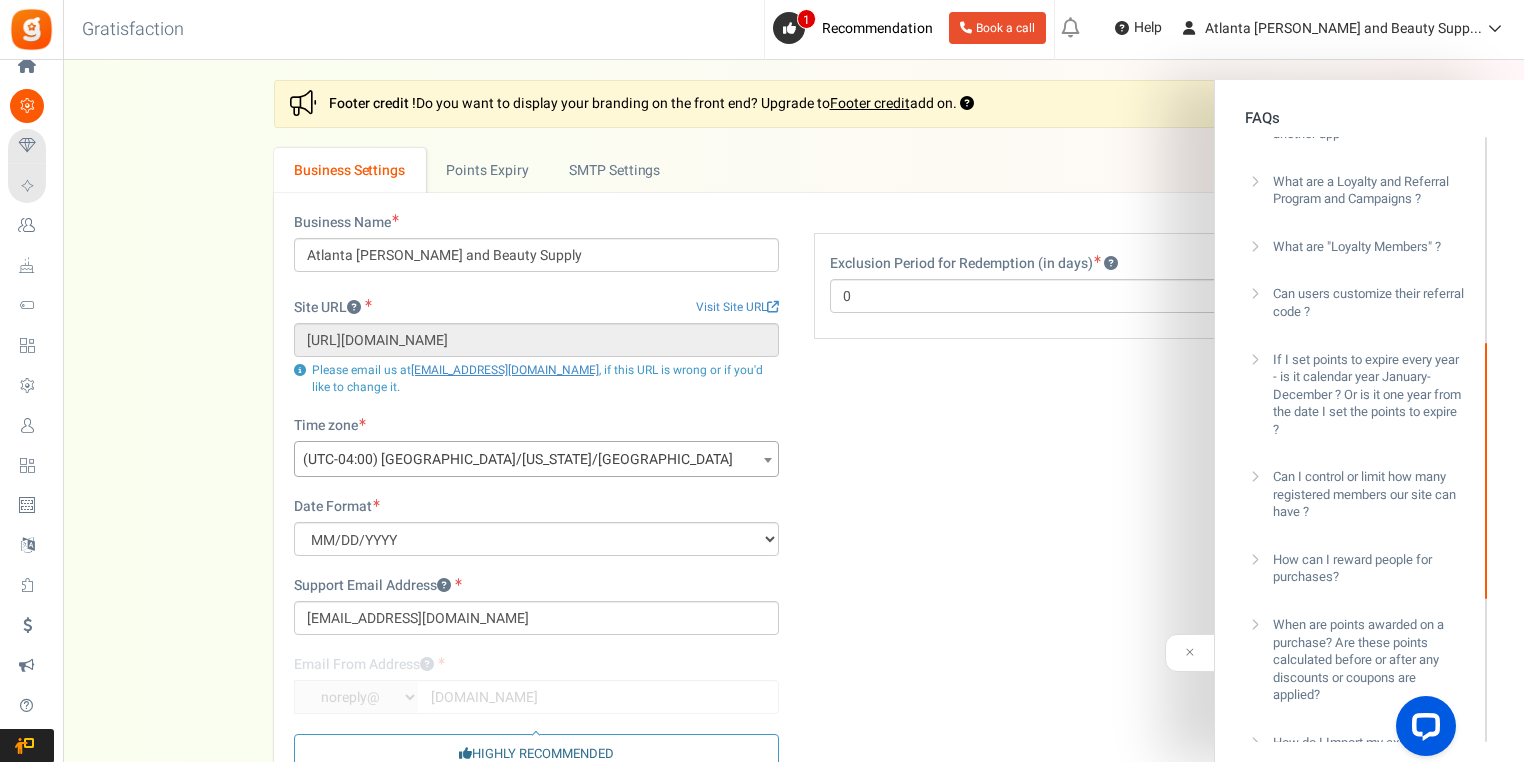 click on "FAQs
How to enable or disable campaign widgets ?
You can enable or disable campaigns and also select which campaign's widget and pop up will appear on your website.
What third party platform integrations are available ?
With Gratisfaction, you can sync many email marketing apps to help you improve the way that you manage your campaigns. Gratisfaction currently integrates with the following apps: Active Campaign,Campaign Monitor, Mailerlite, Brevo, MailChimp, Klaviyo, Aweber, ConstantContact. These can be found in your Admin section--> 'Integrations'
Can a customer earn points for doing the same action again ? For example, can a customer visit a Page more than once and receive additional points?" at bounding box center [1369, 421] 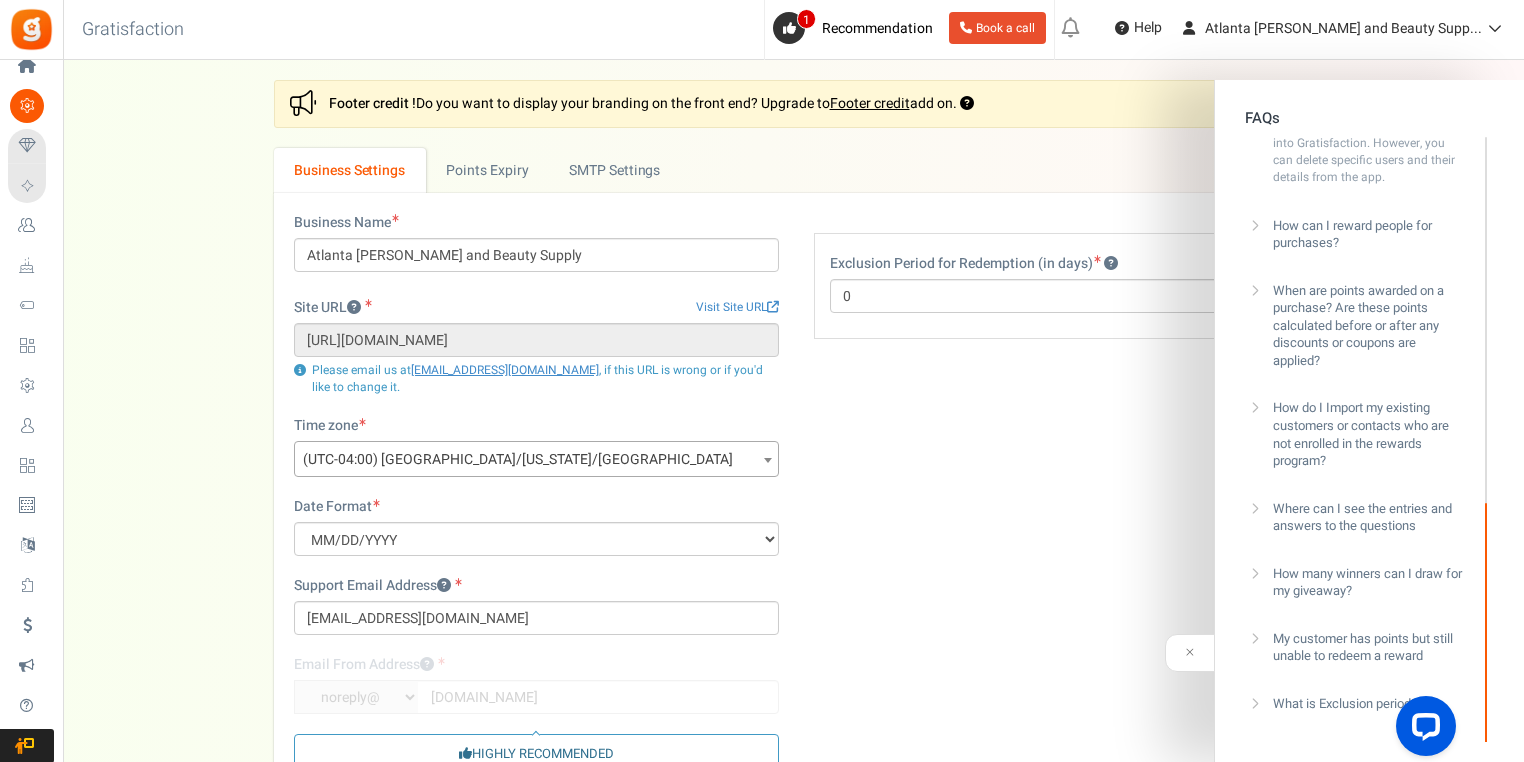 click on "Install now
Back to Home
Back to program setup
Home
Settings
Campaigns
Purchase to win
Loyalty and Referral Program   New
Celebrate Events
Loyalty Rewards
Widgets
Profile Settings
Users
Redeemed Points
Unsubscribers
Email Templates
Language Settings
Integrations
Plans
Send an Invite
Groups
Announcements
FAQs
Tour guide
Back to Home
Back to program setup
Gratisfaction
0
WARNING
1" at bounding box center [762, 498] 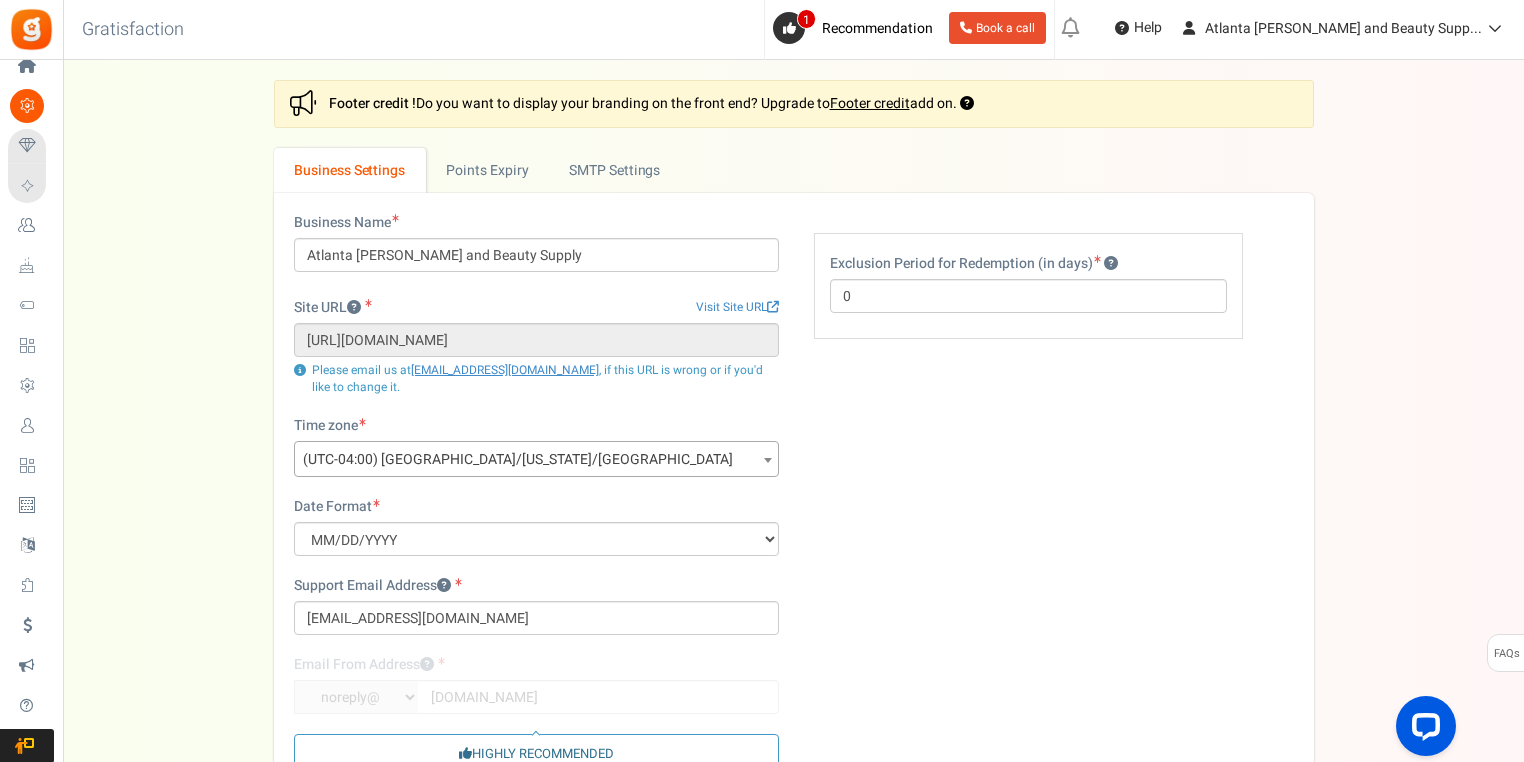 click on "FAQs" at bounding box center (1506, 654) 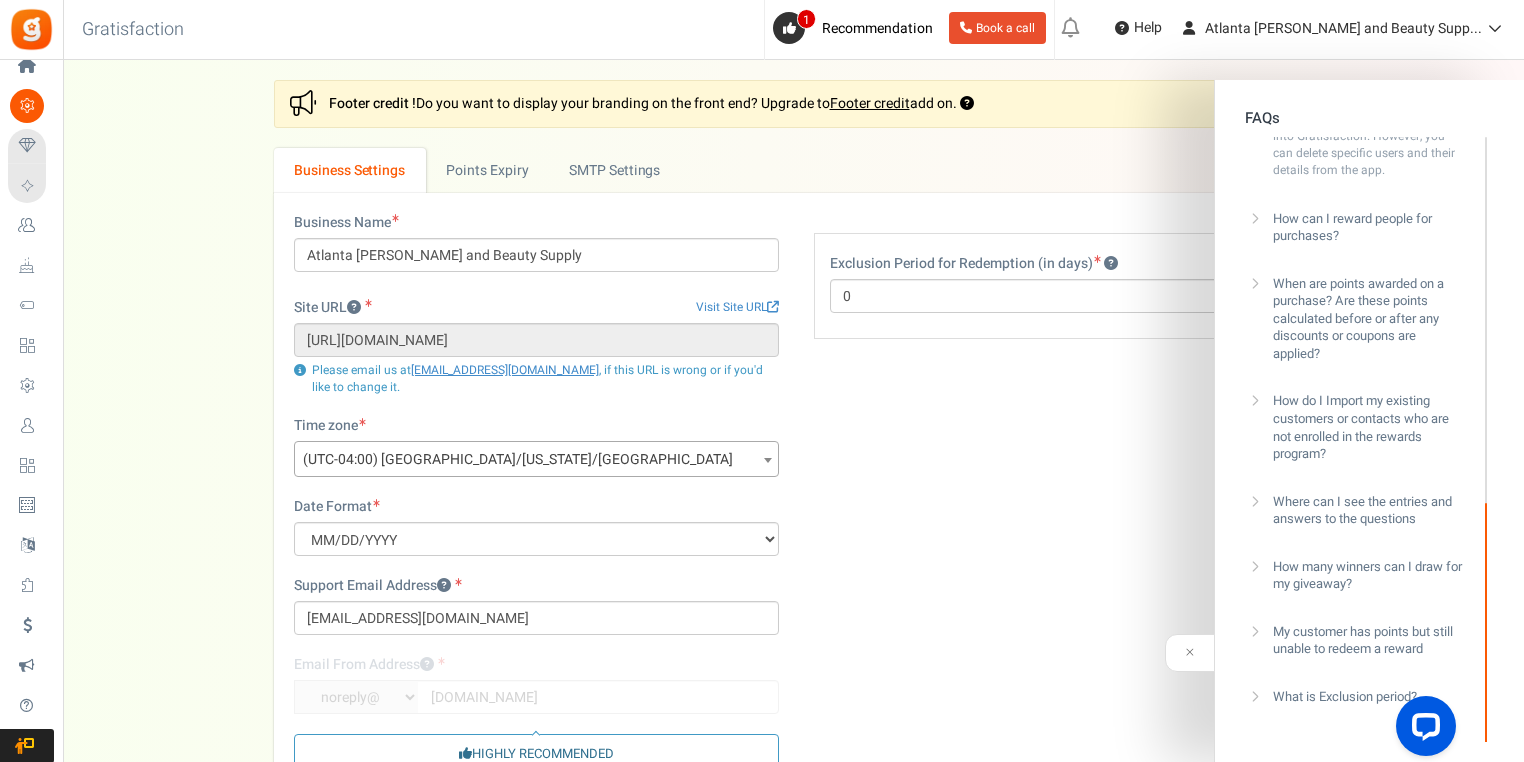 click on "My customer has points but still unable to redeem a reward" at bounding box center (1368, 640) 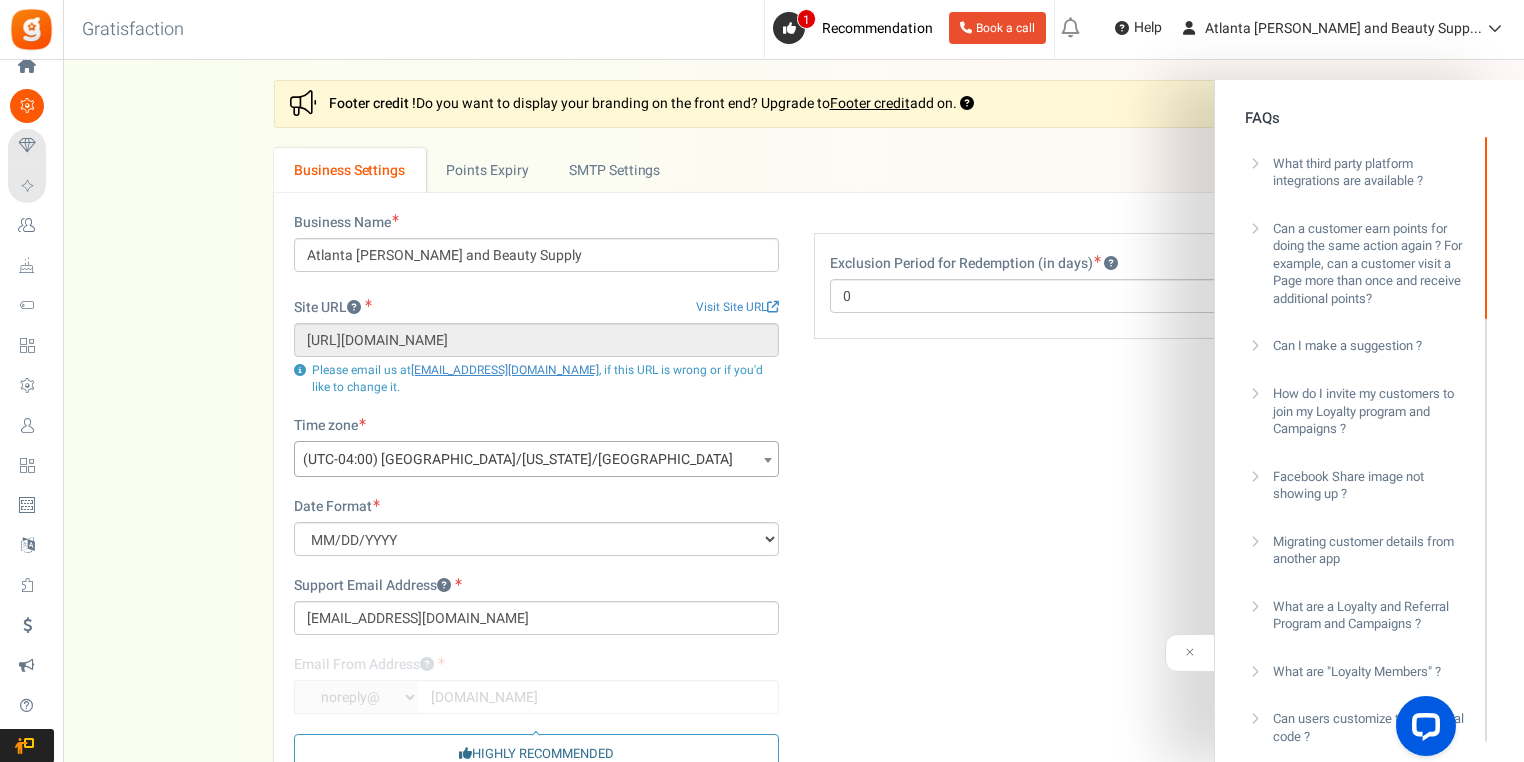 click on "FAQs
How to enable or disable campaign widgets ?
You can enable or disable campaigns and also select which campaign's widget and pop up will appear on your website.
What third party platform integrations are available ?
With Gratisfaction, you can sync many email marketing apps to help you improve the way that you manage your campaigns. Gratisfaction currently integrates with the following apps: Active Campaign,Campaign Monitor, Mailerlite, Brevo, MailChimp, Klaviyo, Aweber, ConstantContact. These can be found in your Admin section--> 'Integrations'
Can a customer earn points for doing the same action again ? For example, can a customer visit a Page more than once and receive additional points?" at bounding box center (1369, 421) 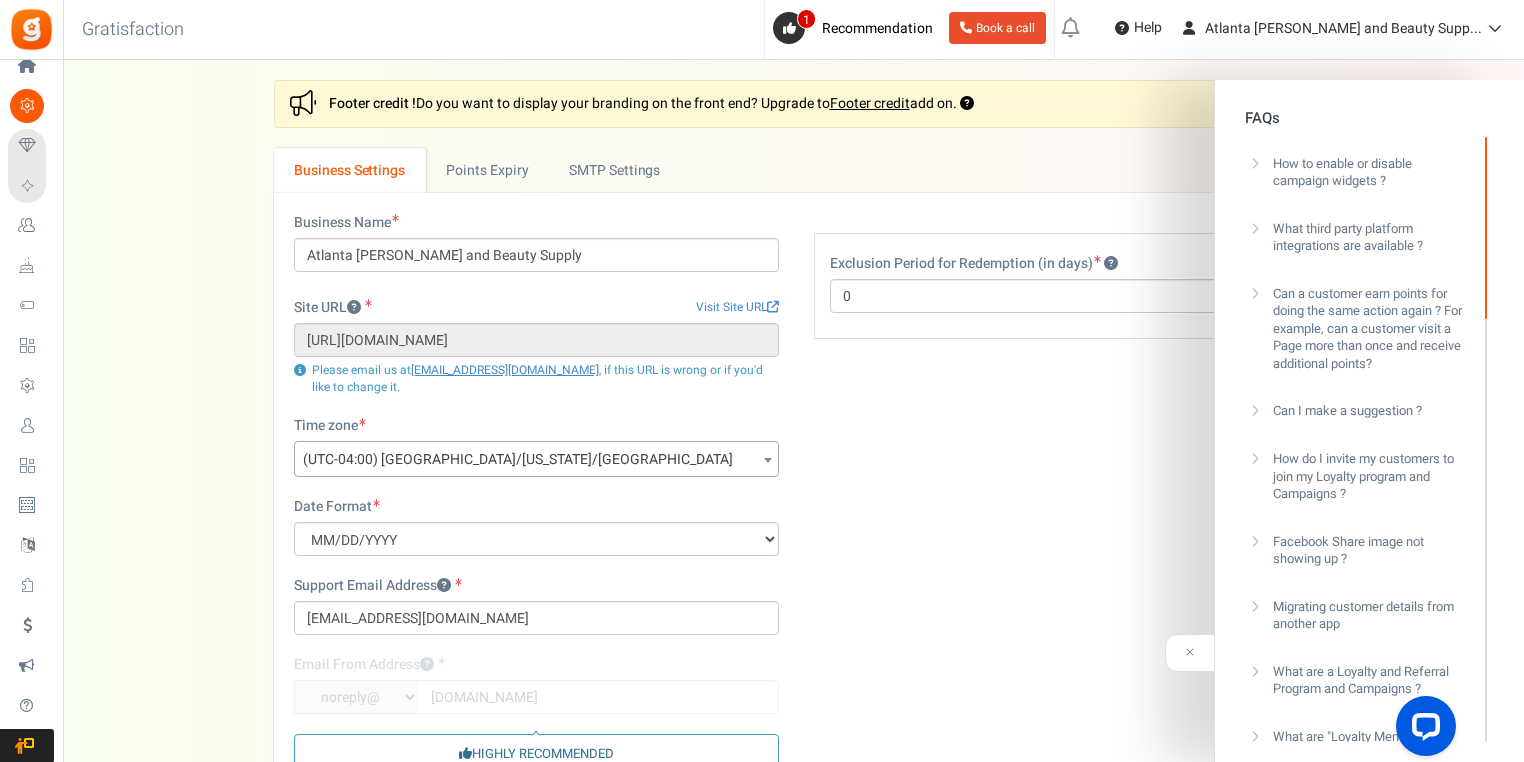 click on "Can I make a suggestion ?" at bounding box center (1347, 411) 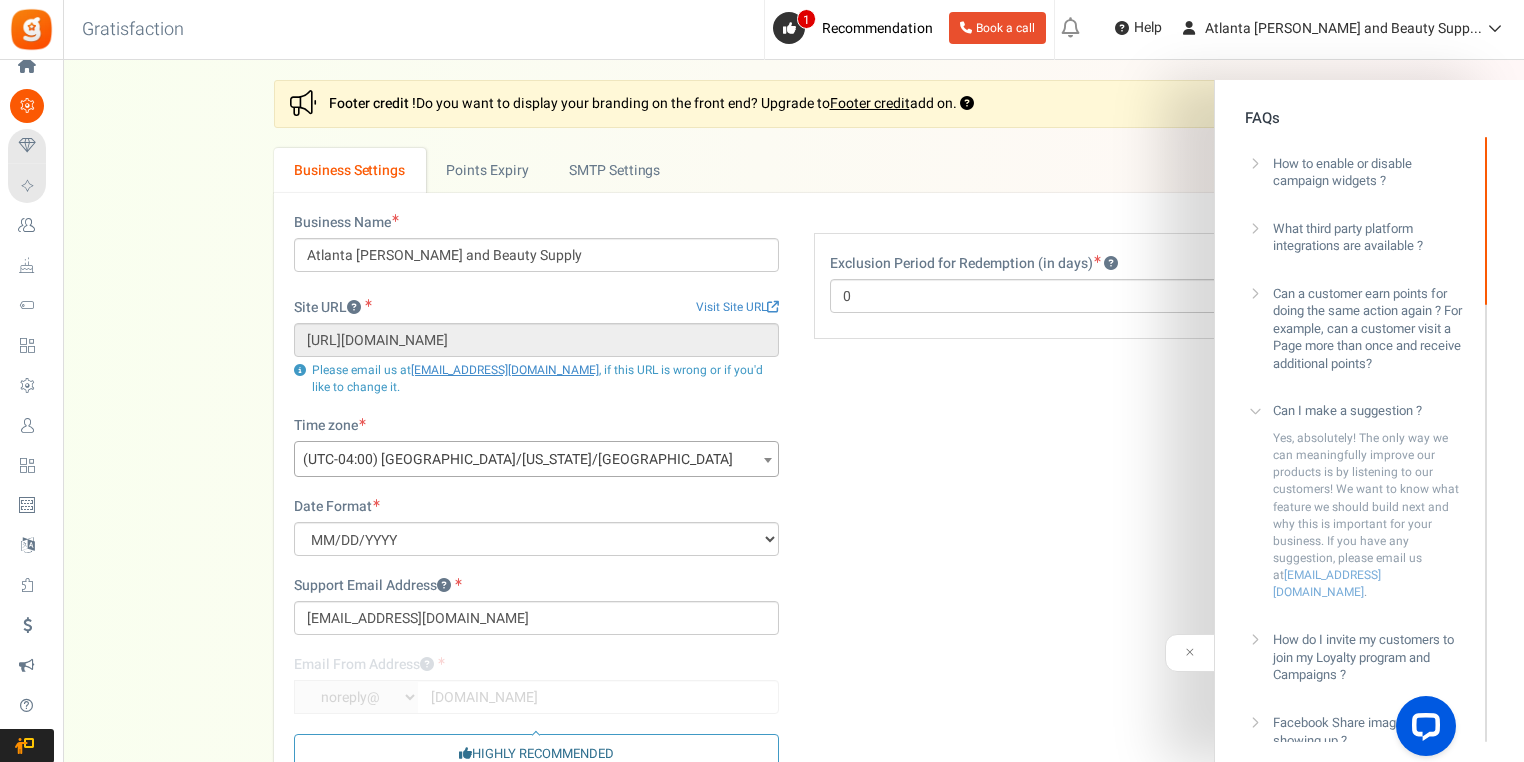 click on "Can I make a suggestion ?" at bounding box center [1347, 411] 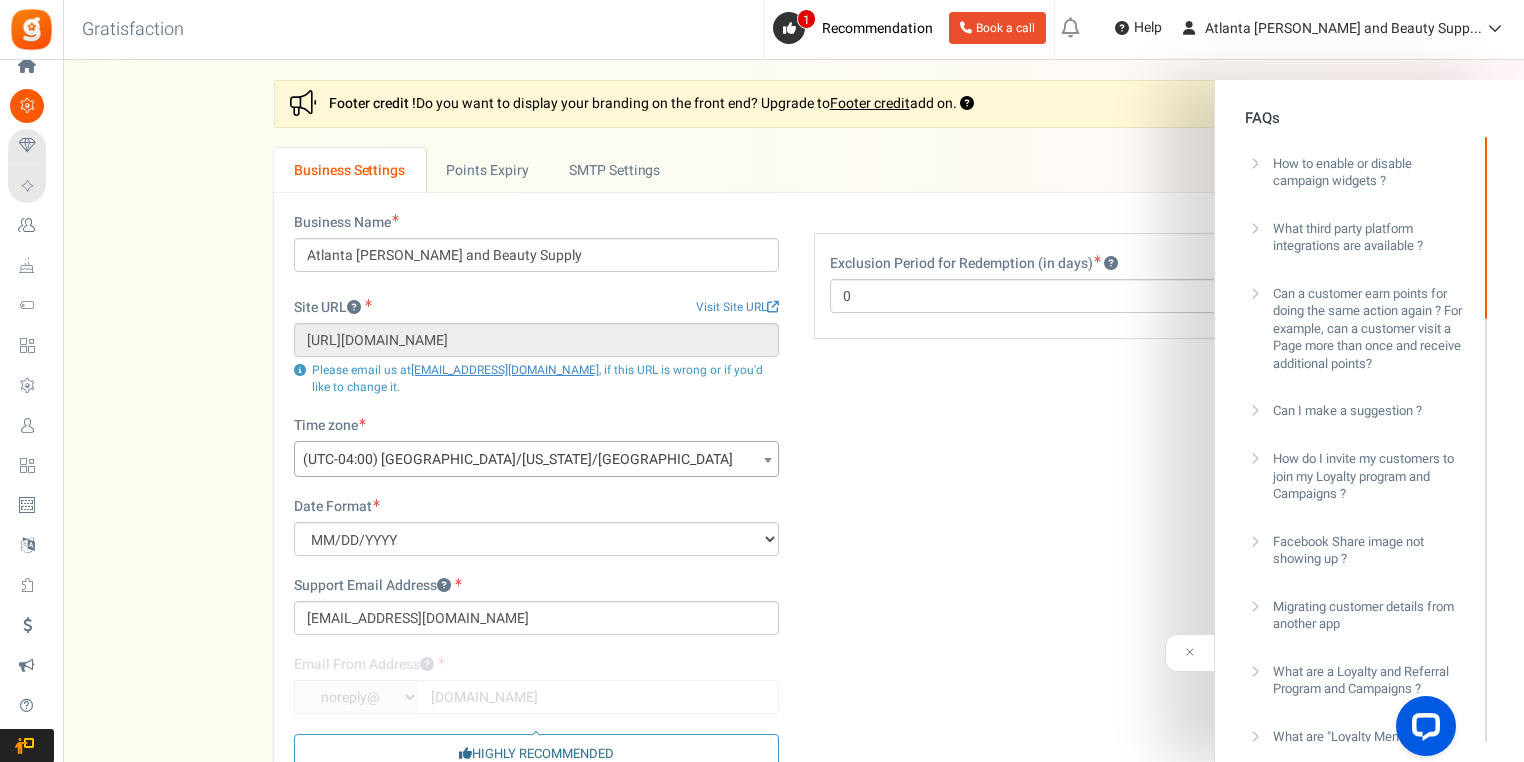 click on "How to enable or disable campaign widgets ?" at bounding box center (1368, 172) 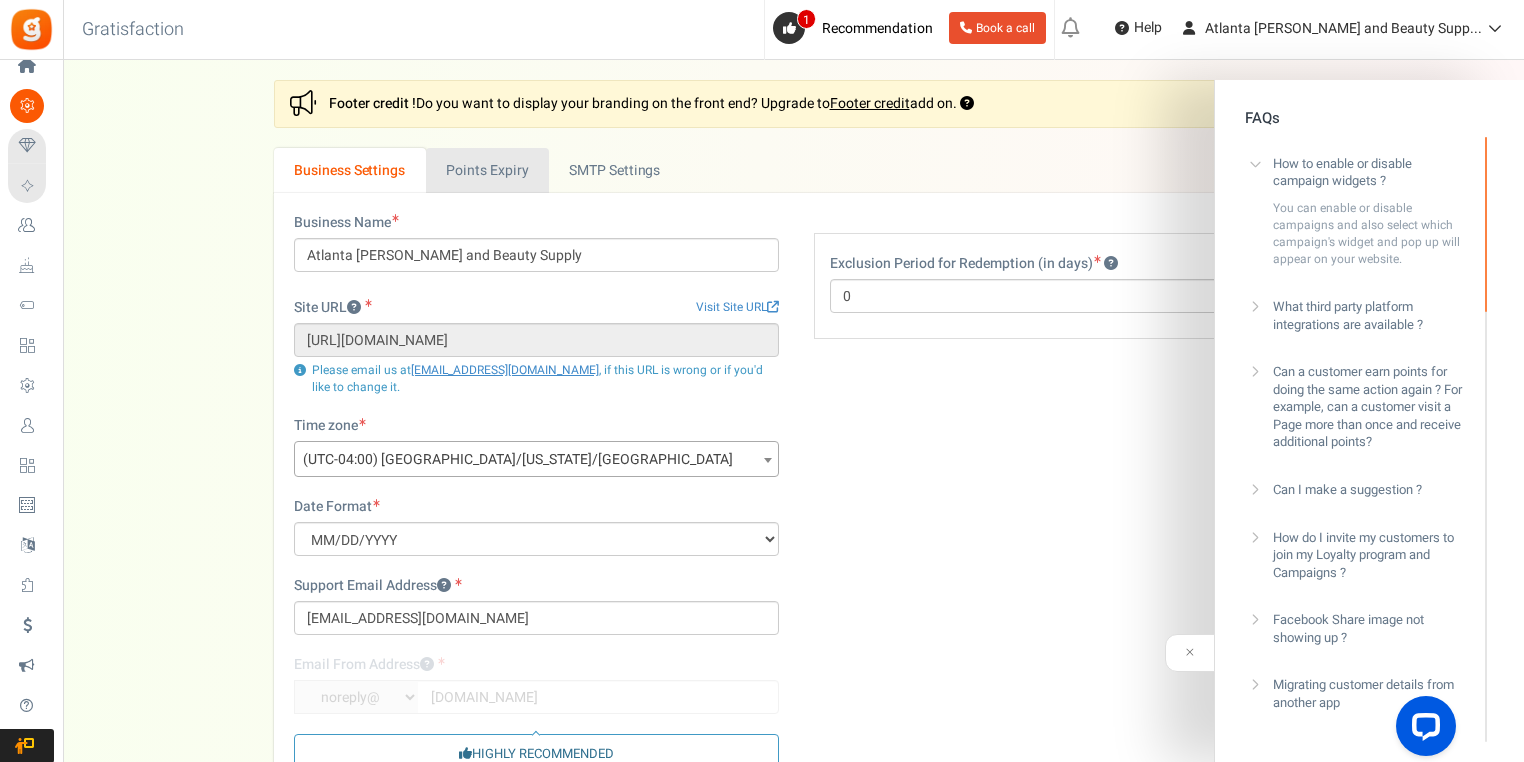 click on "Points Expiry" at bounding box center [487, 170] 